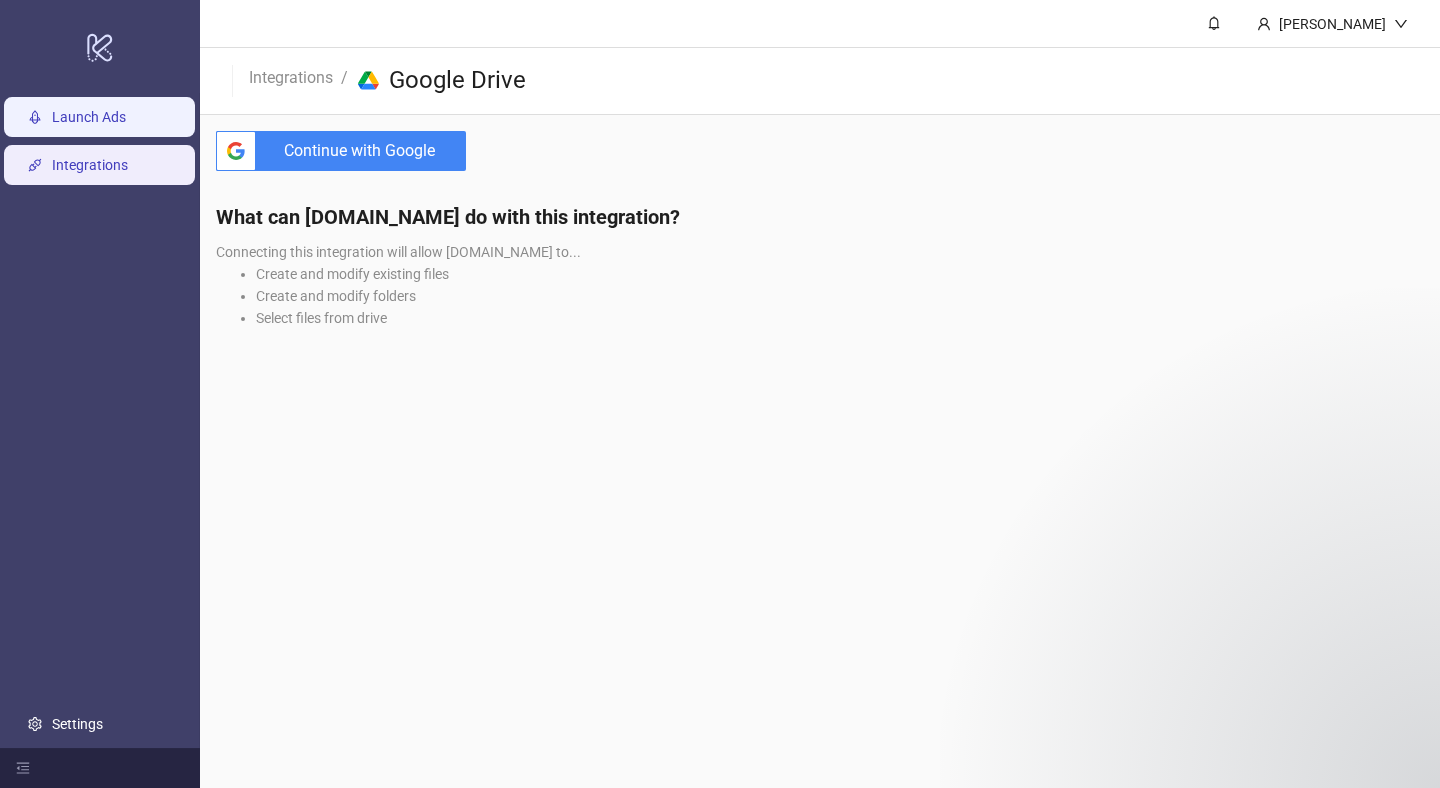 scroll, scrollTop: 0, scrollLeft: 0, axis: both 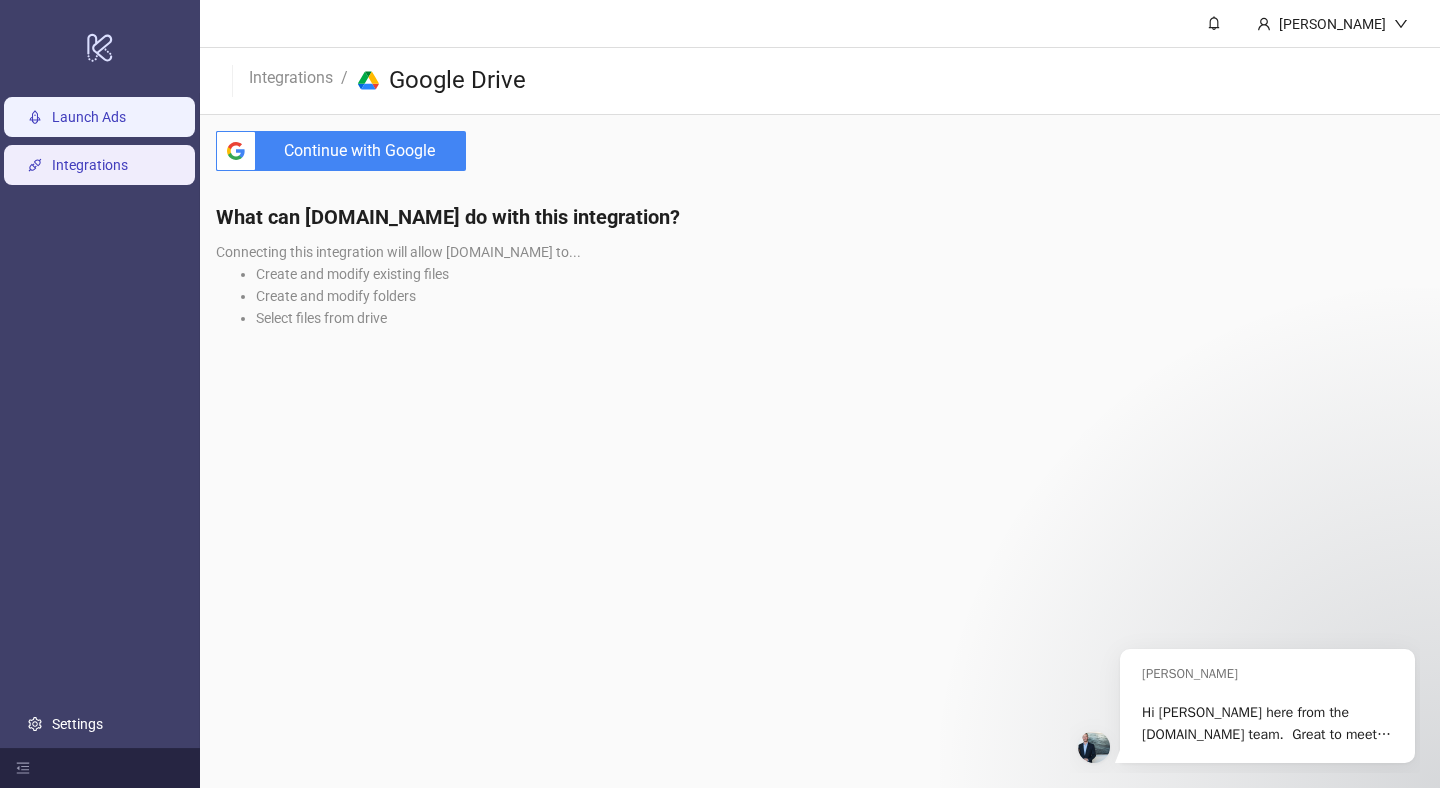 click on "Launch Ads" at bounding box center [89, 117] 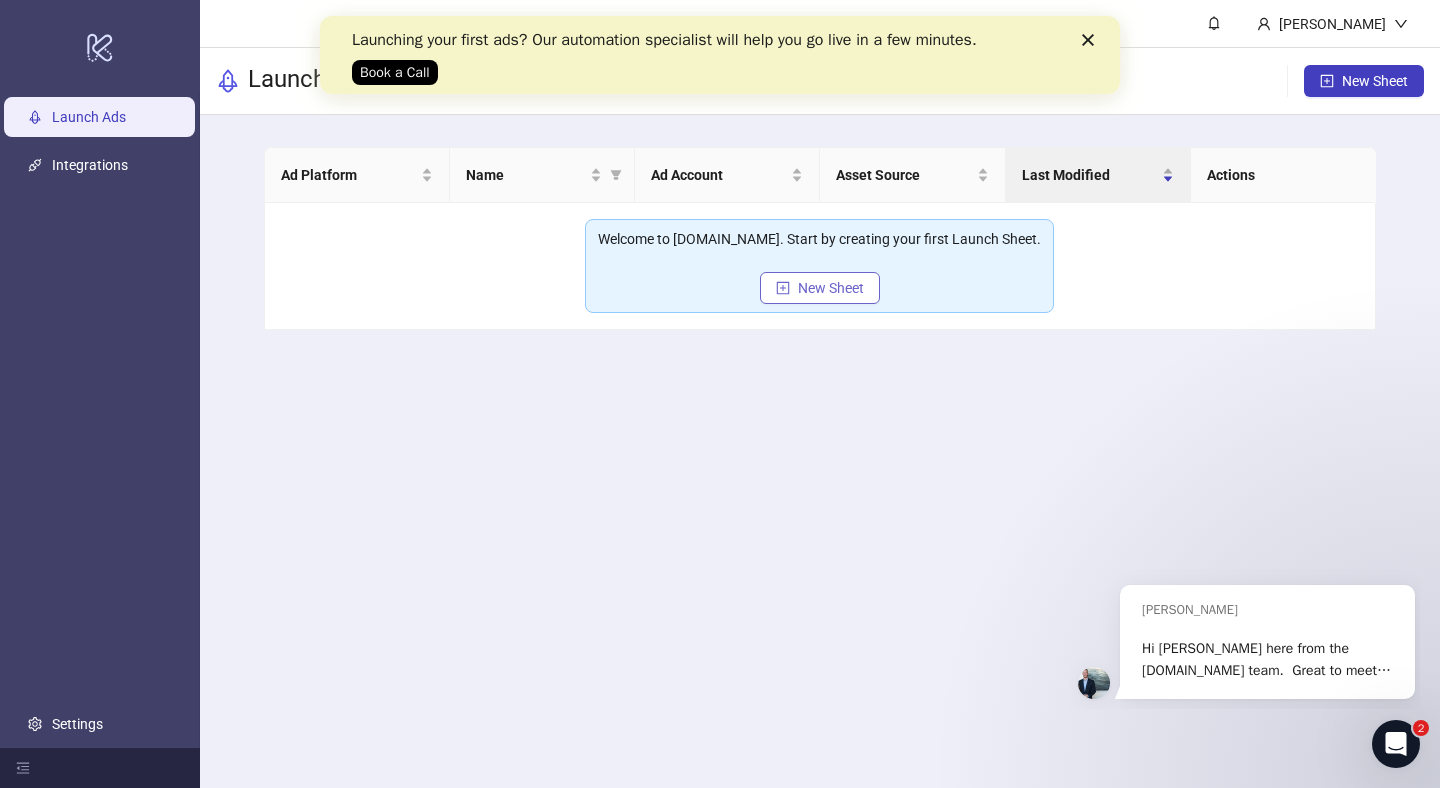 scroll, scrollTop: 0, scrollLeft: 0, axis: both 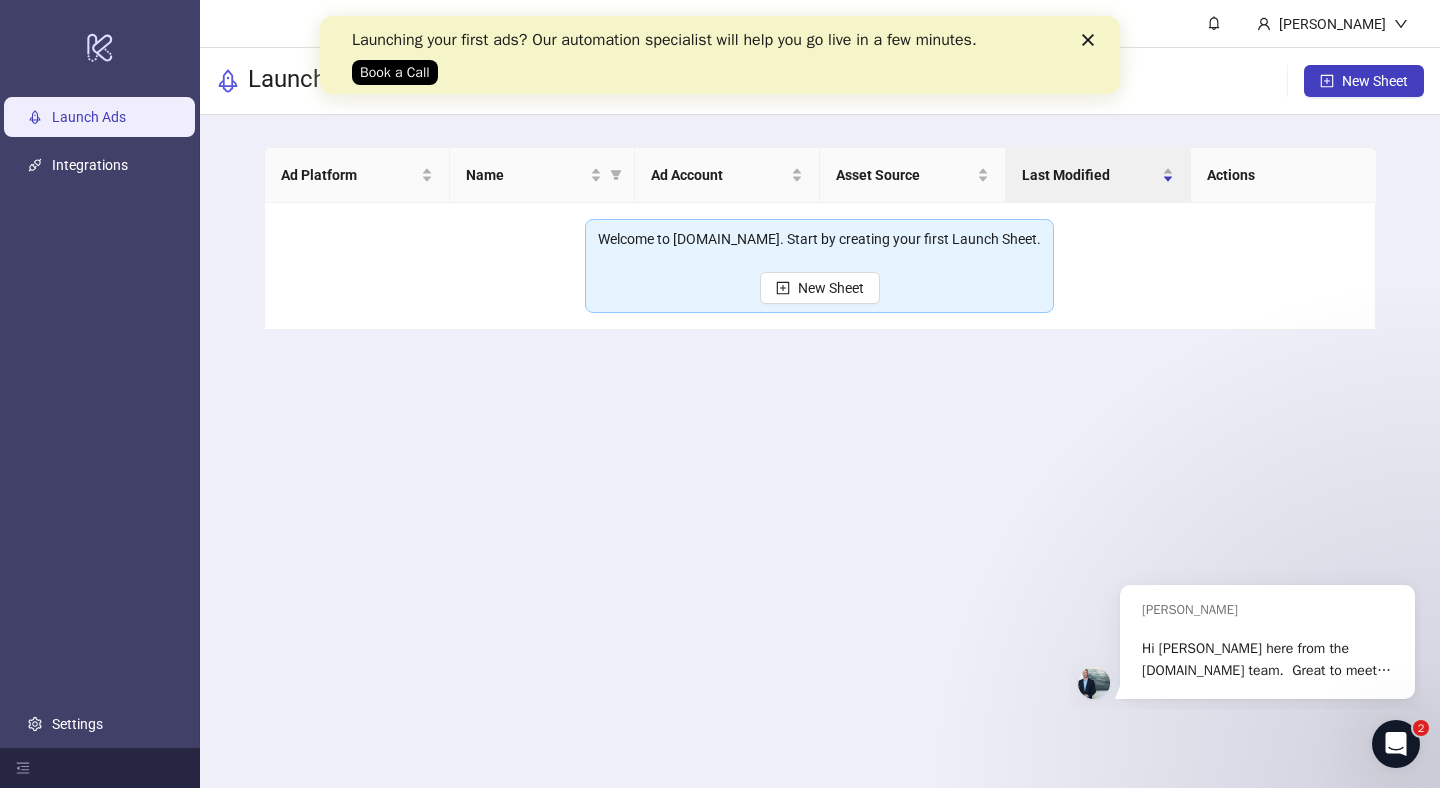 click 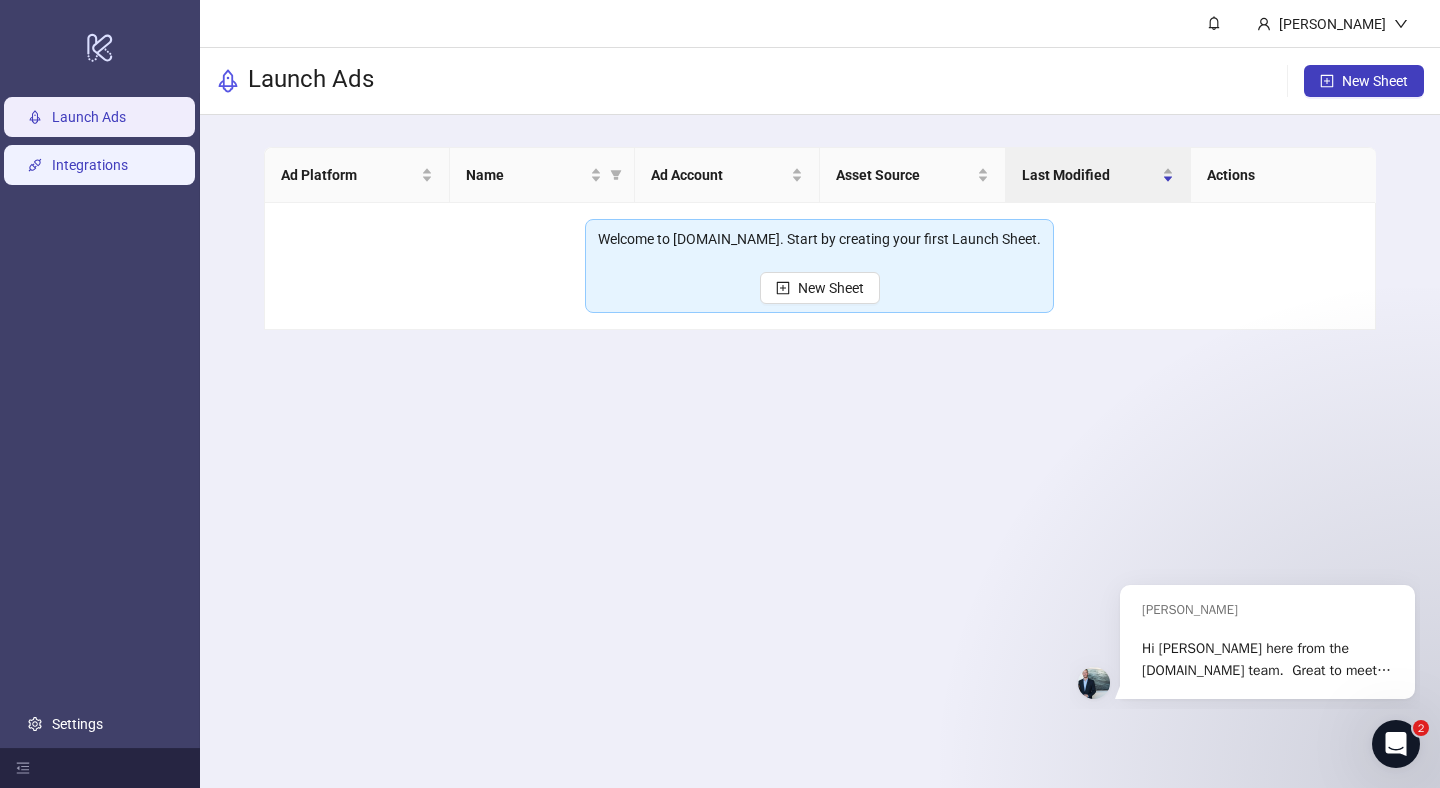 click on "Integrations" at bounding box center (90, 165) 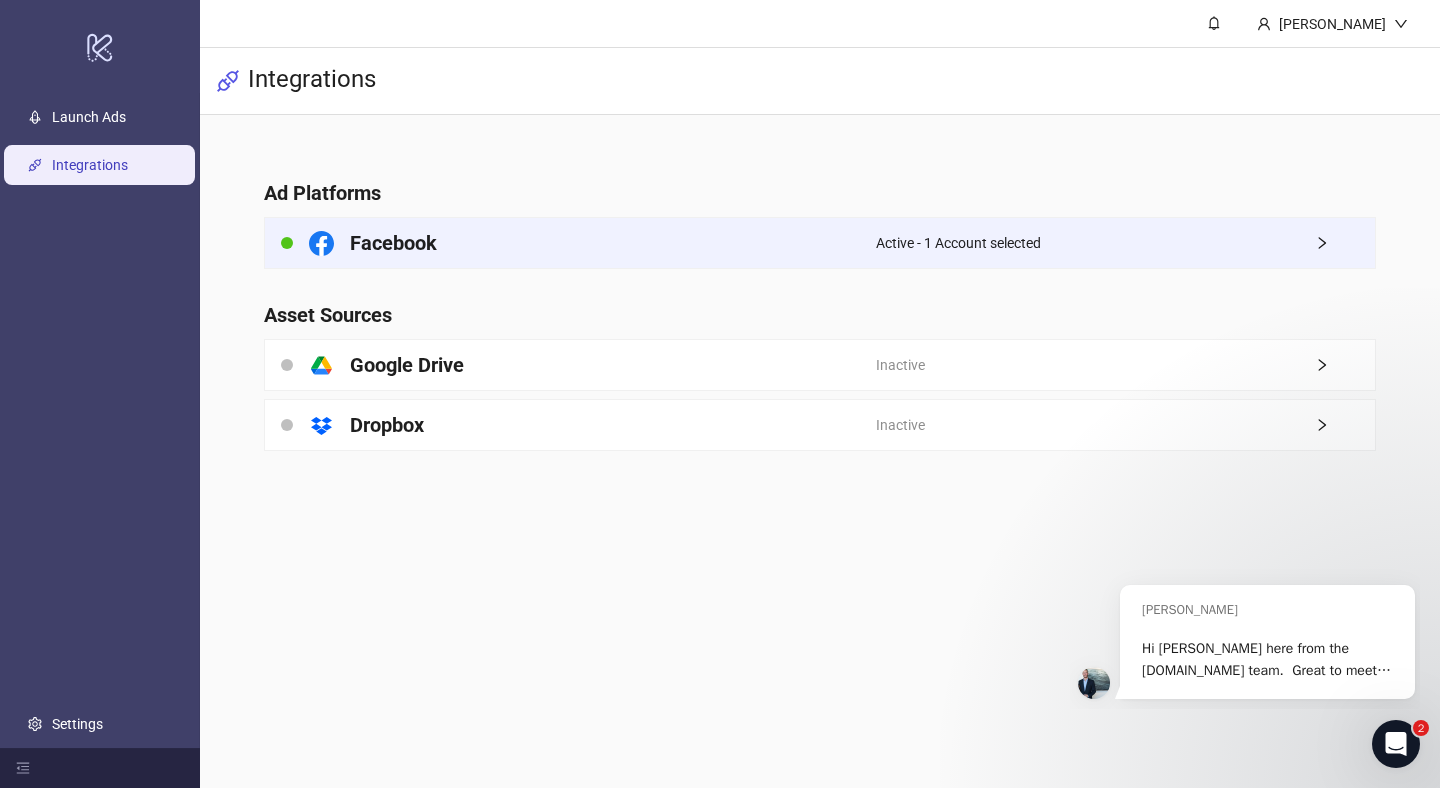 click on "Active - 1 Account selected" at bounding box center [958, 243] 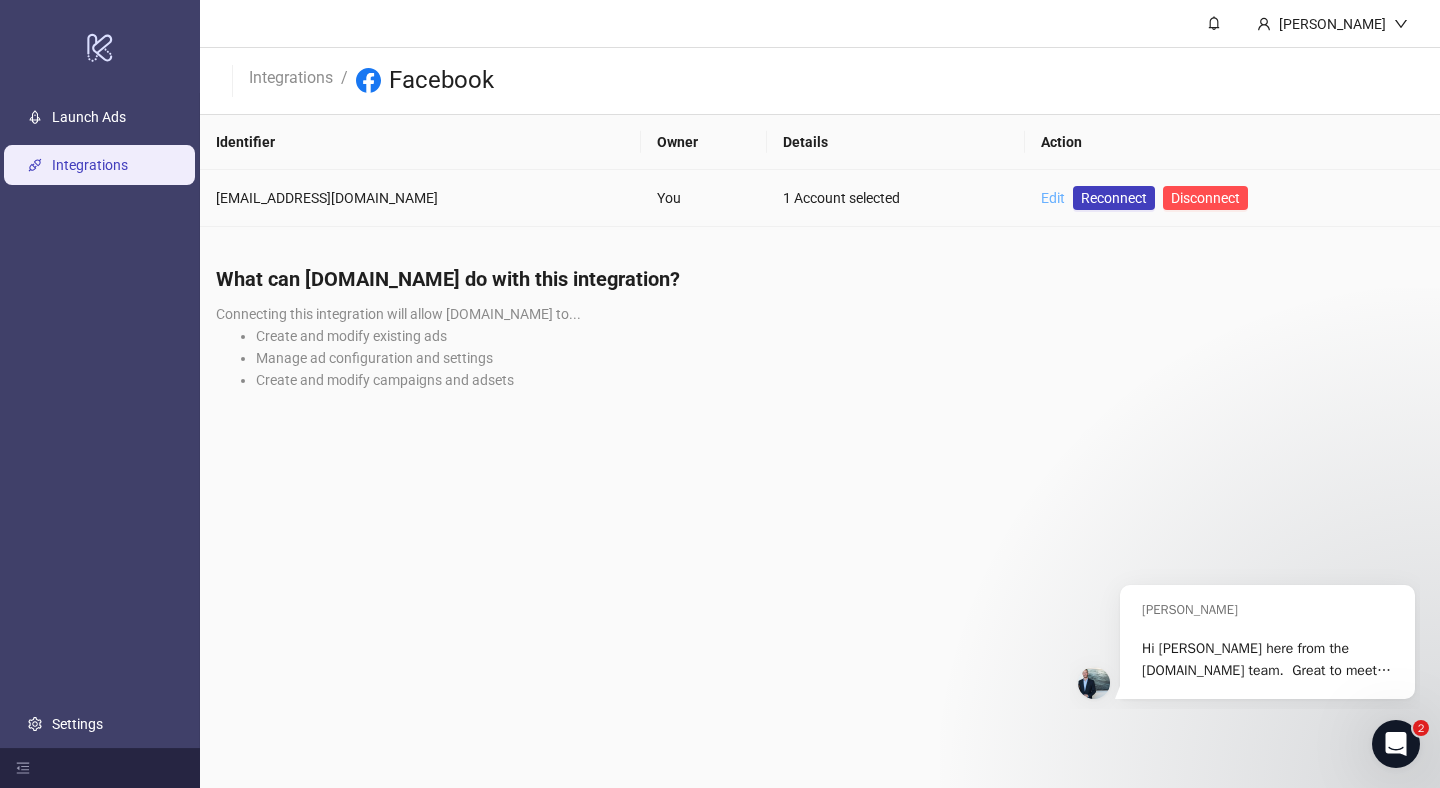 click on "Edit" at bounding box center (1053, 198) 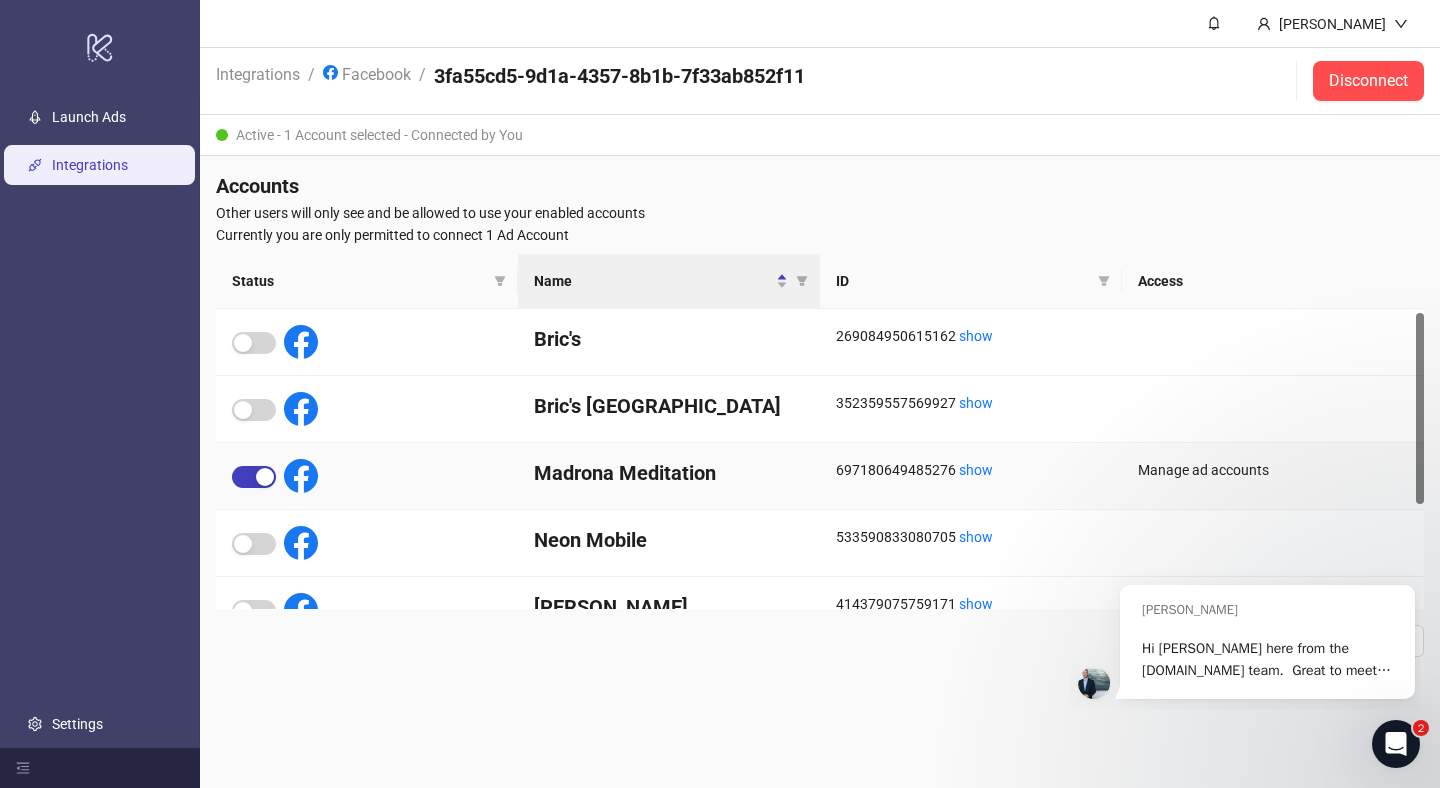 scroll, scrollTop: 40, scrollLeft: 0, axis: vertical 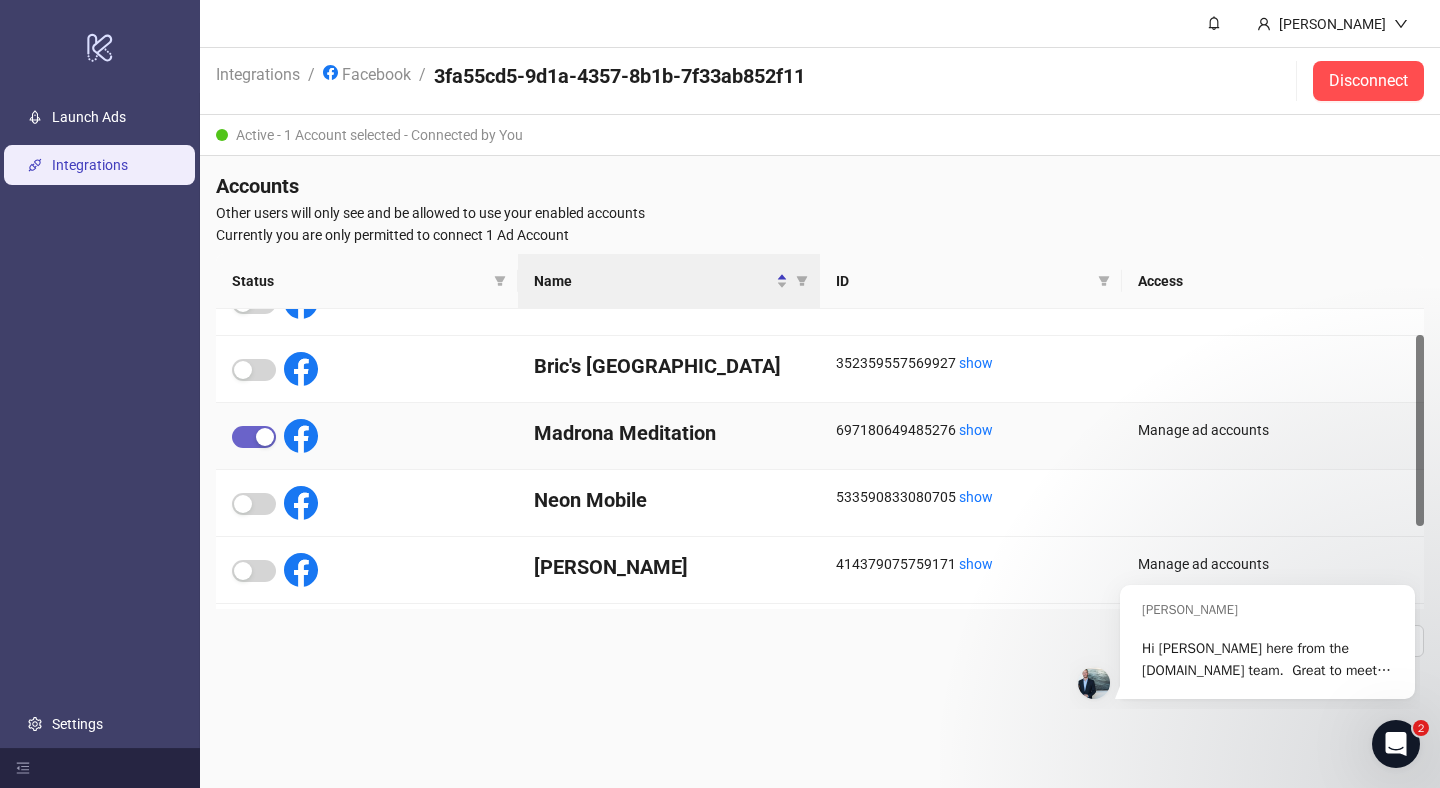 click at bounding box center (265, 437) 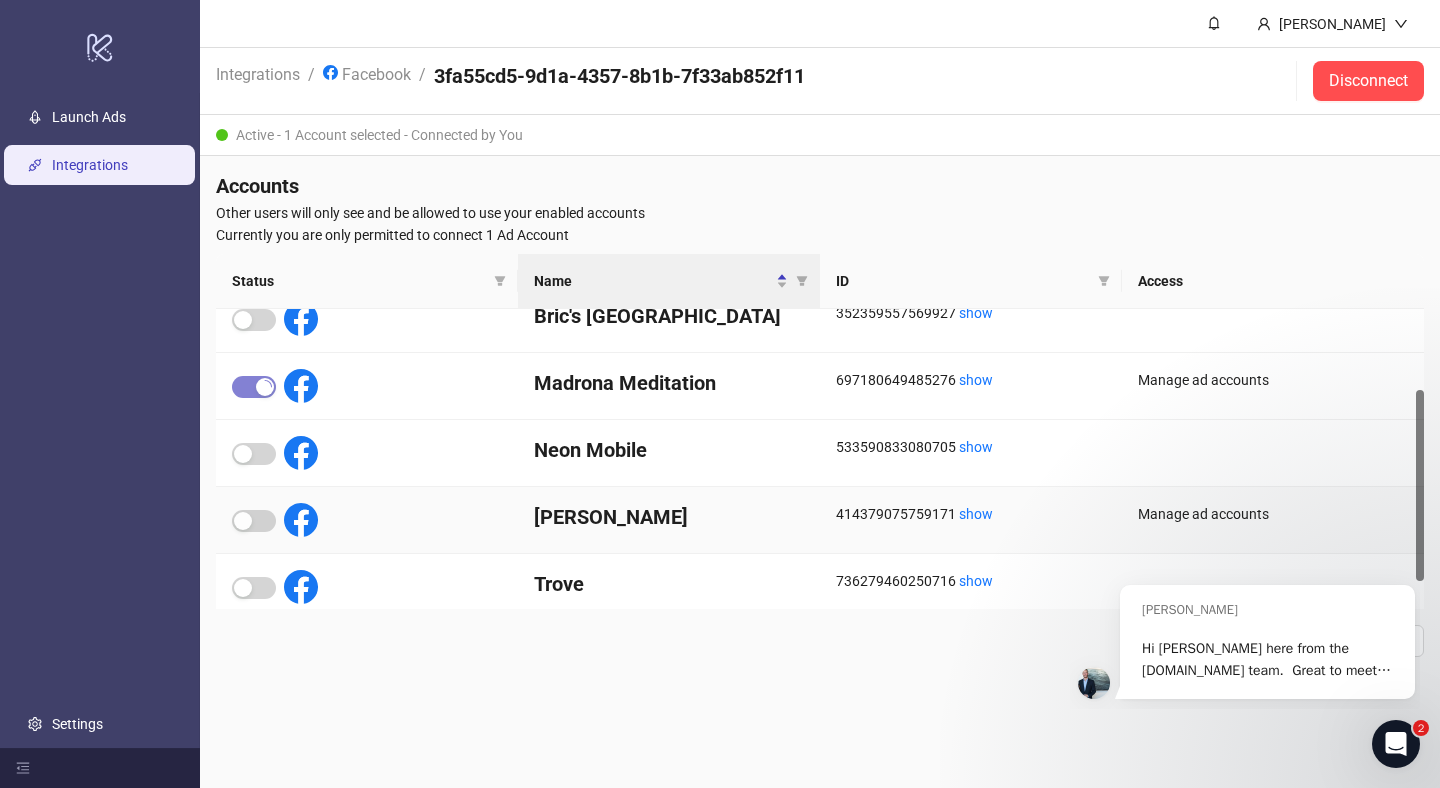scroll, scrollTop: 169, scrollLeft: 0, axis: vertical 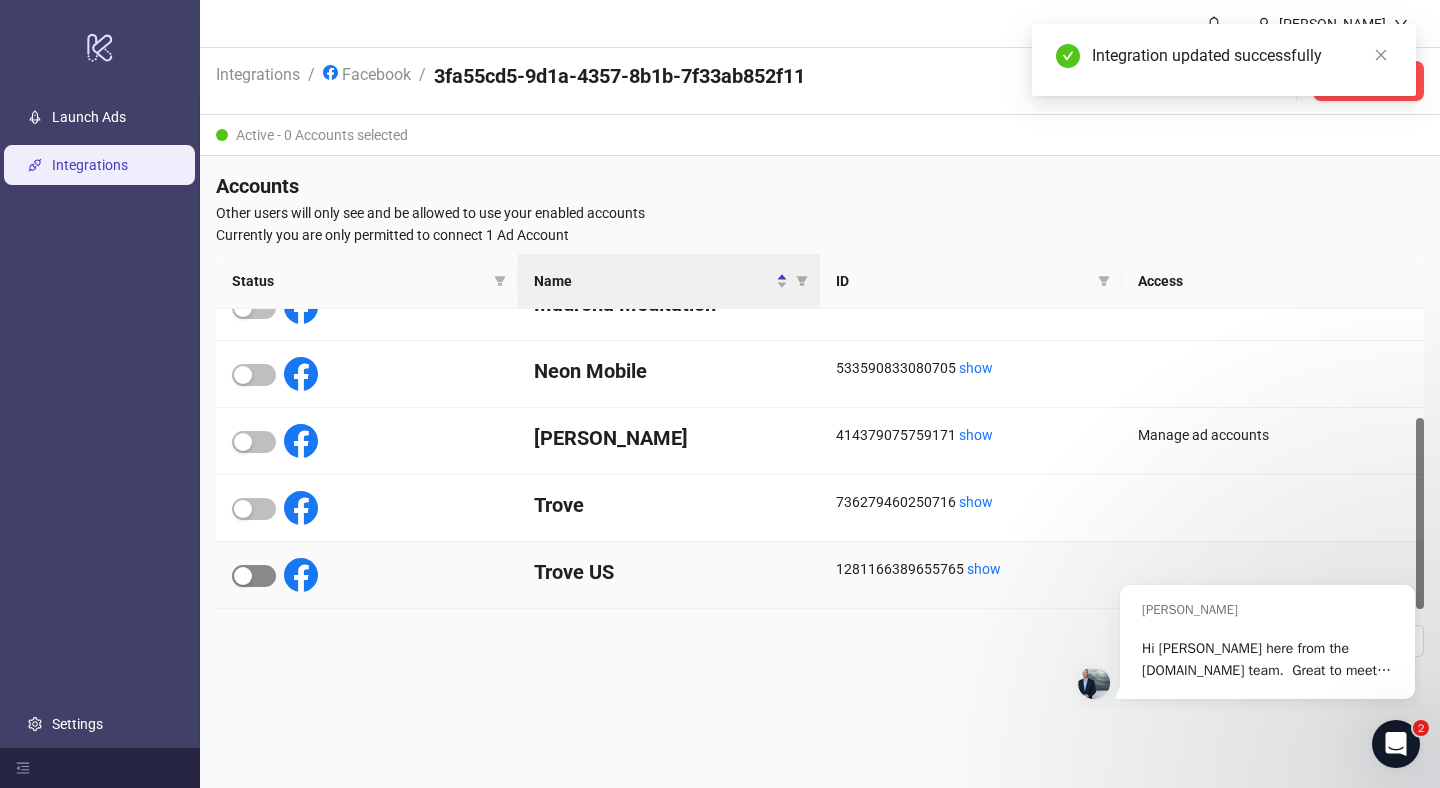 click at bounding box center [243, 576] 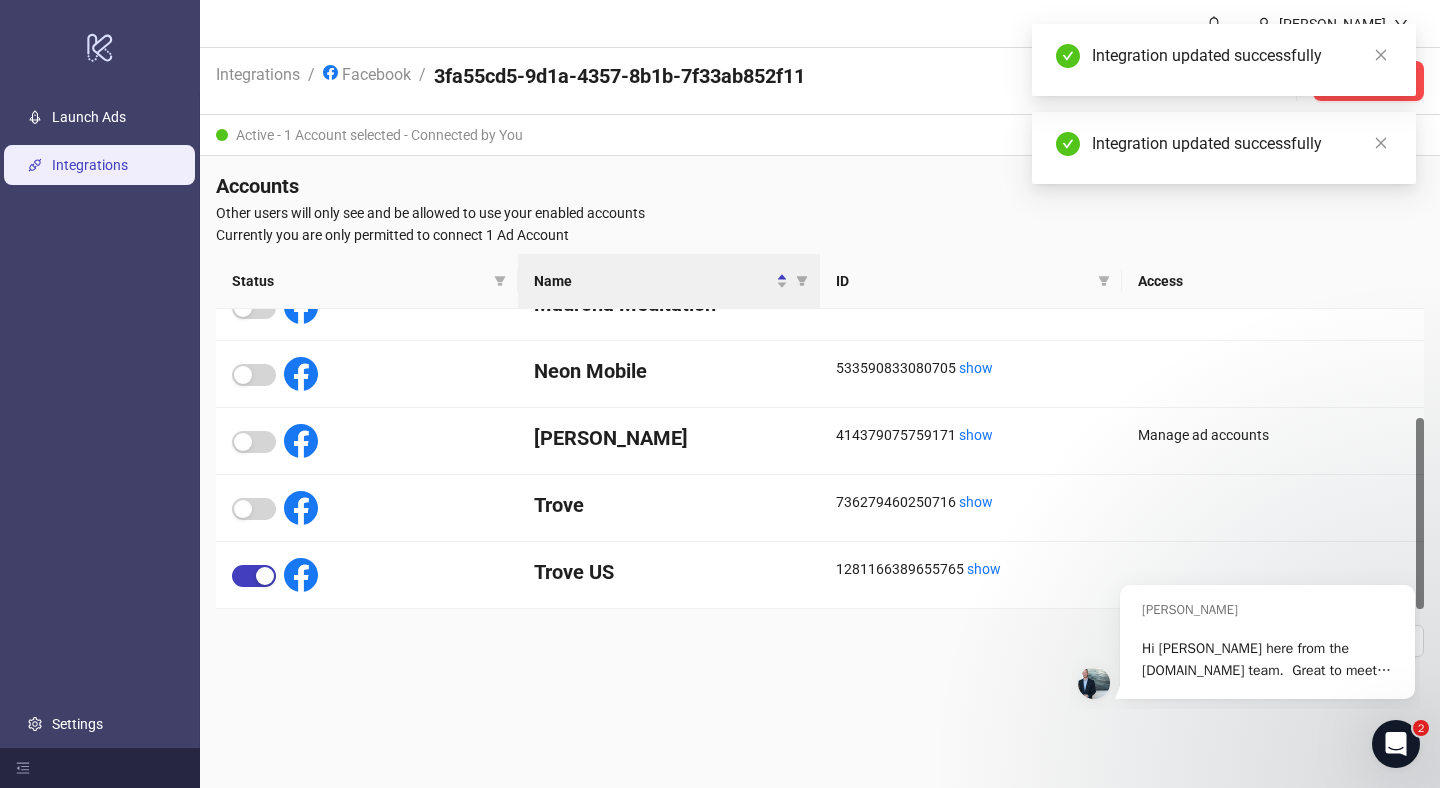 click on "Currently you are only permitted to connect   1   Ad Account" at bounding box center [820, 235] 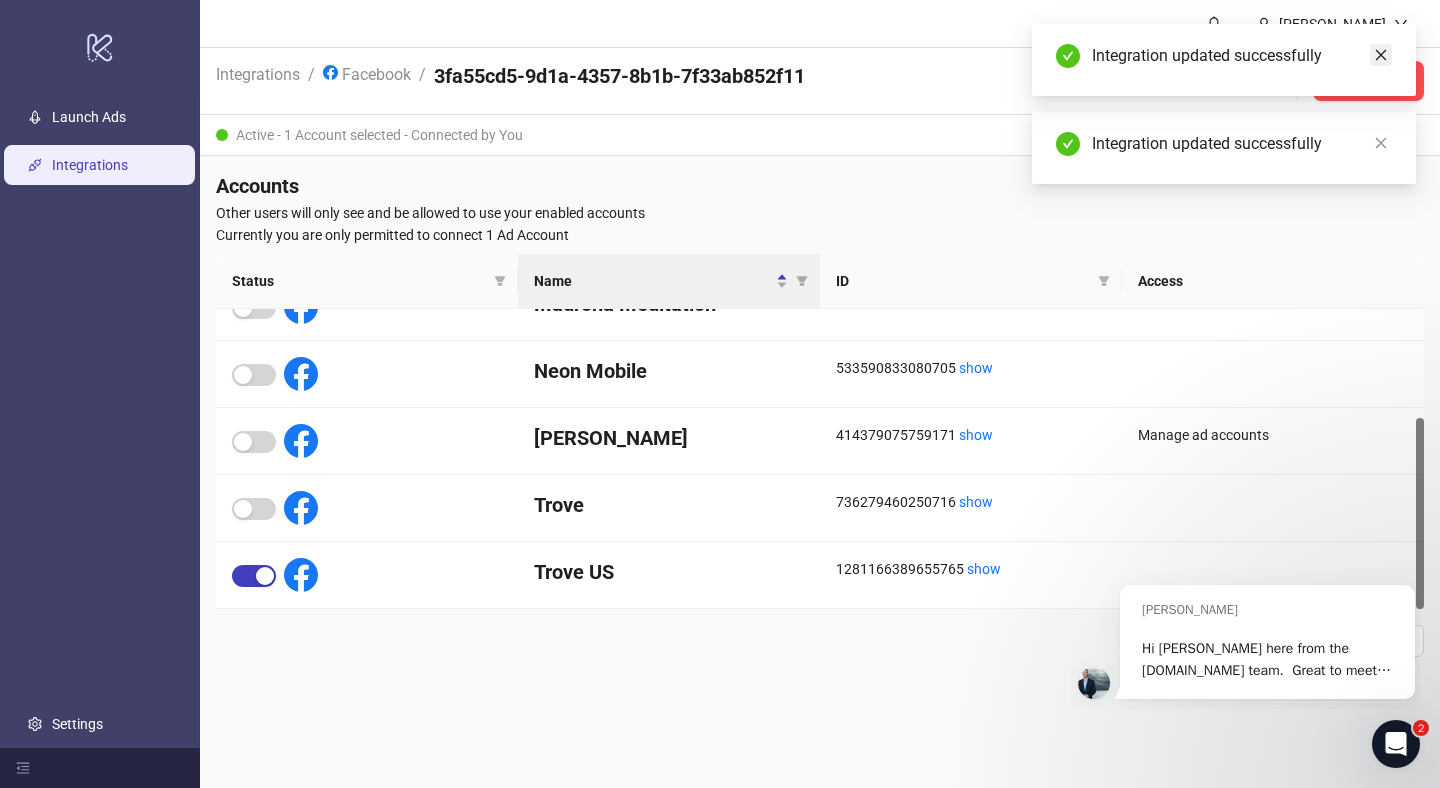 click 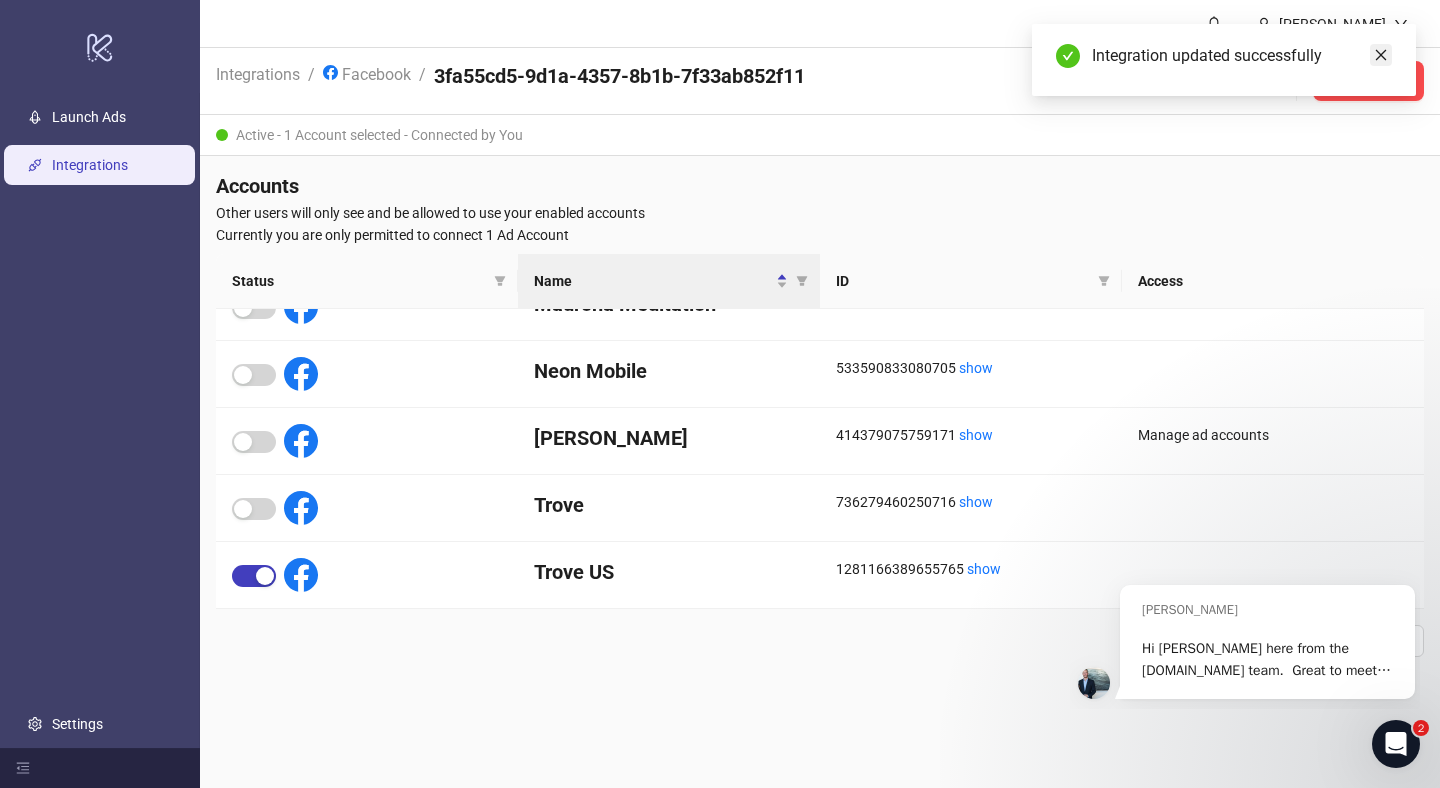 click 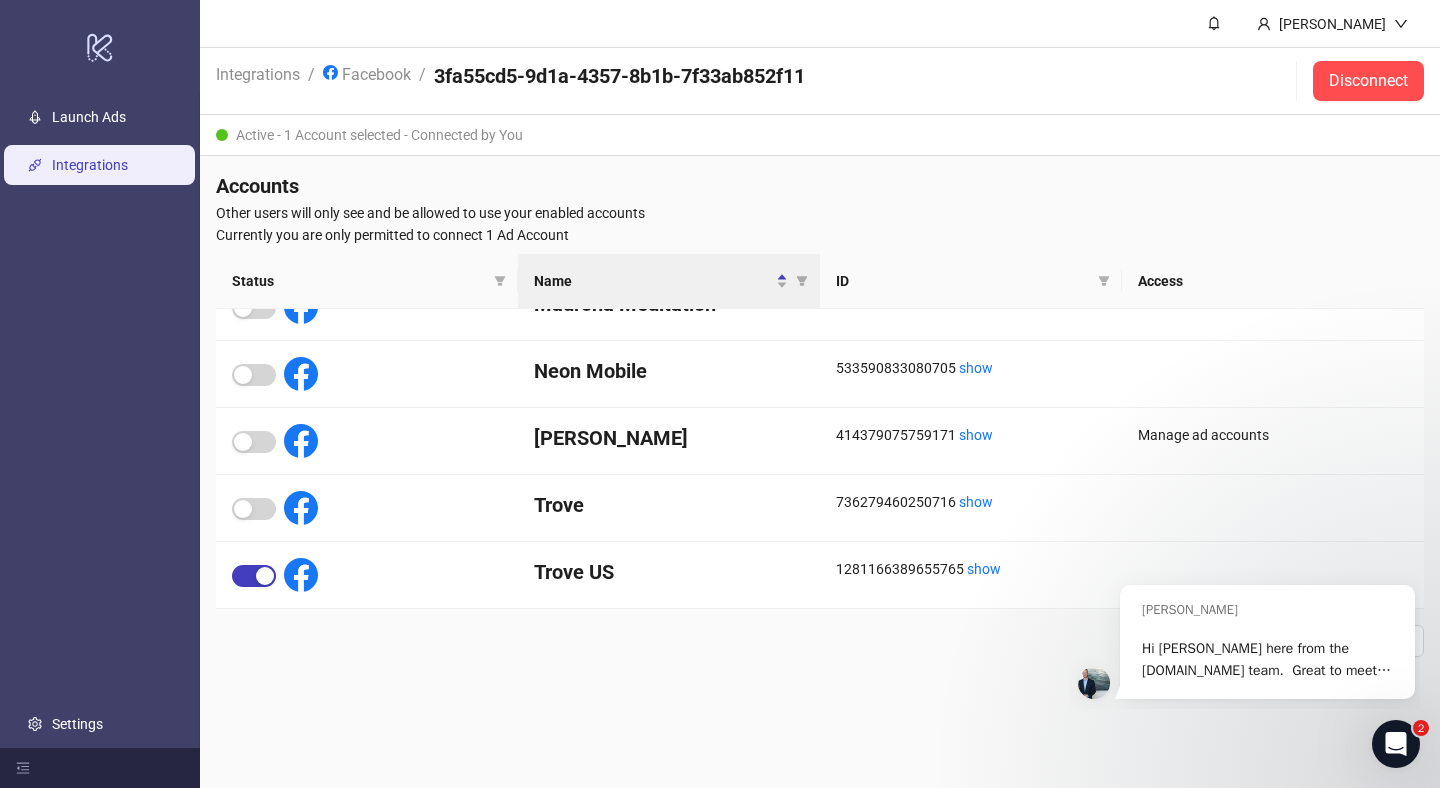 click on "Other users will only see and be allowed to use your enabled accounts" at bounding box center [820, 213] 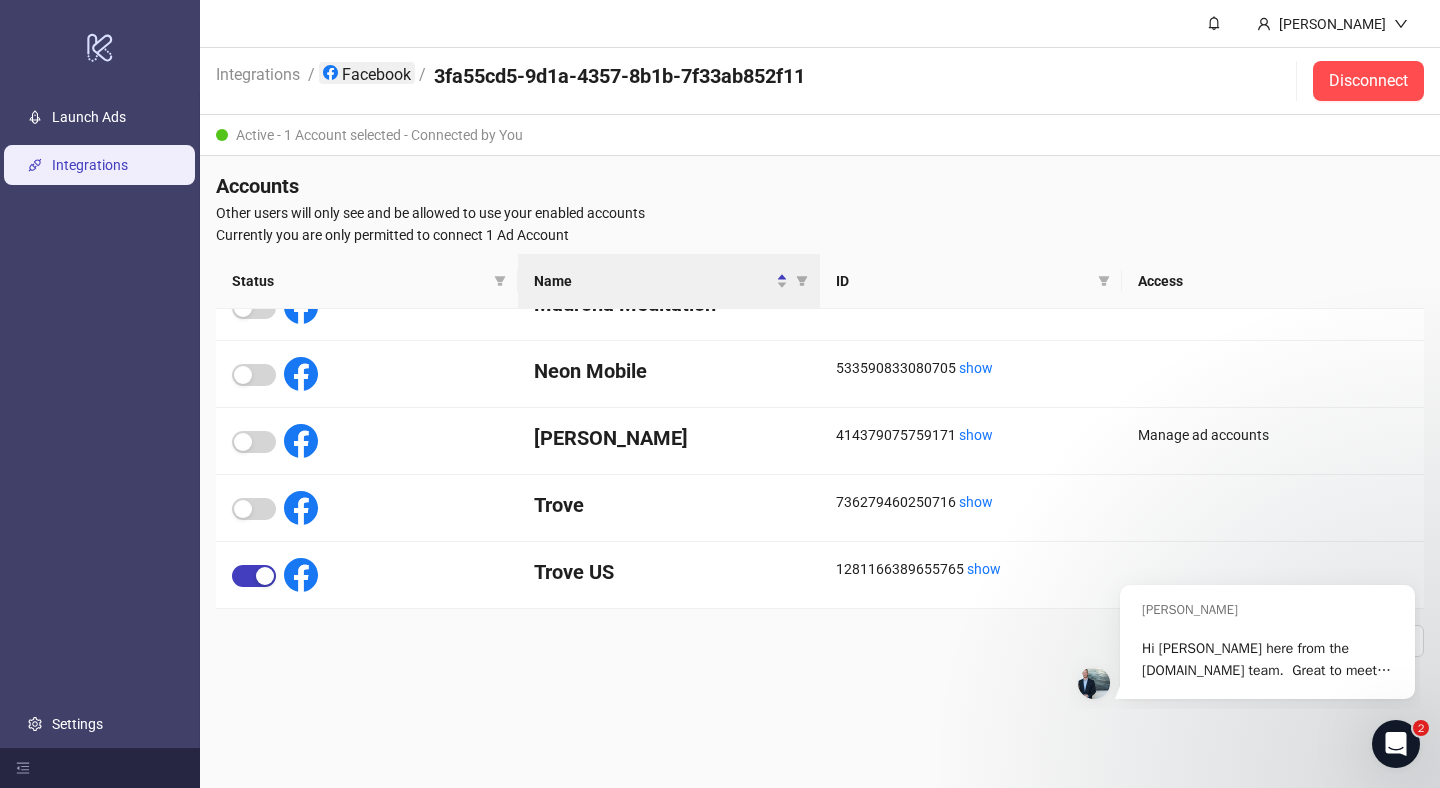 click on "Facebook" at bounding box center [367, 73] 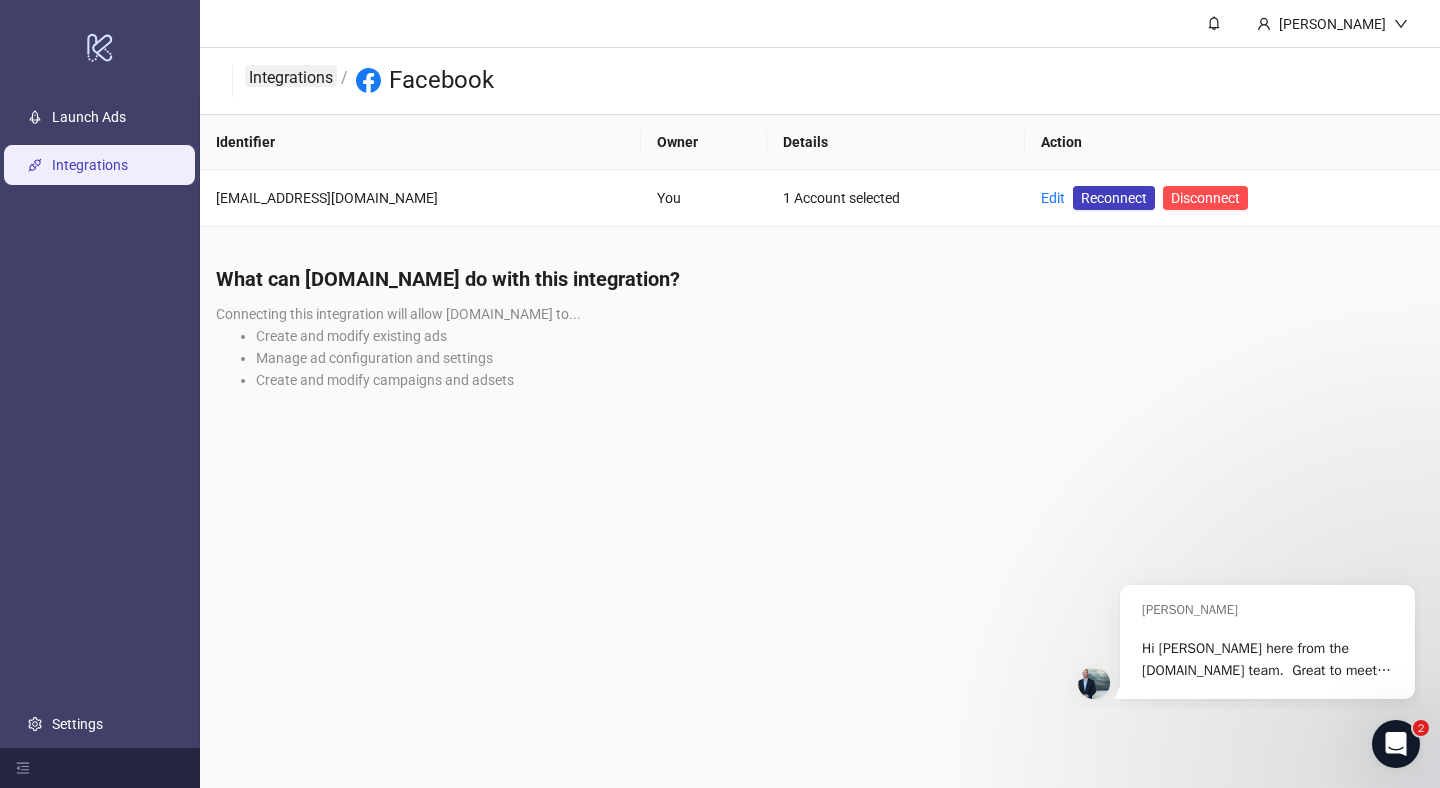 click on "Integrations" at bounding box center (291, 76) 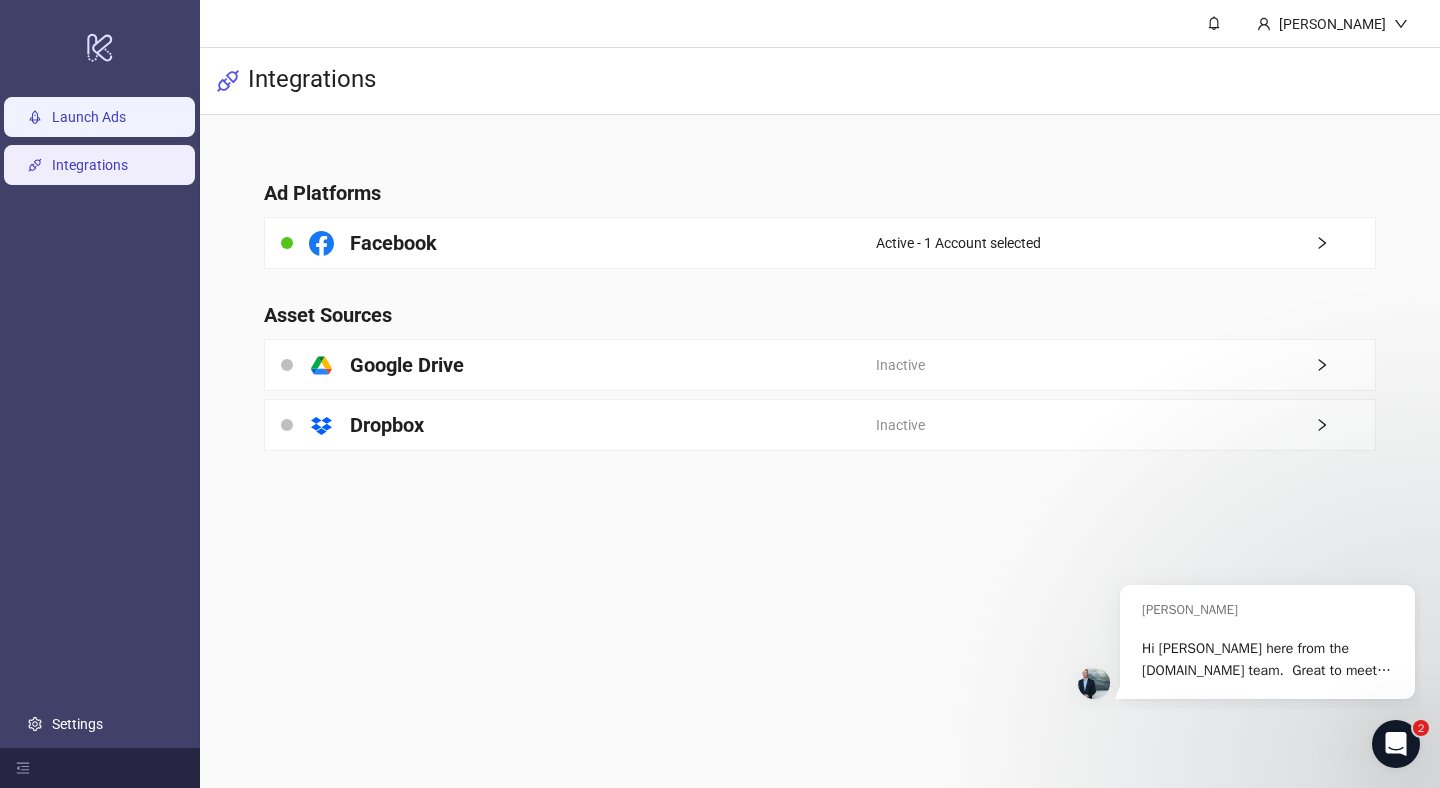click on "Launch Ads" at bounding box center [89, 117] 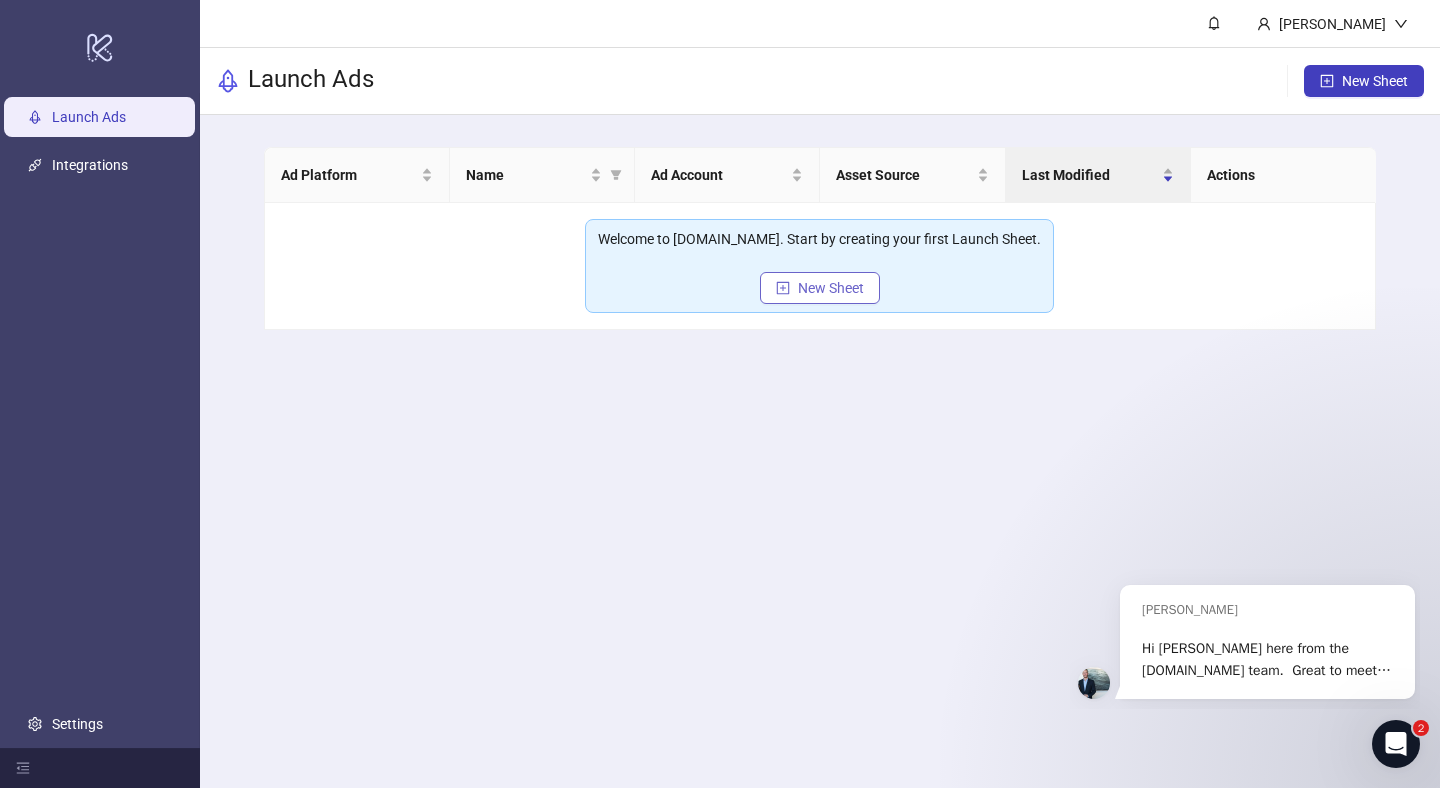 click on "New Sheet" at bounding box center [831, 288] 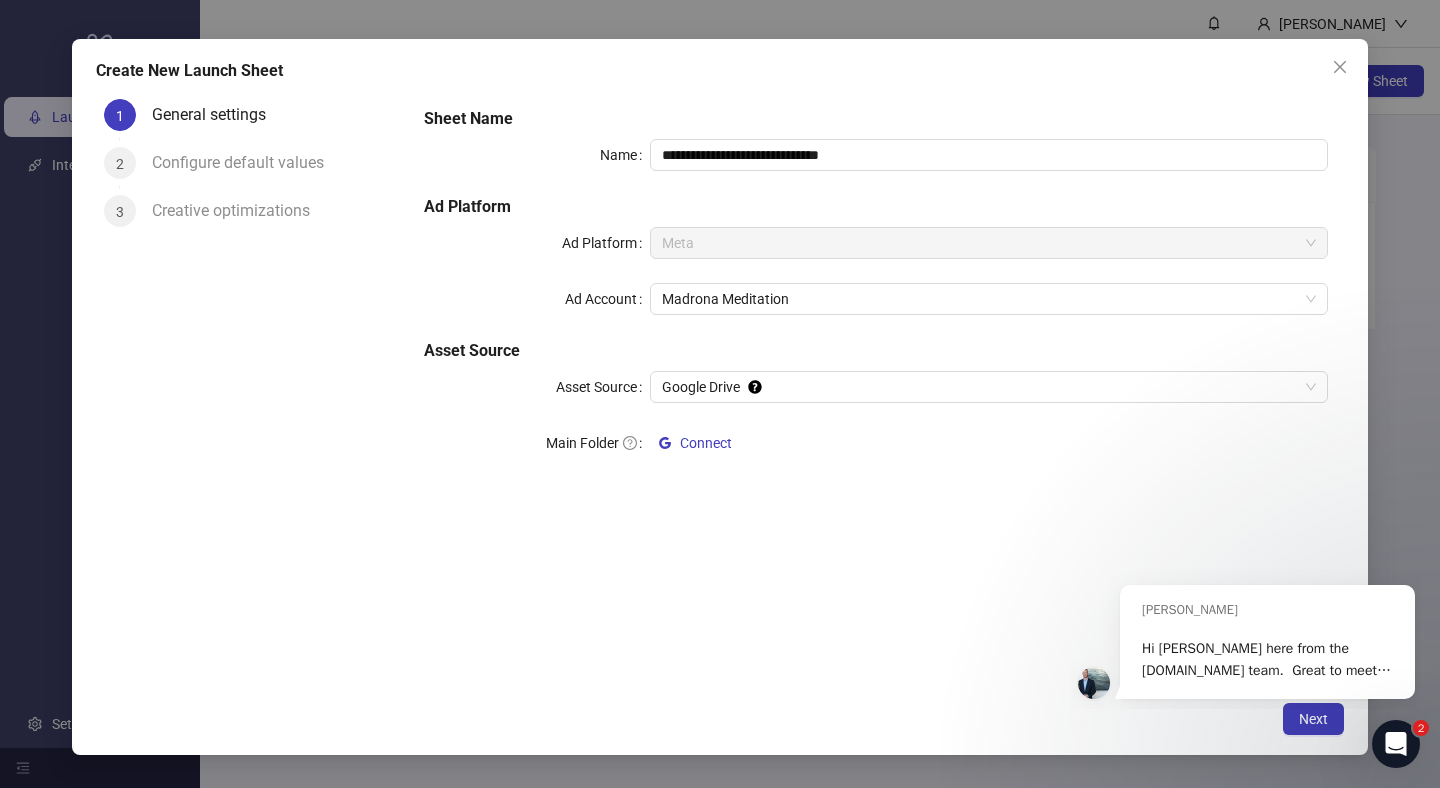 click on "Meta" at bounding box center [989, 243] 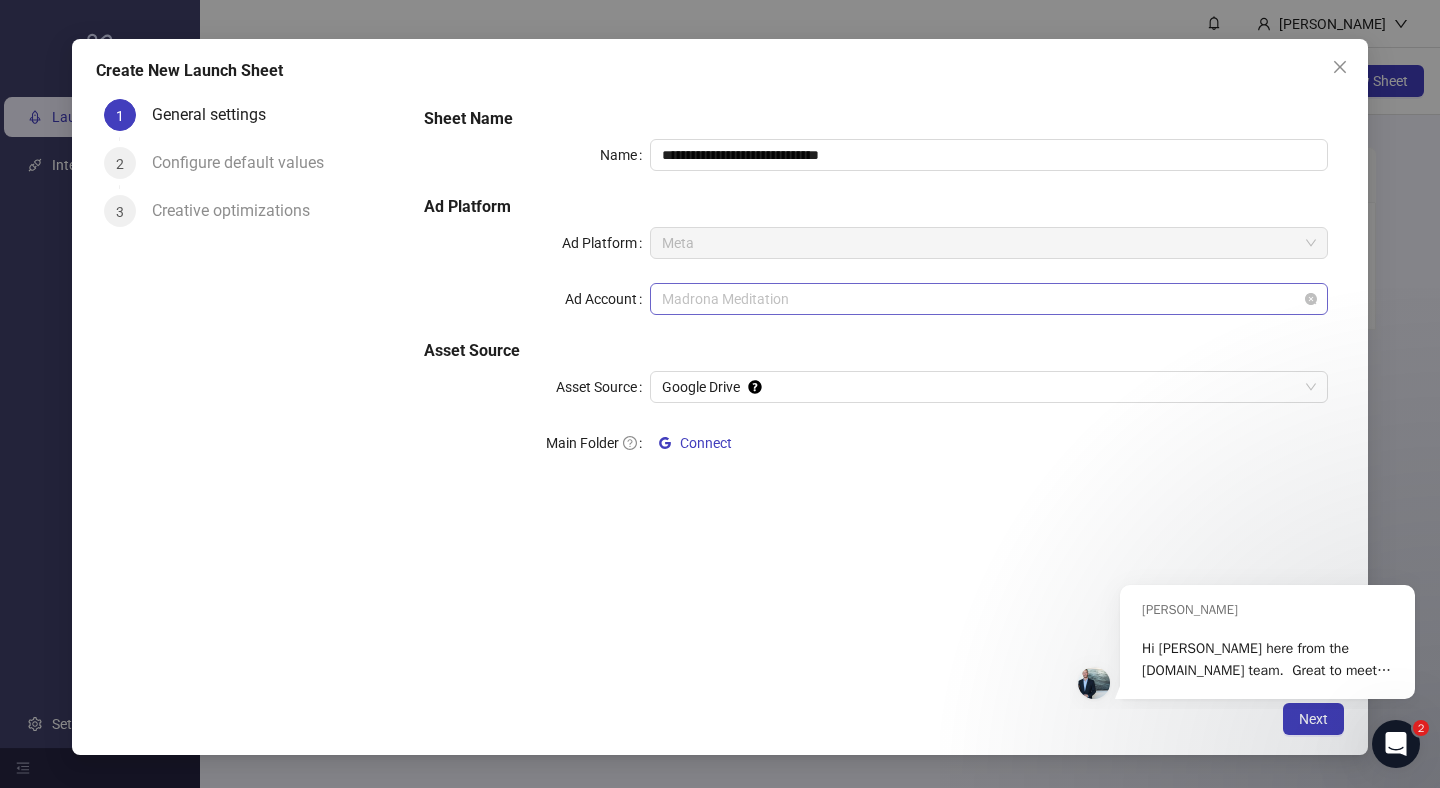 click on "Madrona Meditation" at bounding box center (989, 299) 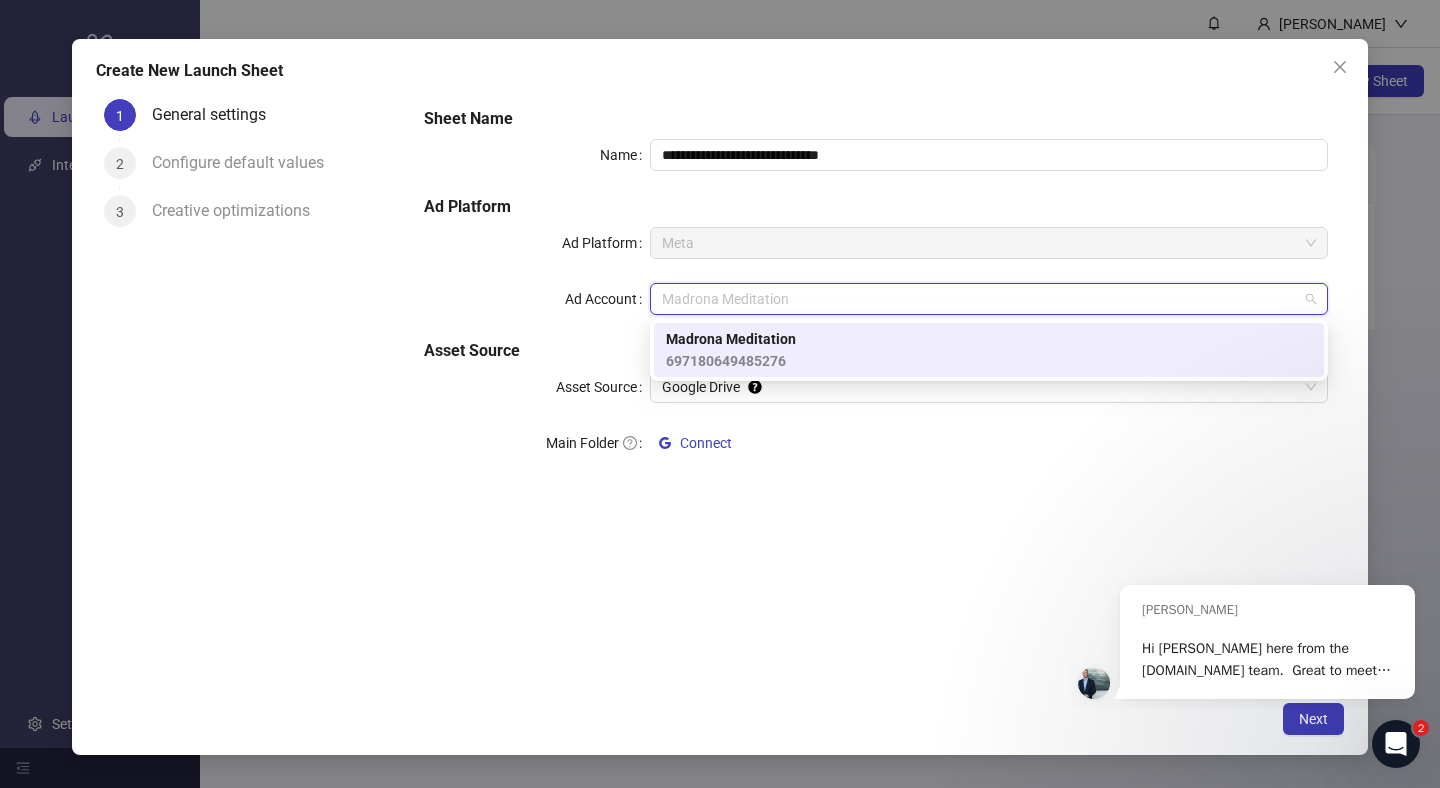 click on "**********" at bounding box center (876, 295) 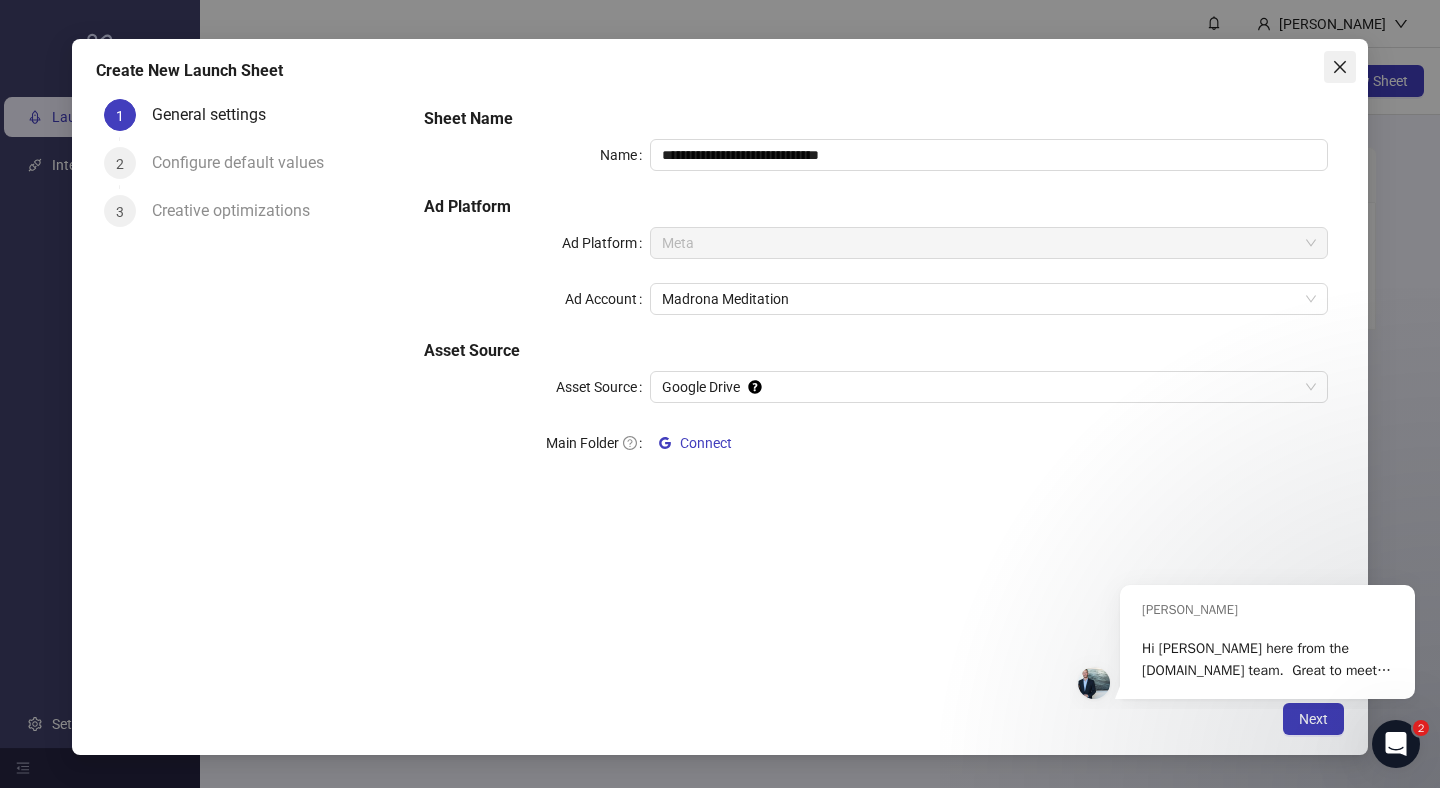 click 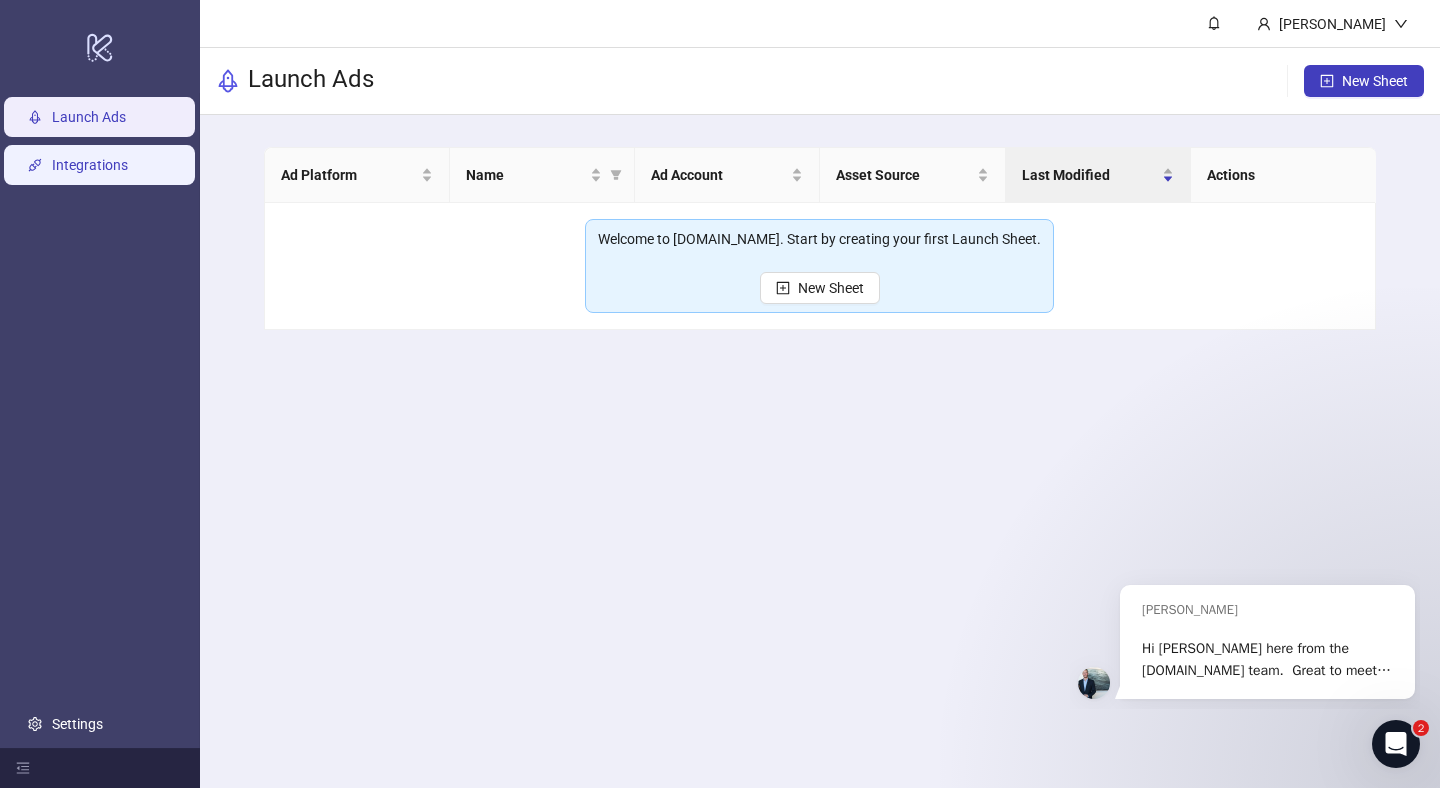 click on "Integrations" at bounding box center (90, 165) 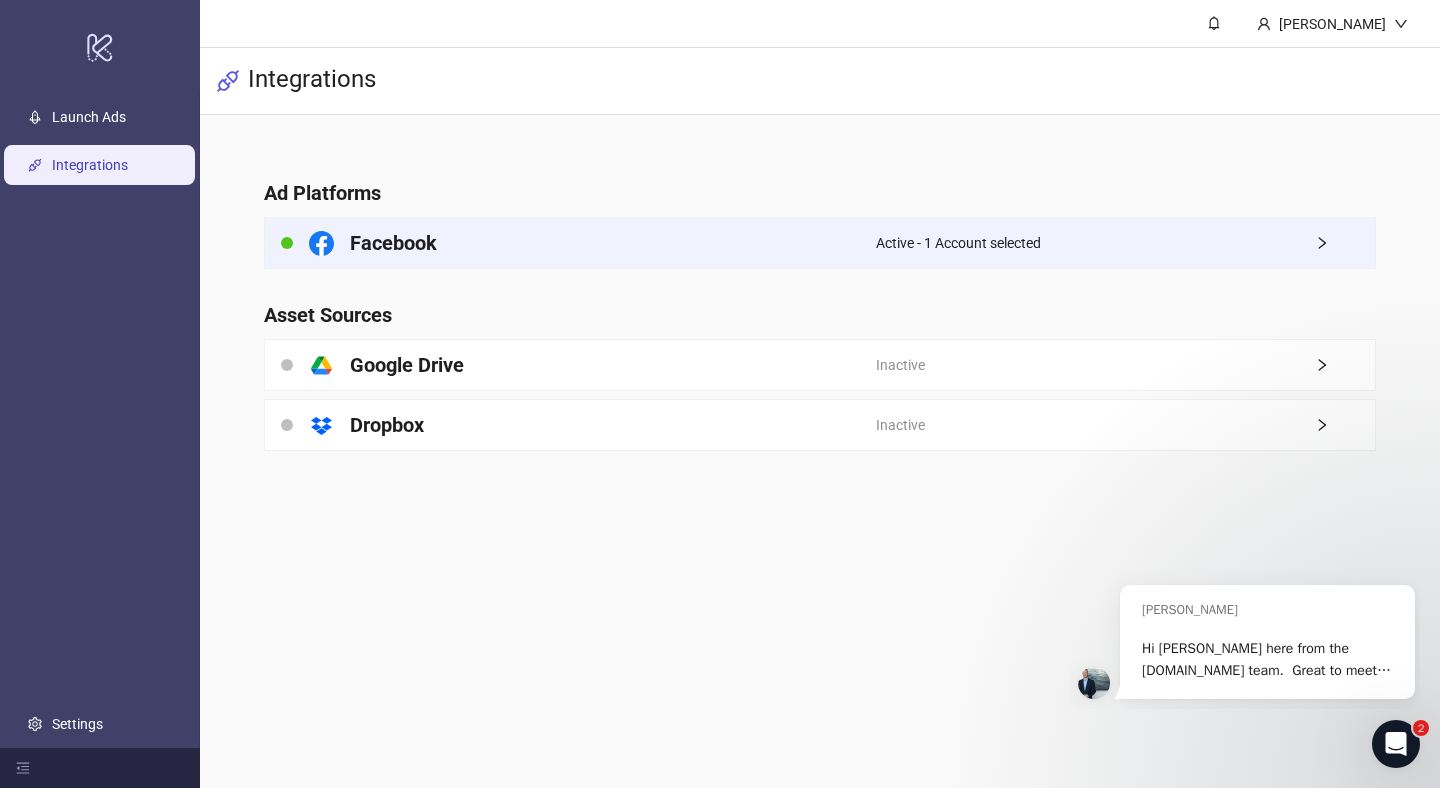 click on "Active - 1 Account selected" at bounding box center [1126, 243] 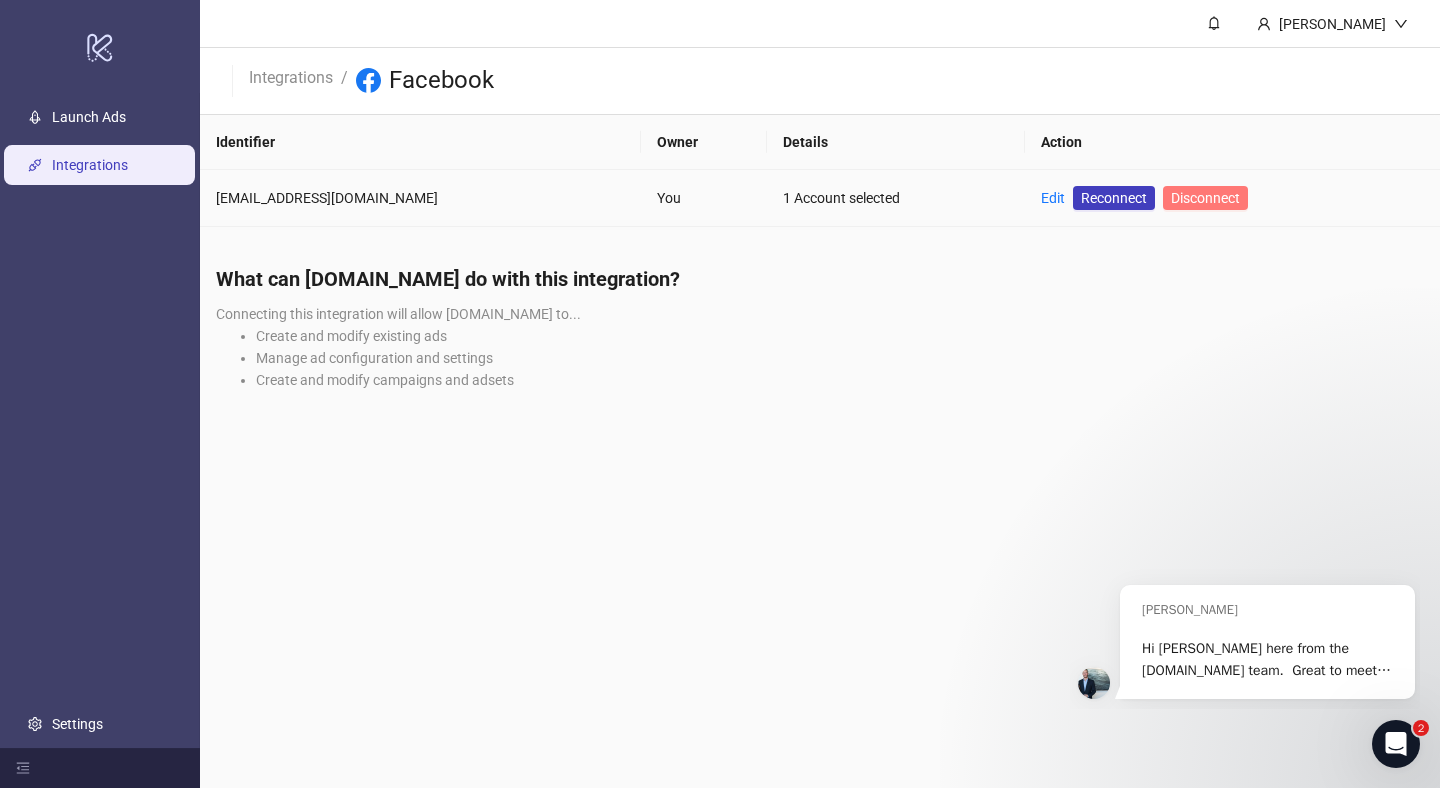click on "Disconnect" at bounding box center (1205, 198) 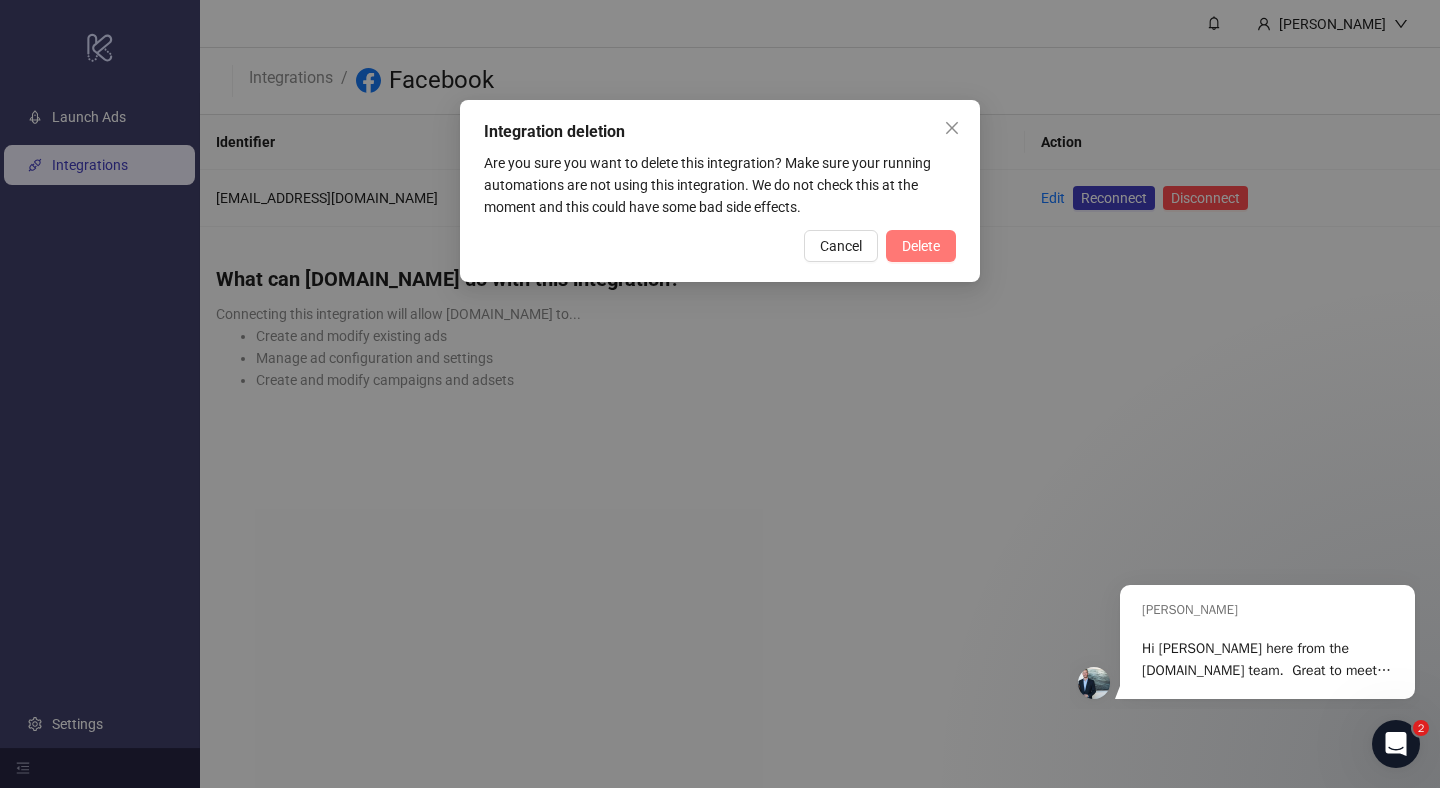 click on "Delete" at bounding box center (921, 246) 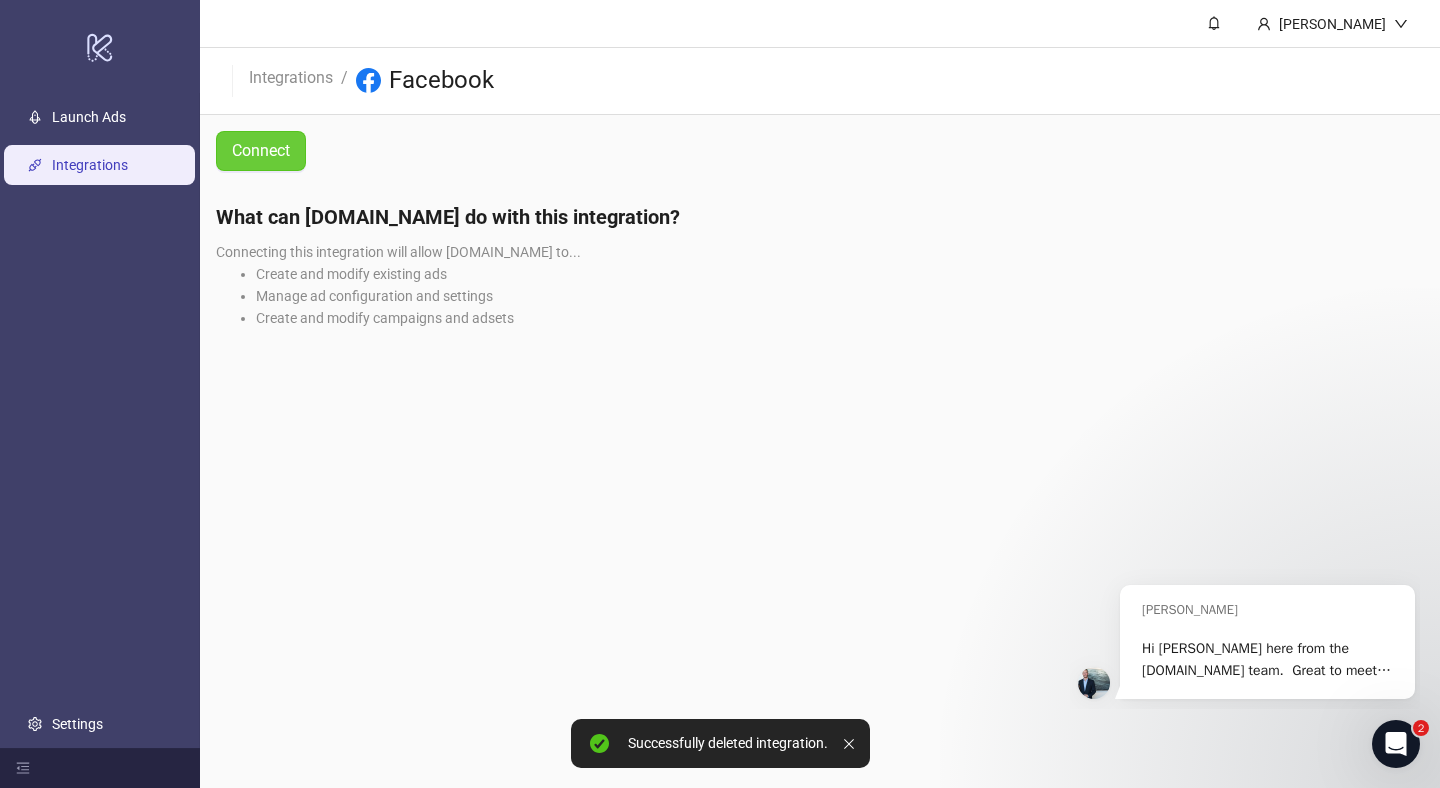 click on "Connect" at bounding box center (261, 150) 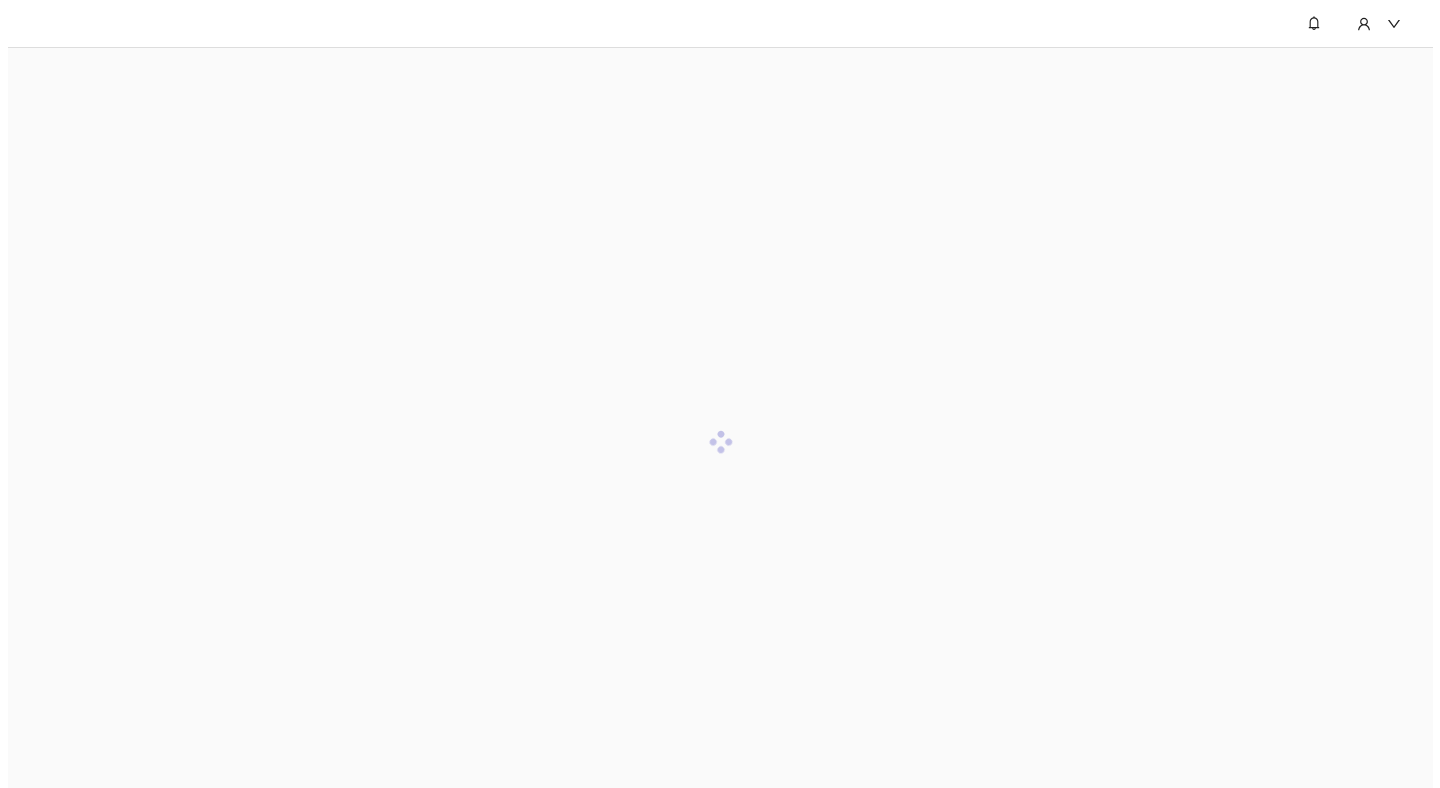 scroll, scrollTop: 0, scrollLeft: 0, axis: both 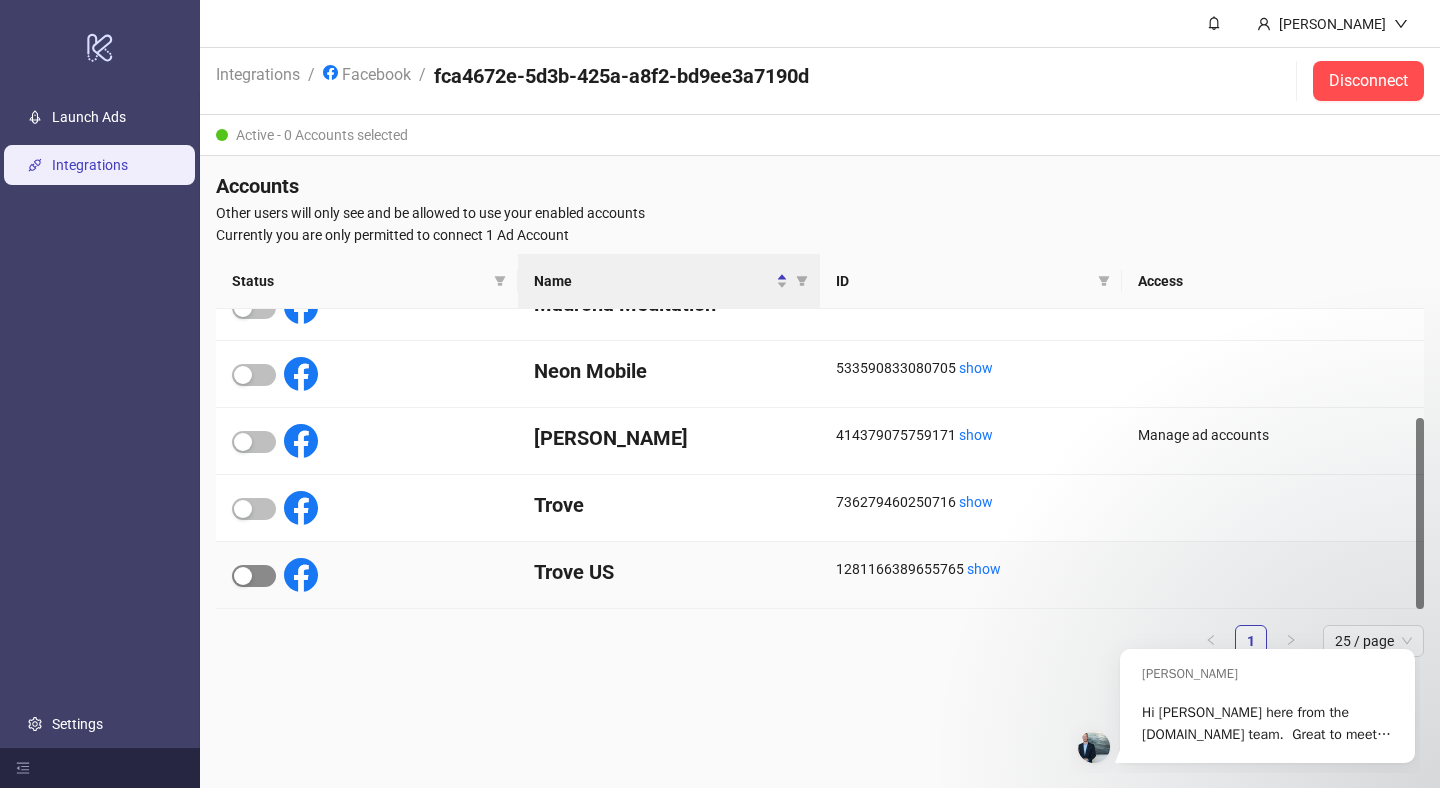 click at bounding box center [243, 576] 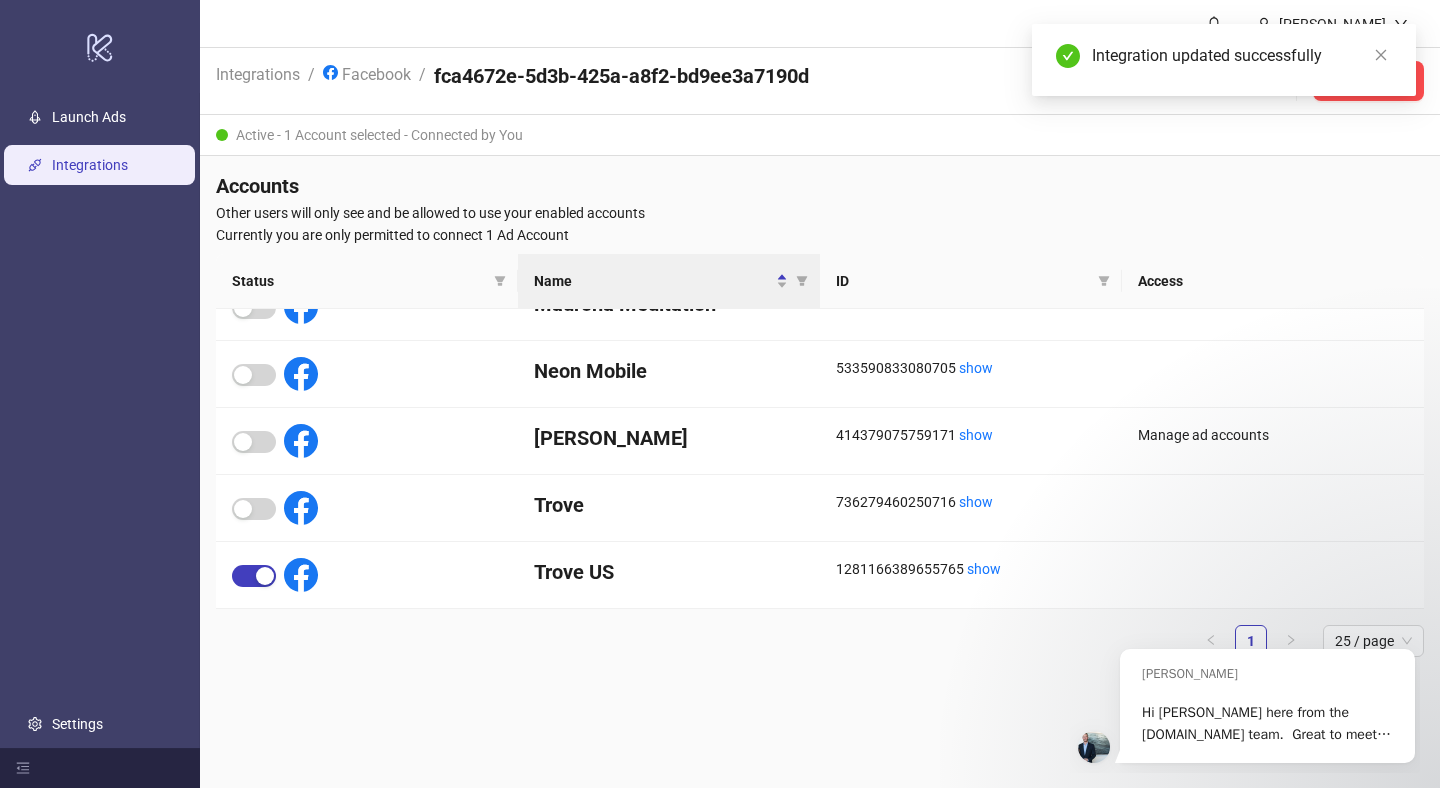 click on "Accounts" at bounding box center [820, 186] 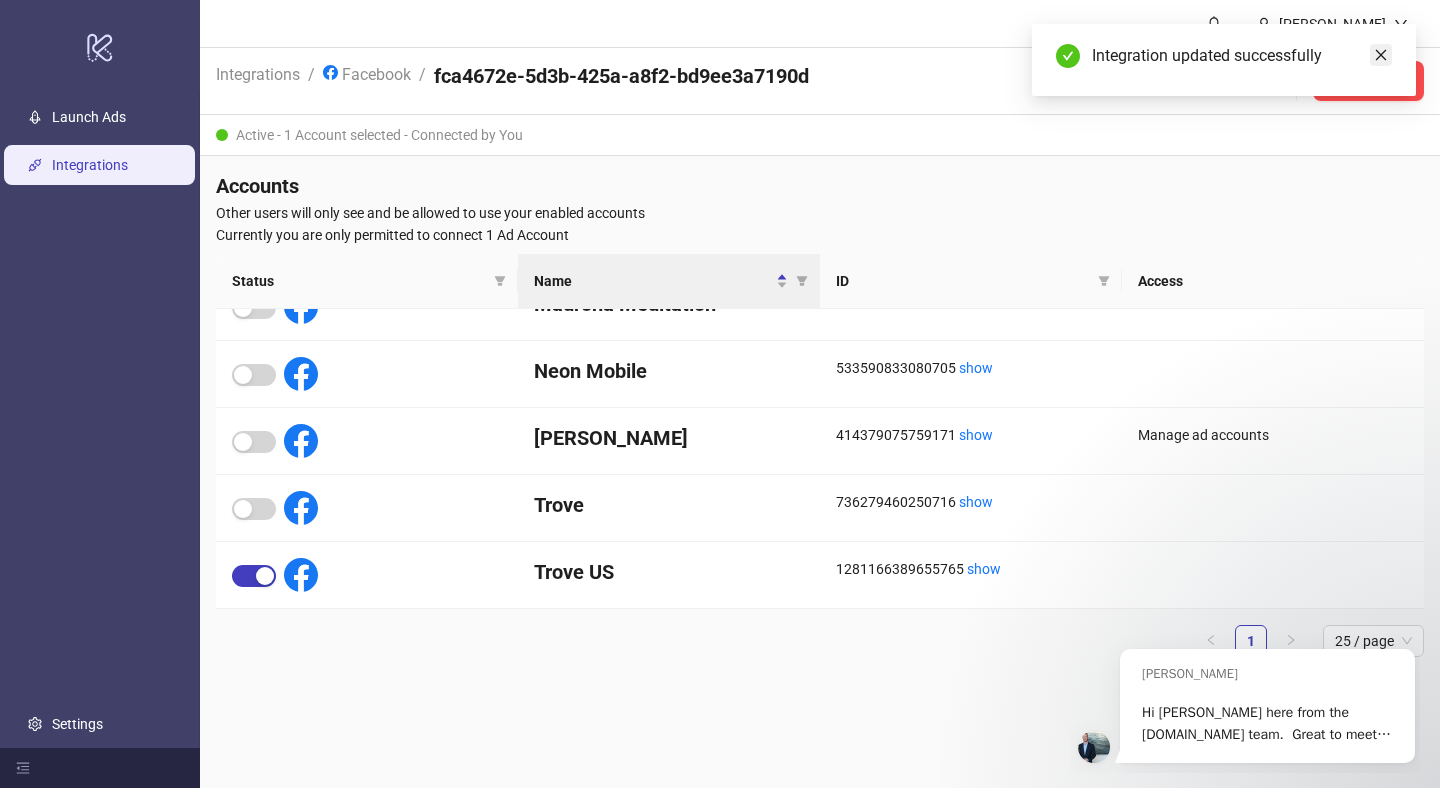 click 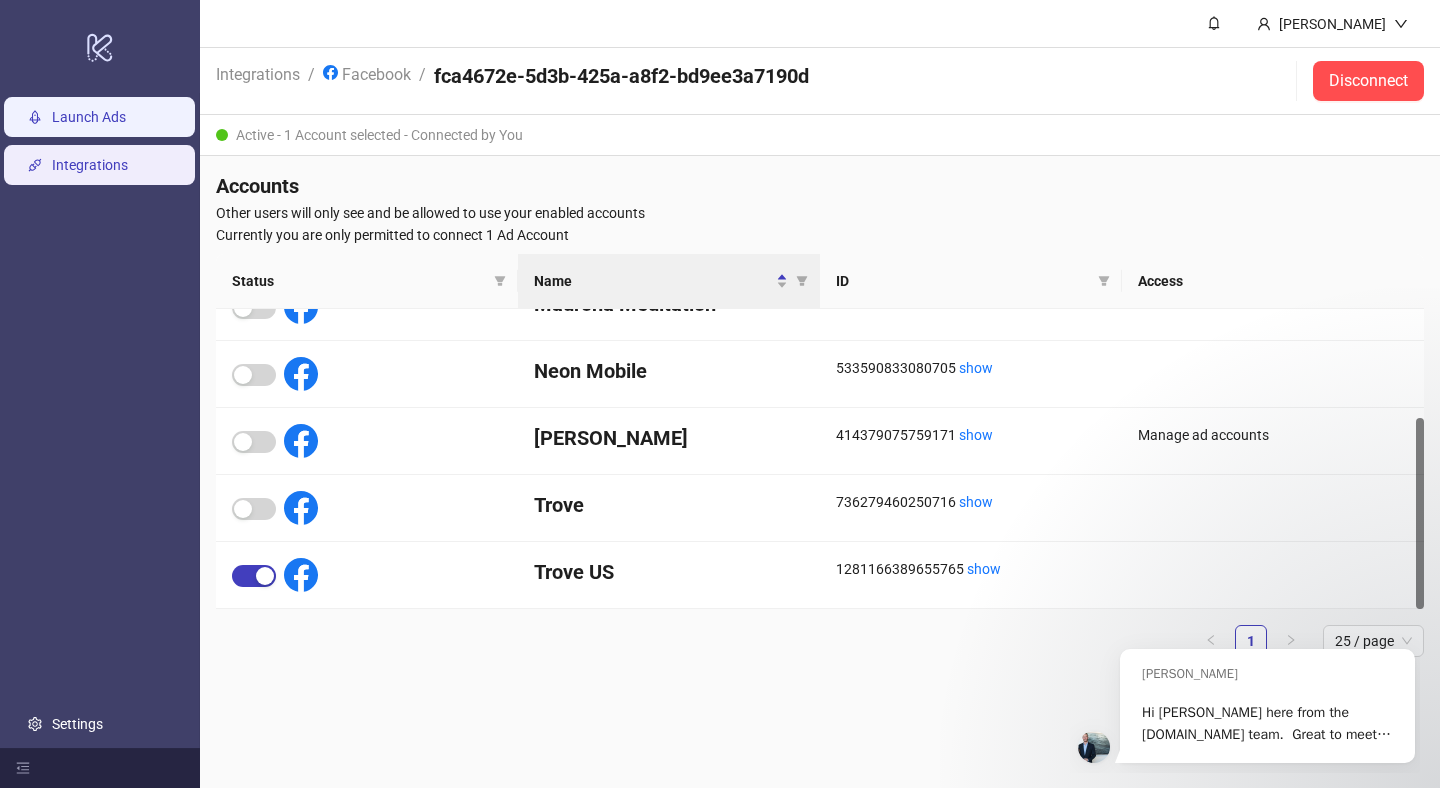 click on "Launch Ads" at bounding box center (89, 117) 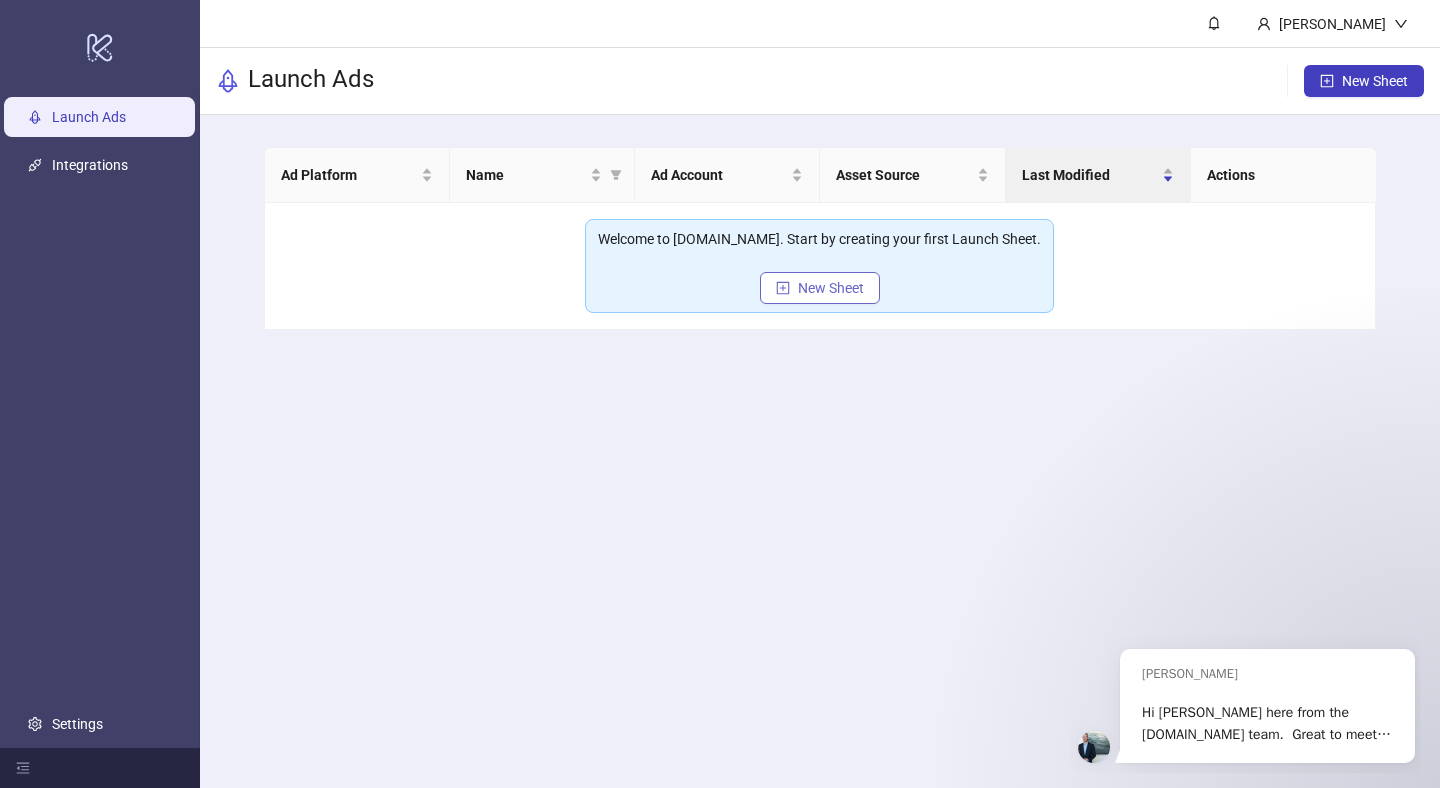 click on "New Sheet" at bounding box center [831, 288] 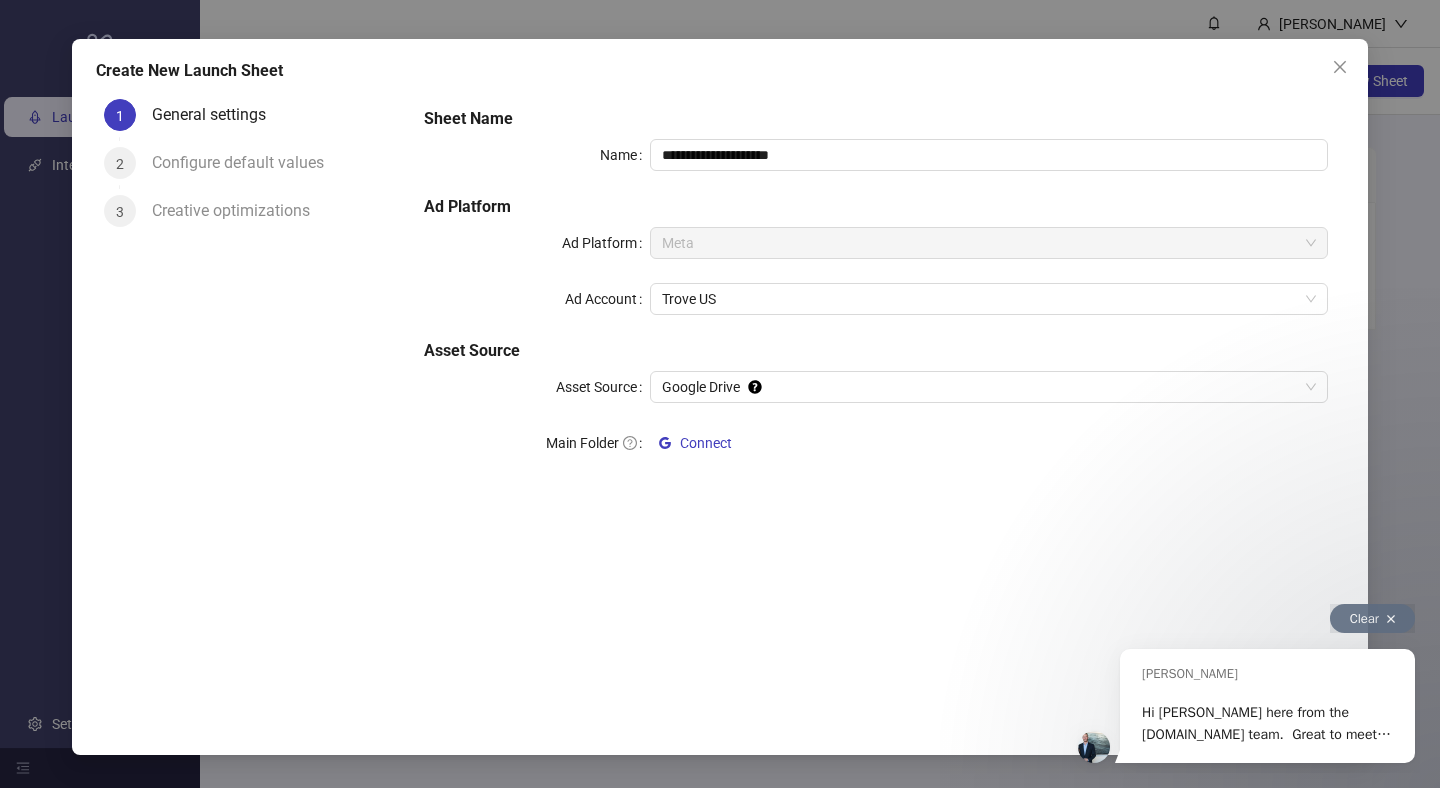 click on "Clear" at bounding box center [1372, 618] 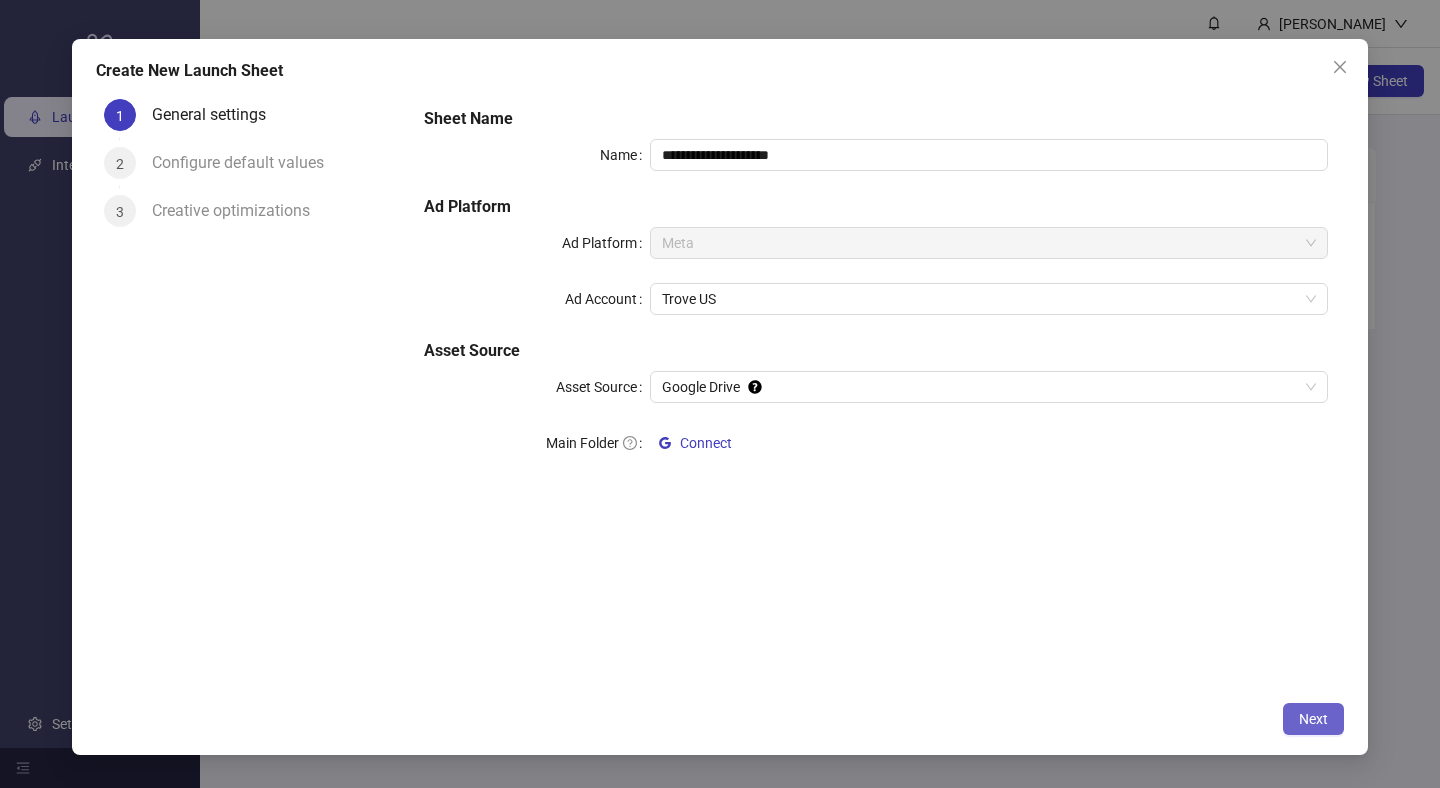 click on "Next" at bounding box center (1313, 719) 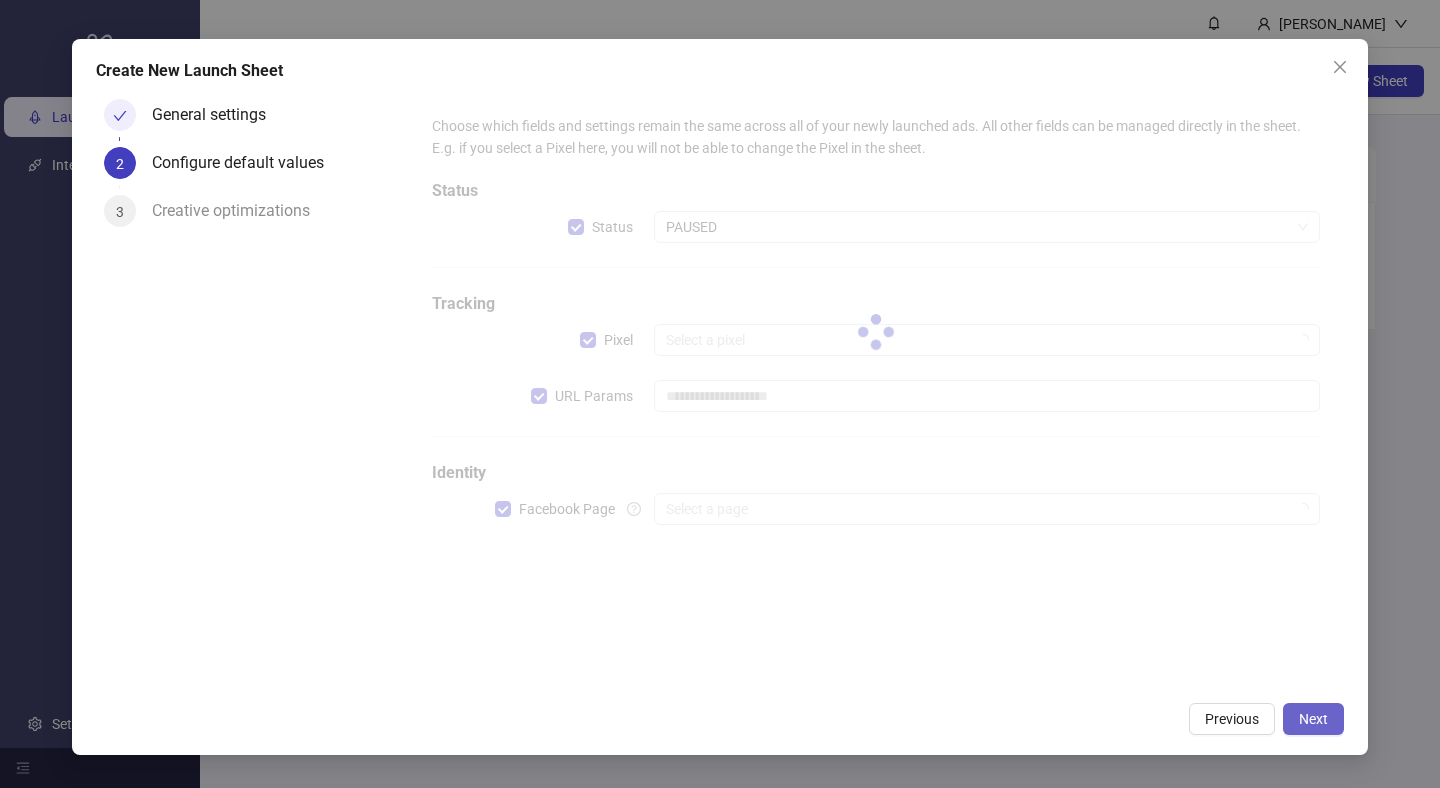 type on "**********" 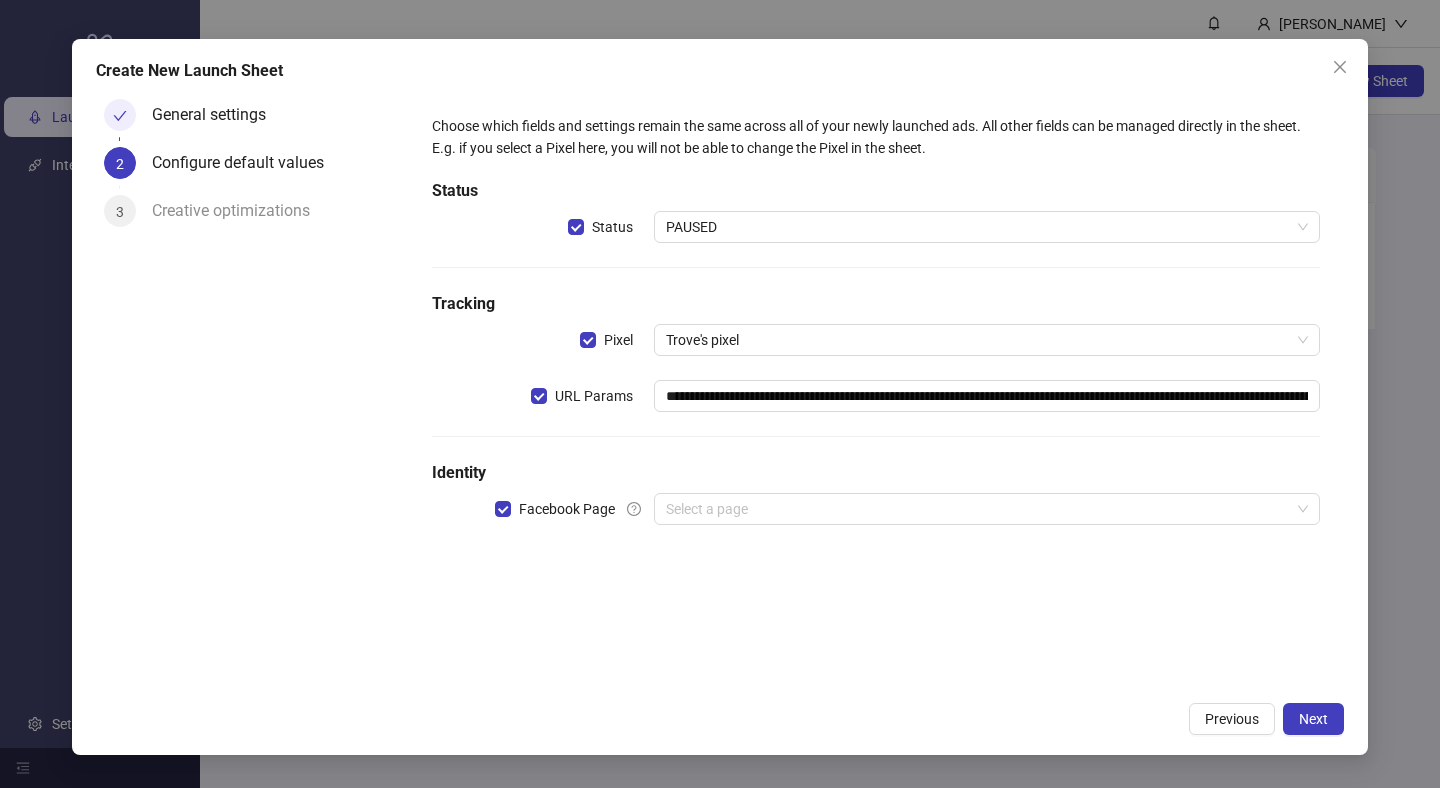 click on "Identity" at bounding box center (876, 473) 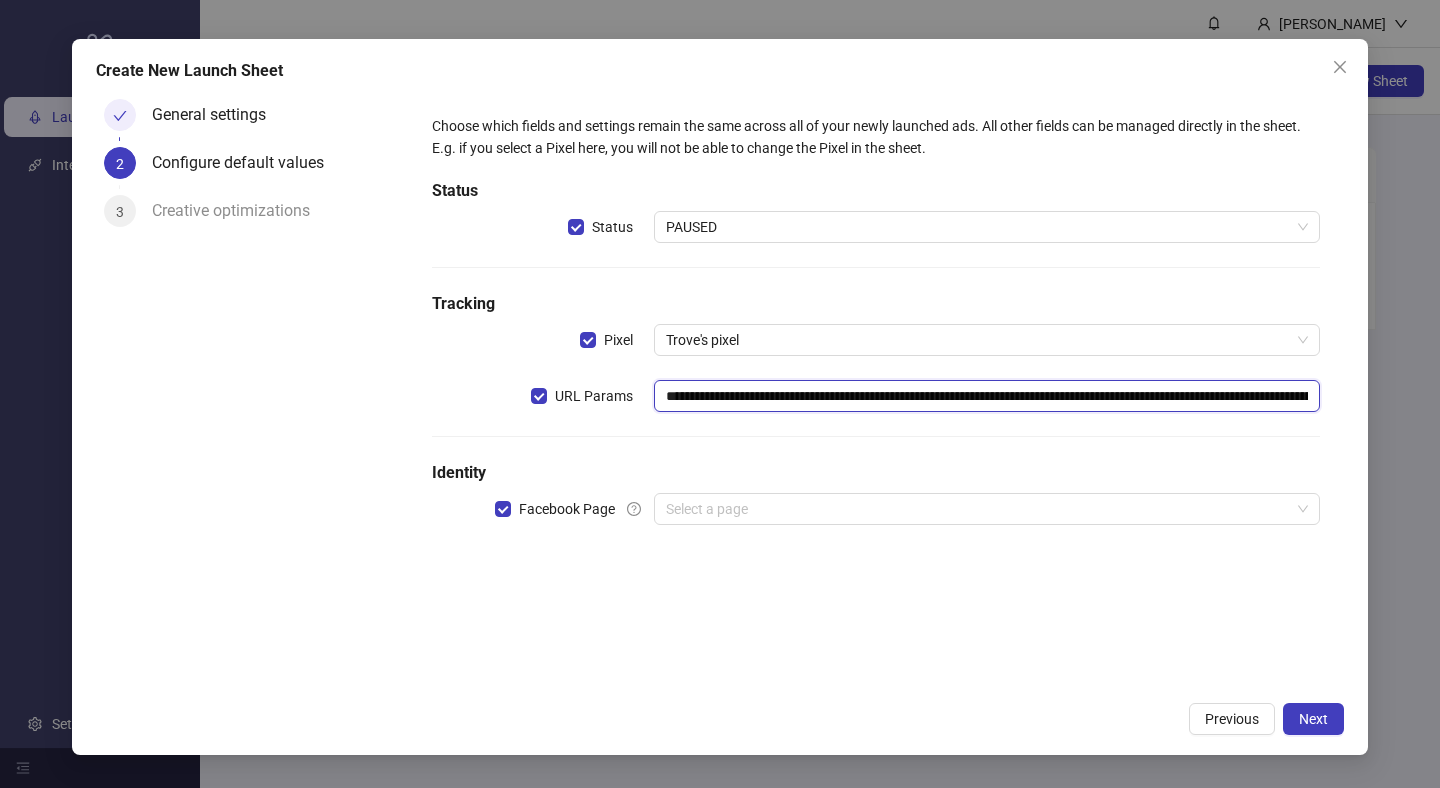 click on "**********" at bounding box center (987, 396) 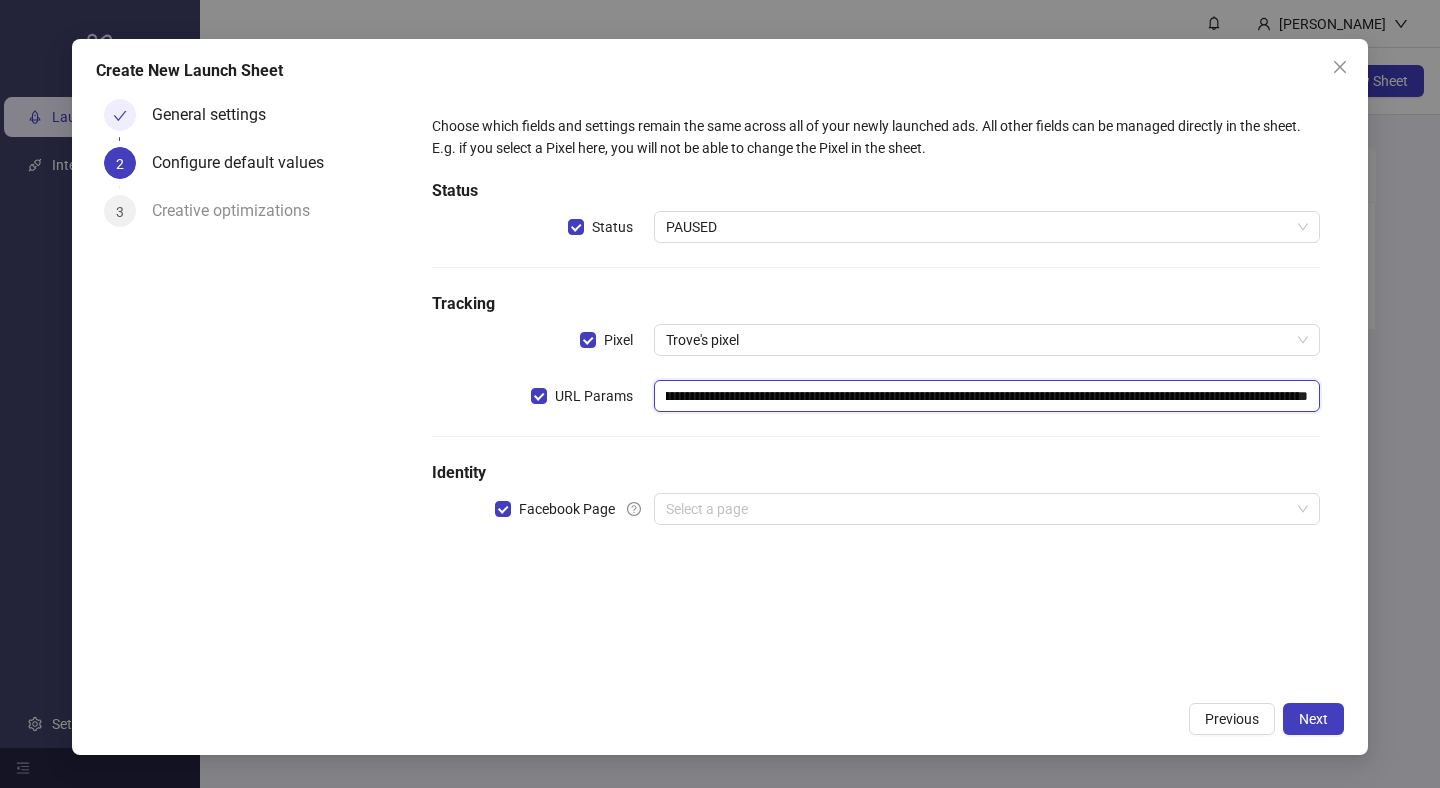 scroll, scrollTop: 0, scrollLeft: 0, axis: both 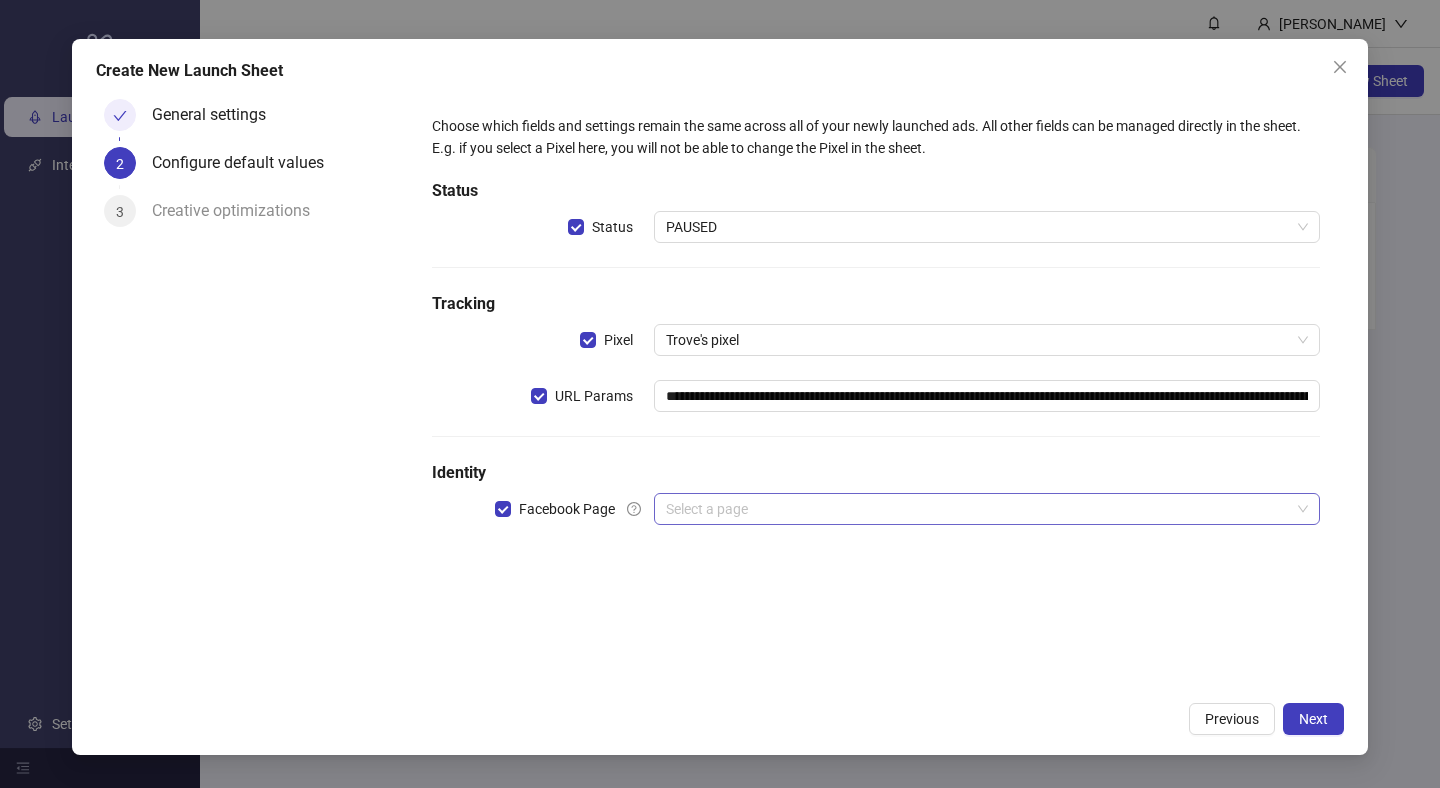 click at bounding box center (978, 509) 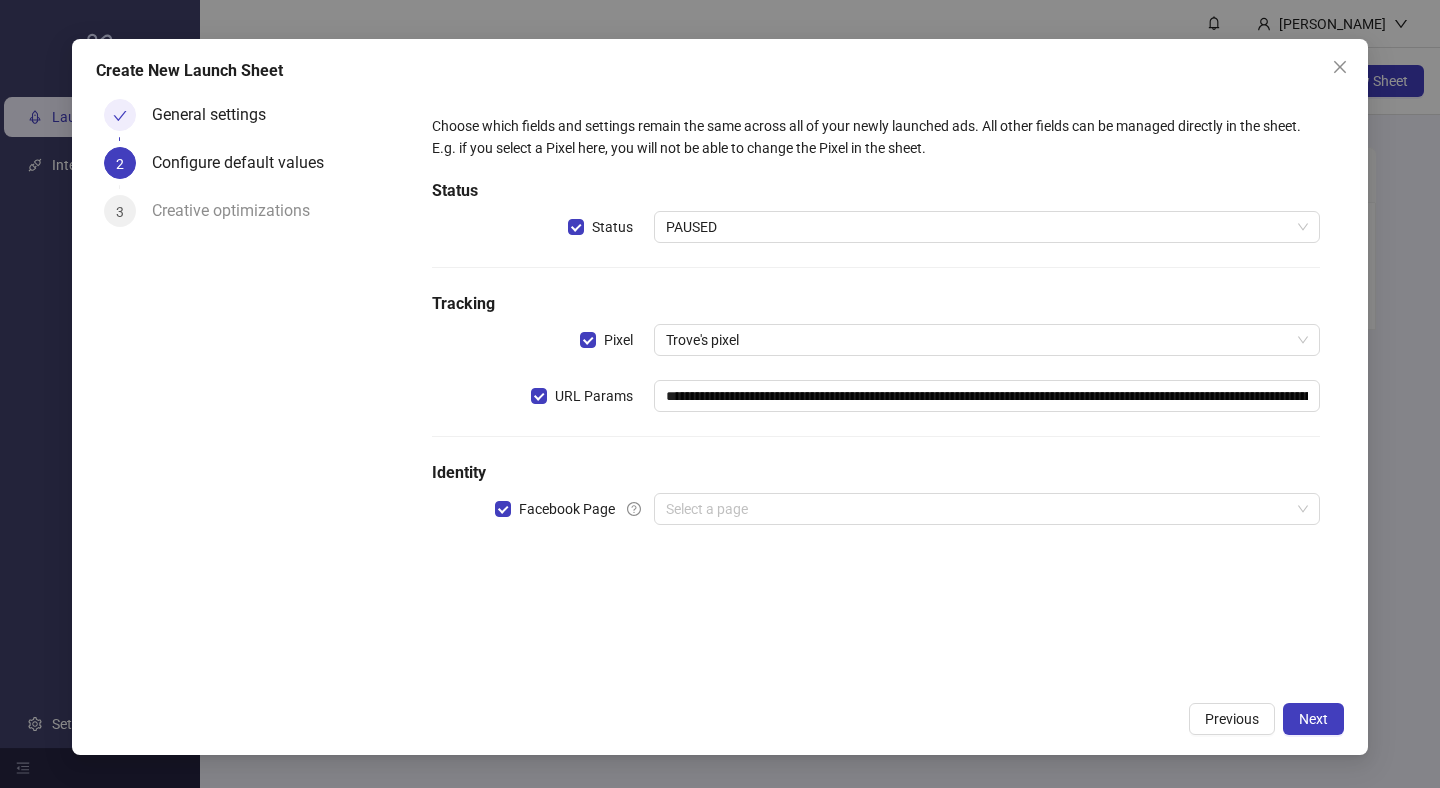 click on "Identity" at bounding box center [876, 473] 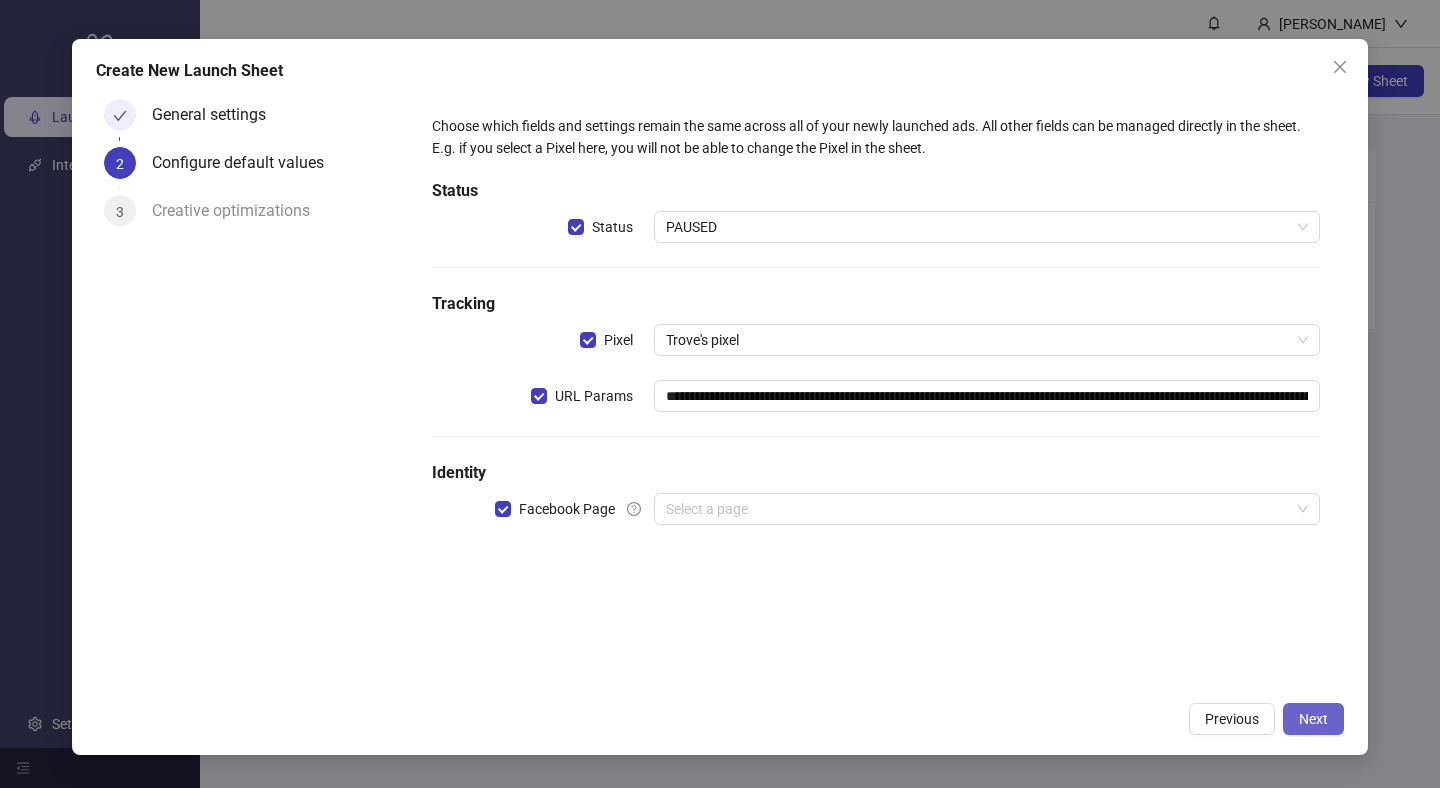 click on "Next" at bounding box center [1313, 719] 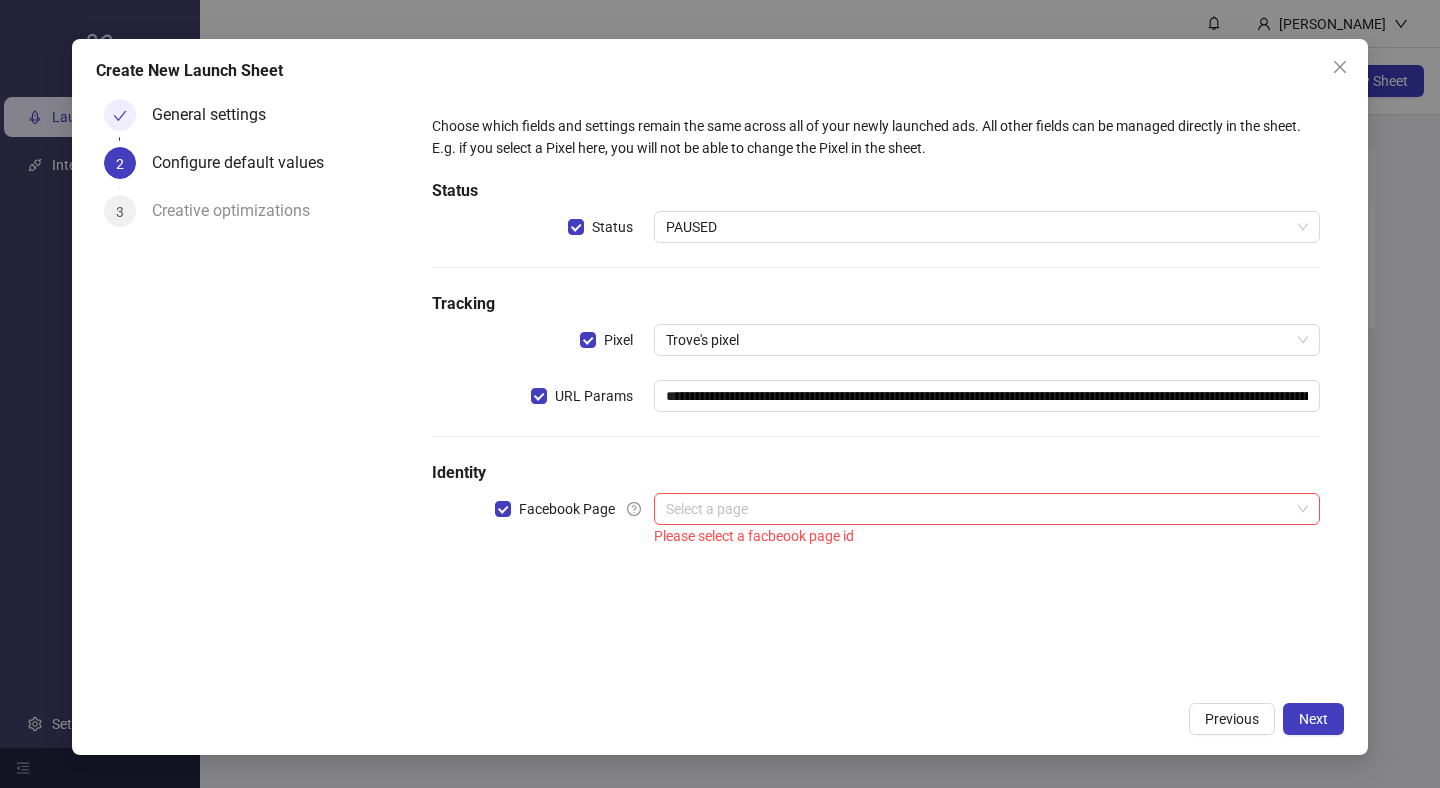 click on "**********" at bounding box center (876, 331) 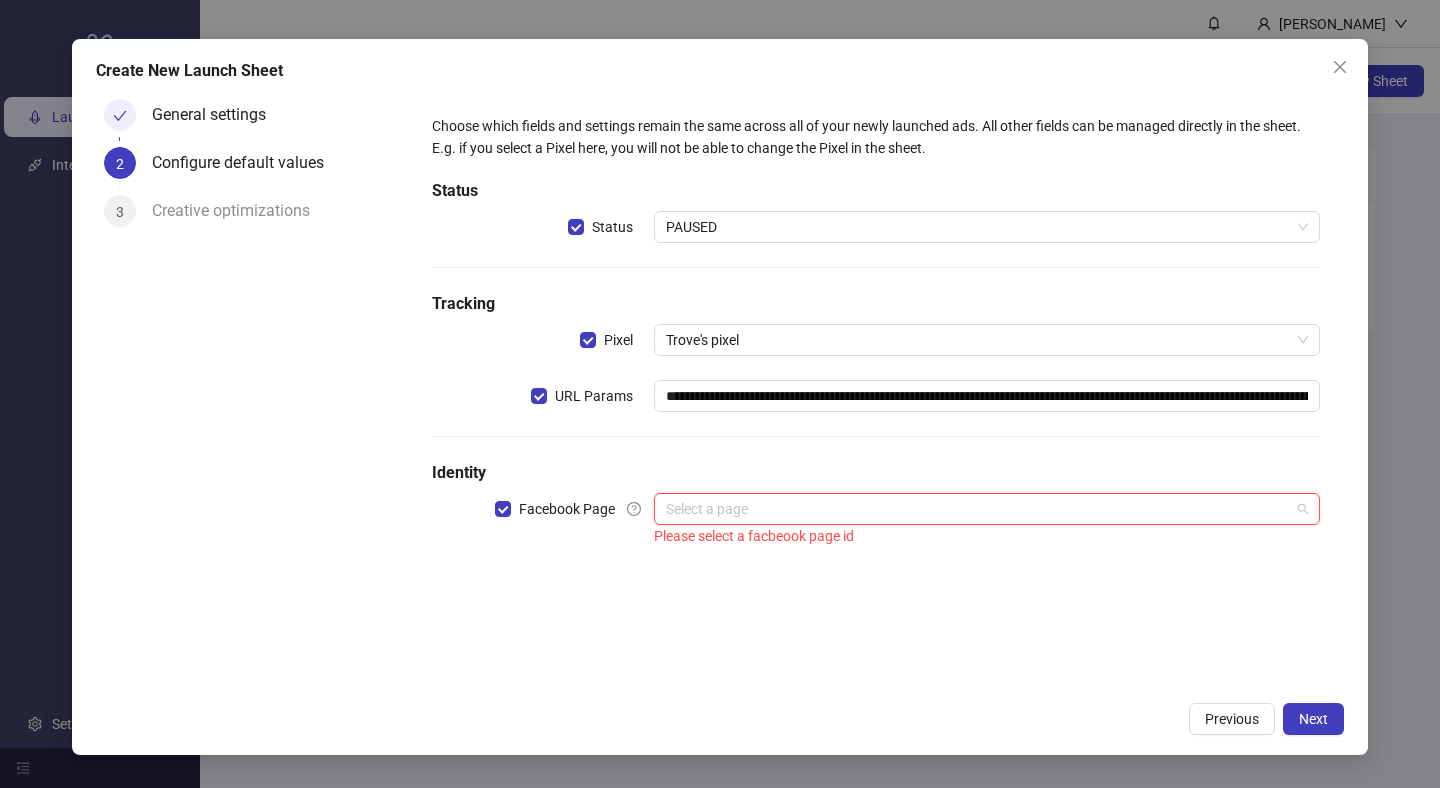click at bounding box center [978, 509] 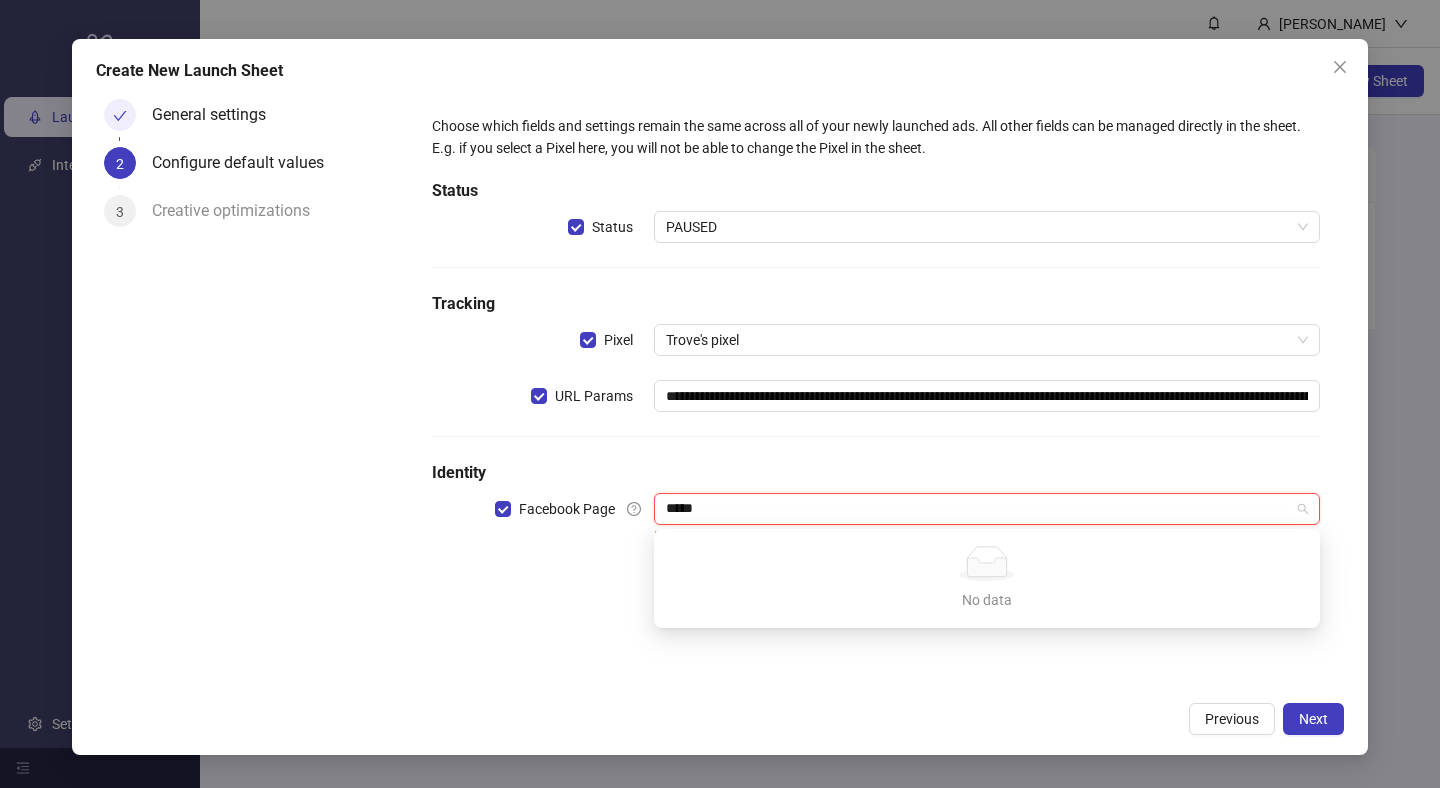 type on "*****" 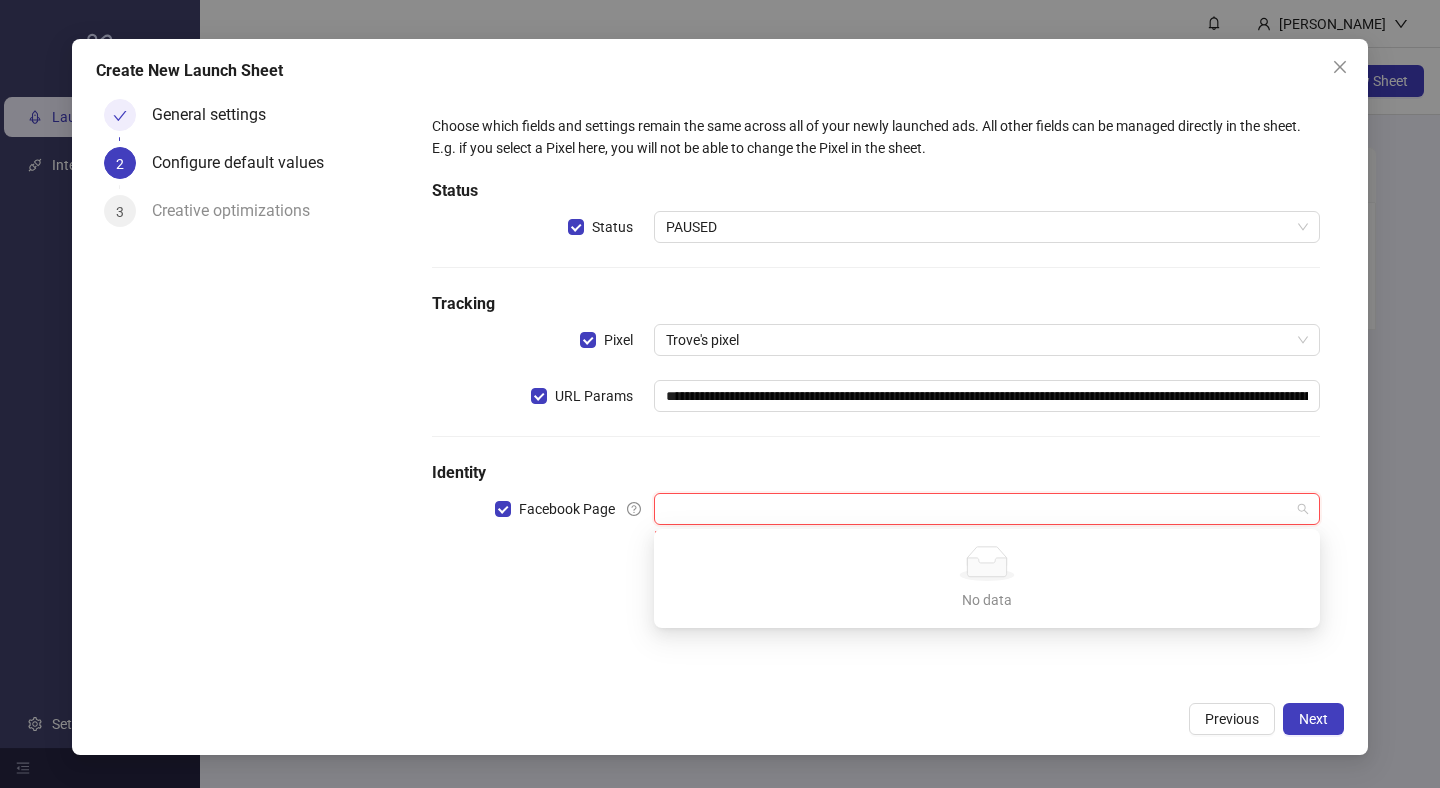 click on "**********" at bounding box center [876, 331] 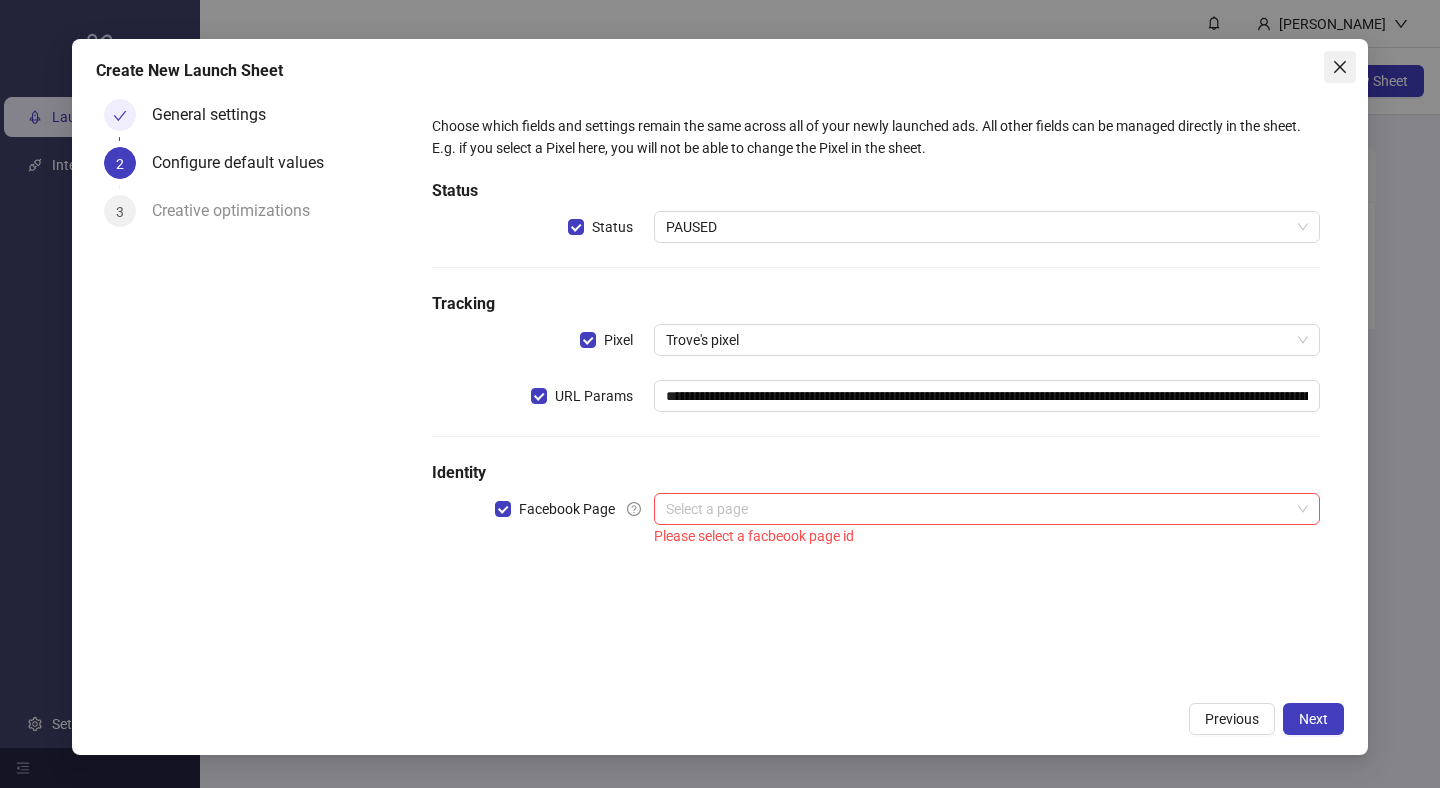 click 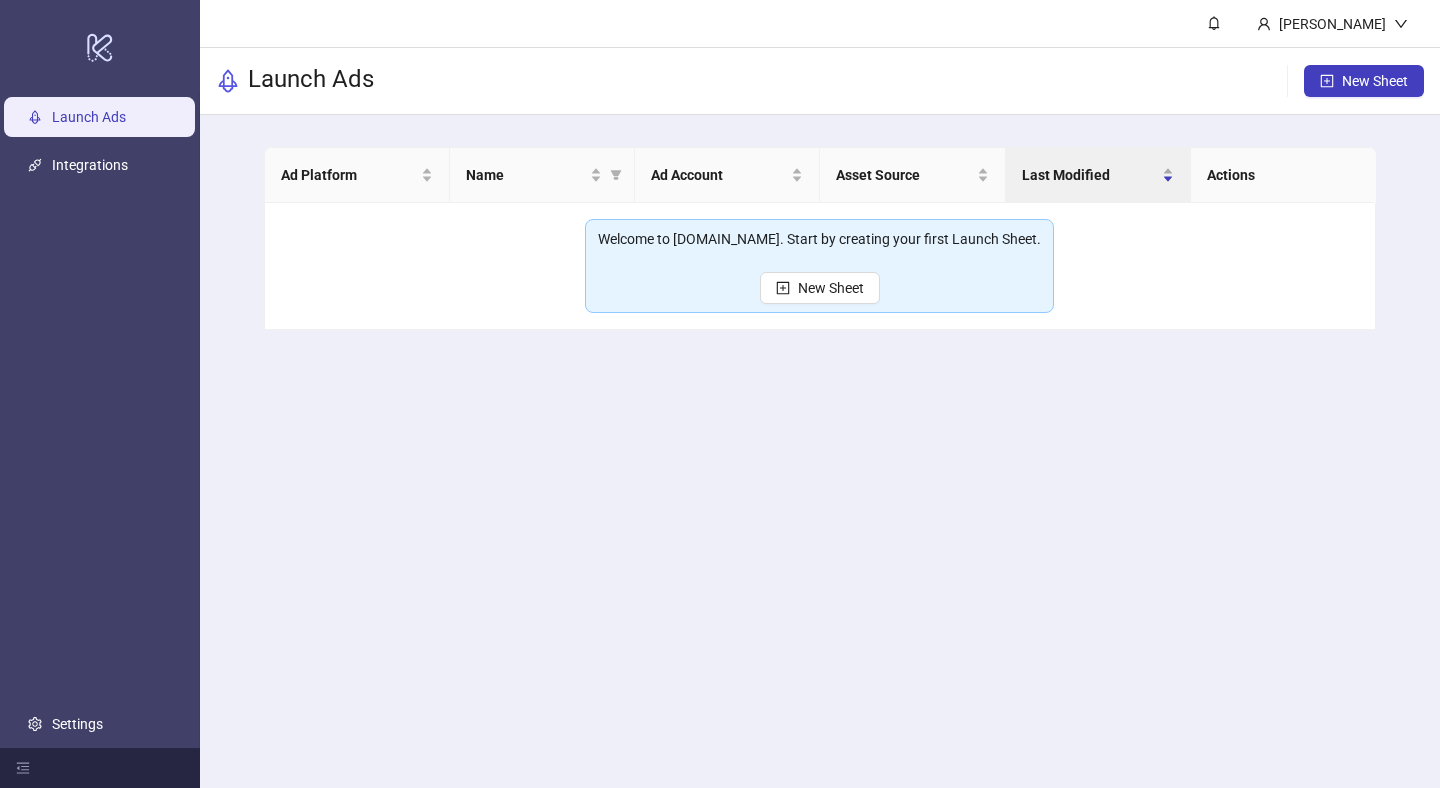 click on "Launch Ads" at bounding box center (89, 117) 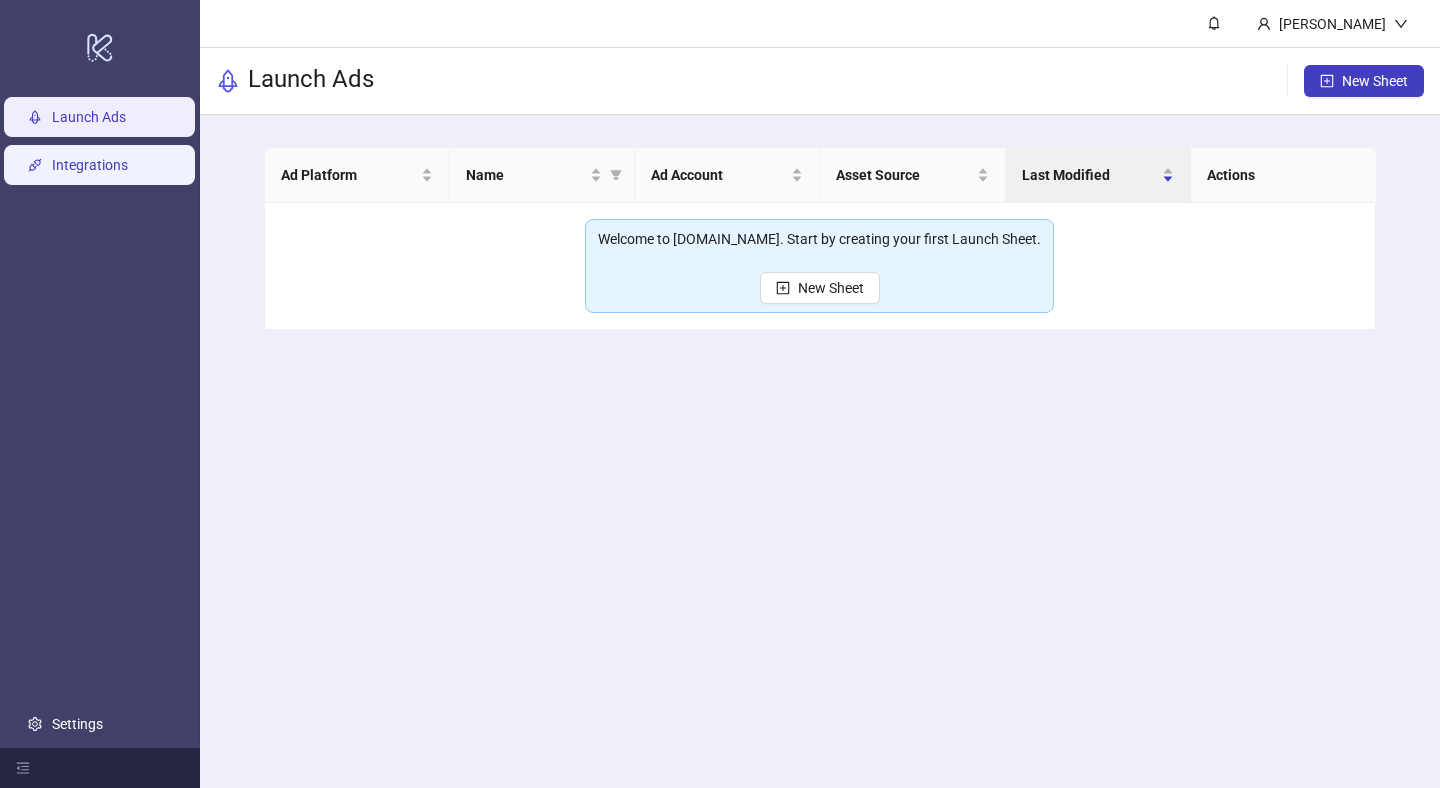 click on "Integrations" at bounding box center [90, 165] 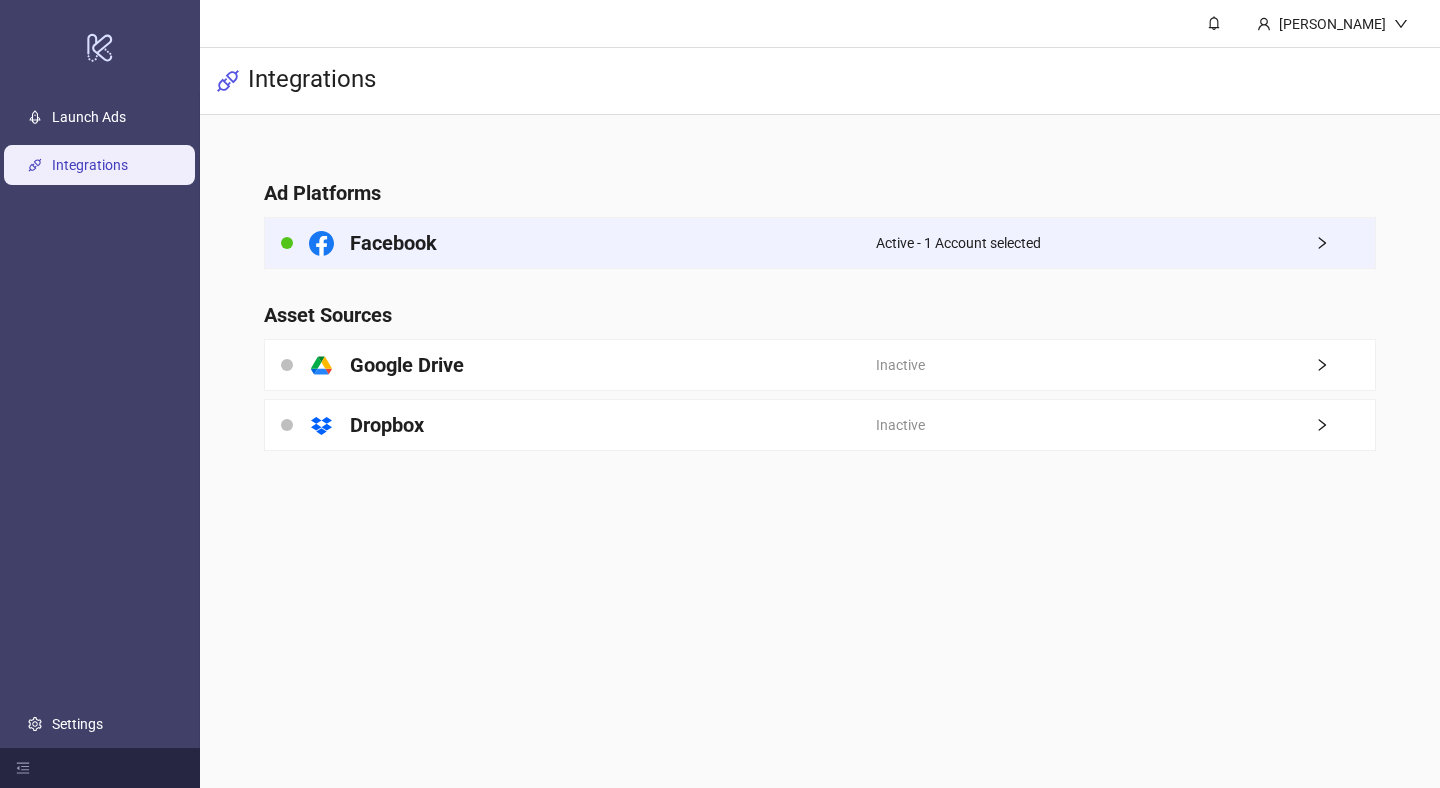 click 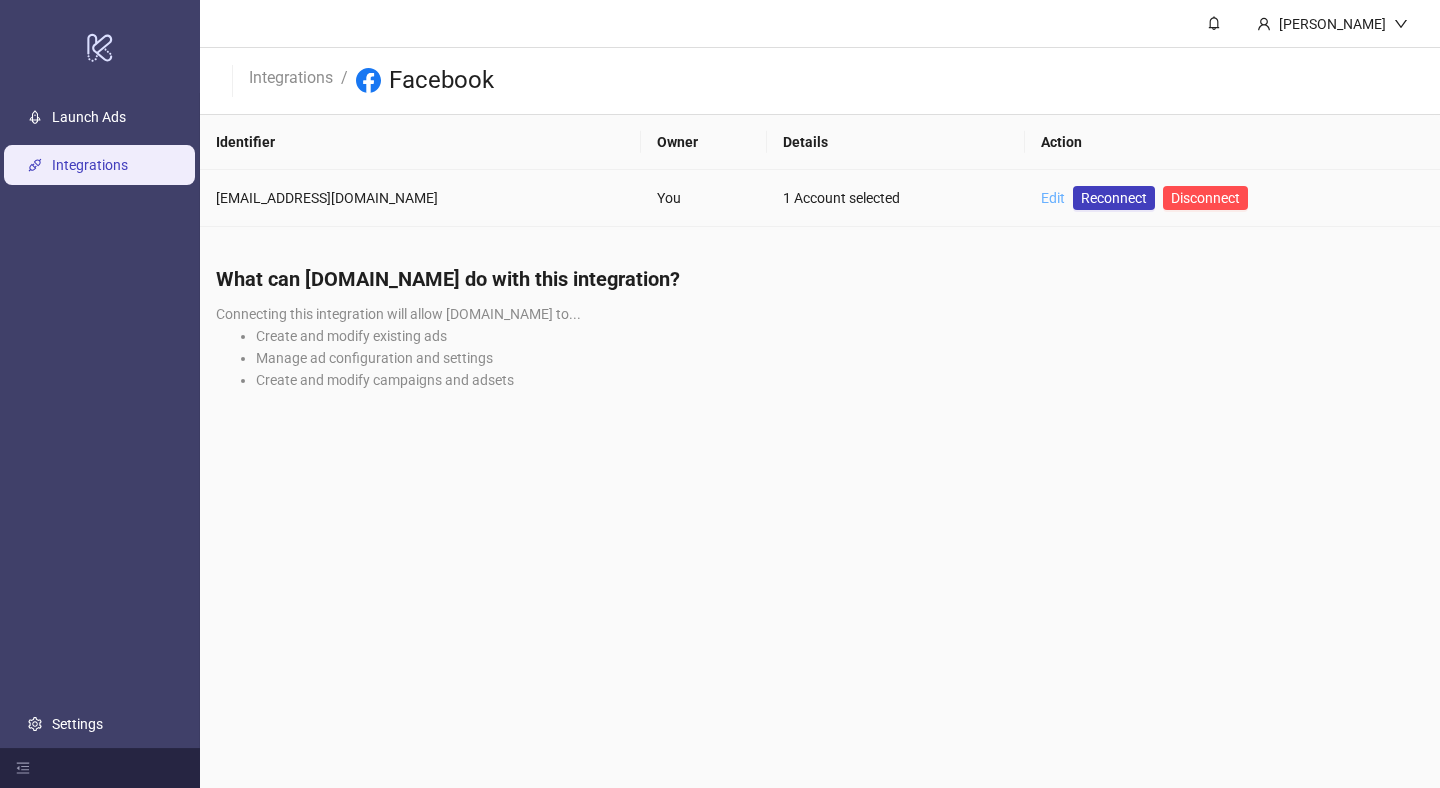 click on "Edit" at bounding box center [1053, 198] 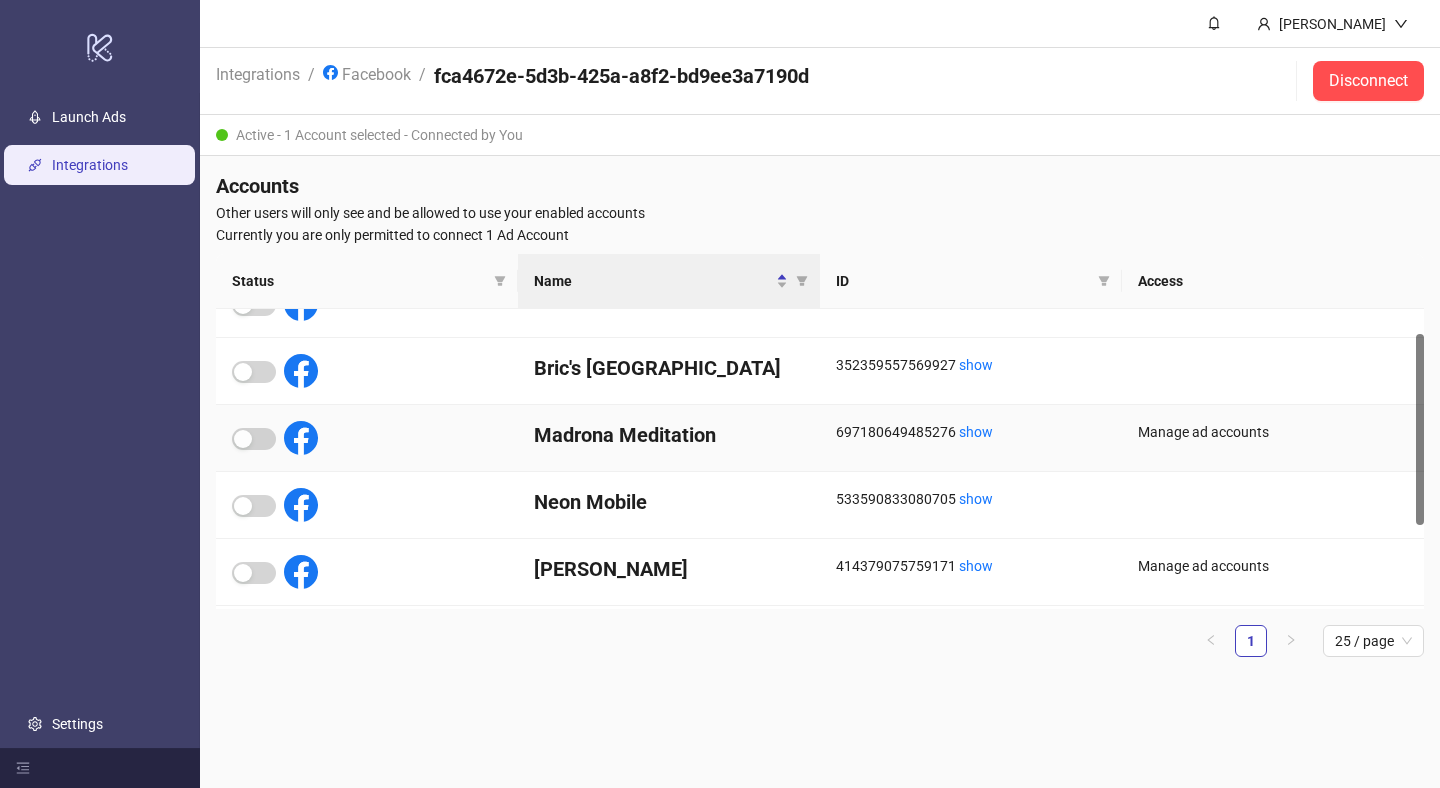 scroll, scrollTop: 0, scrollLeft: 0, axis: both 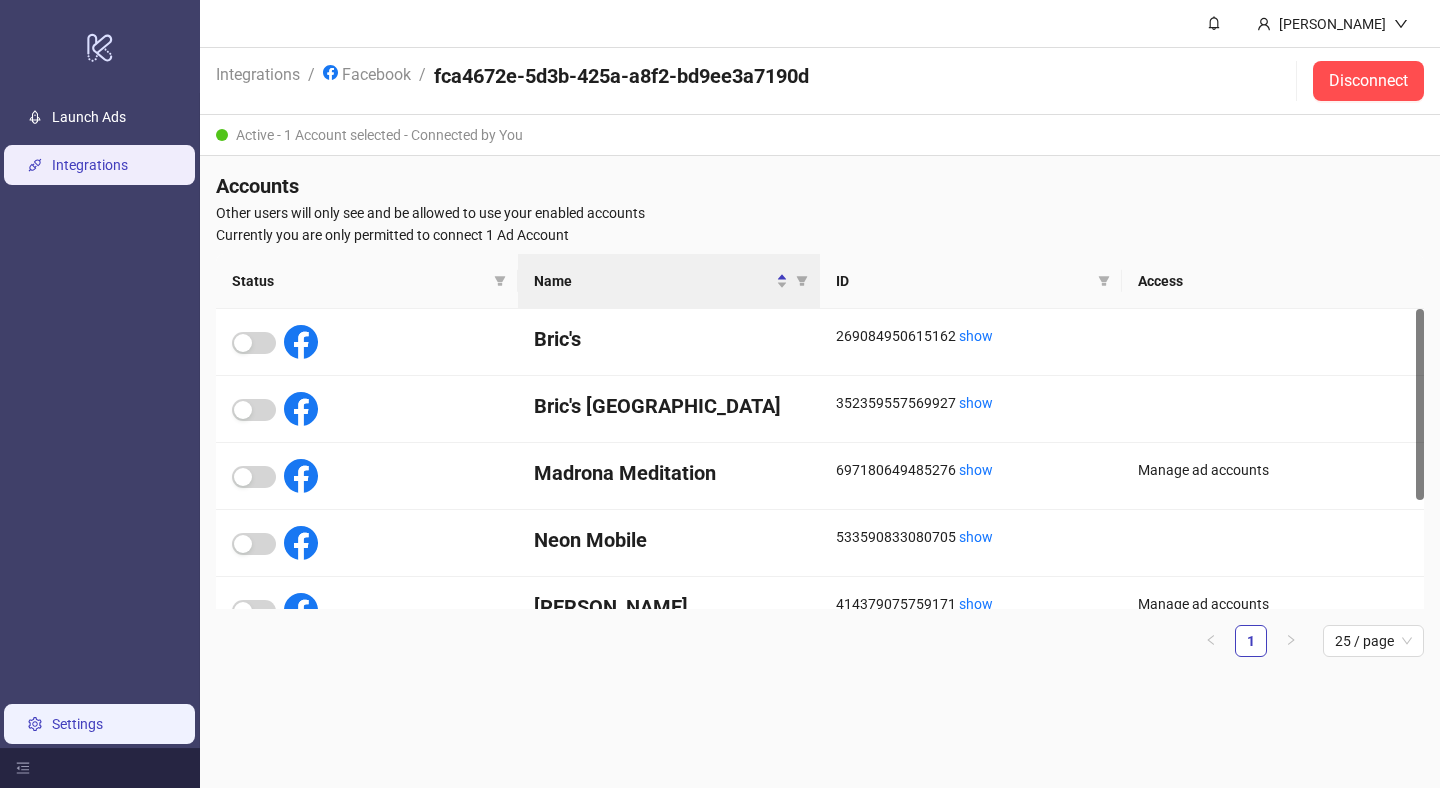 click on "Settings" at bounding box center [77, 724] 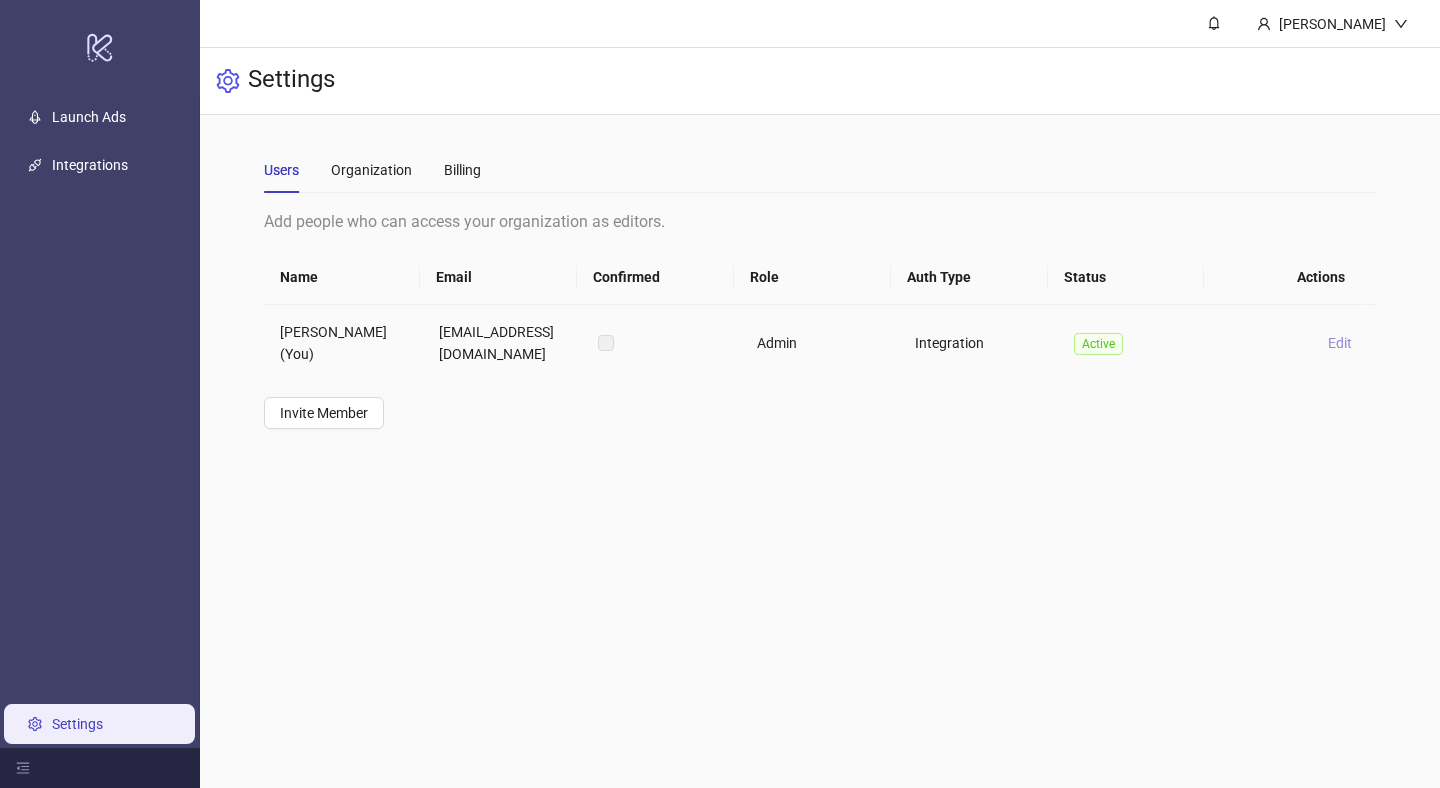 click on "Edit" at bounding box center [1340, 343] 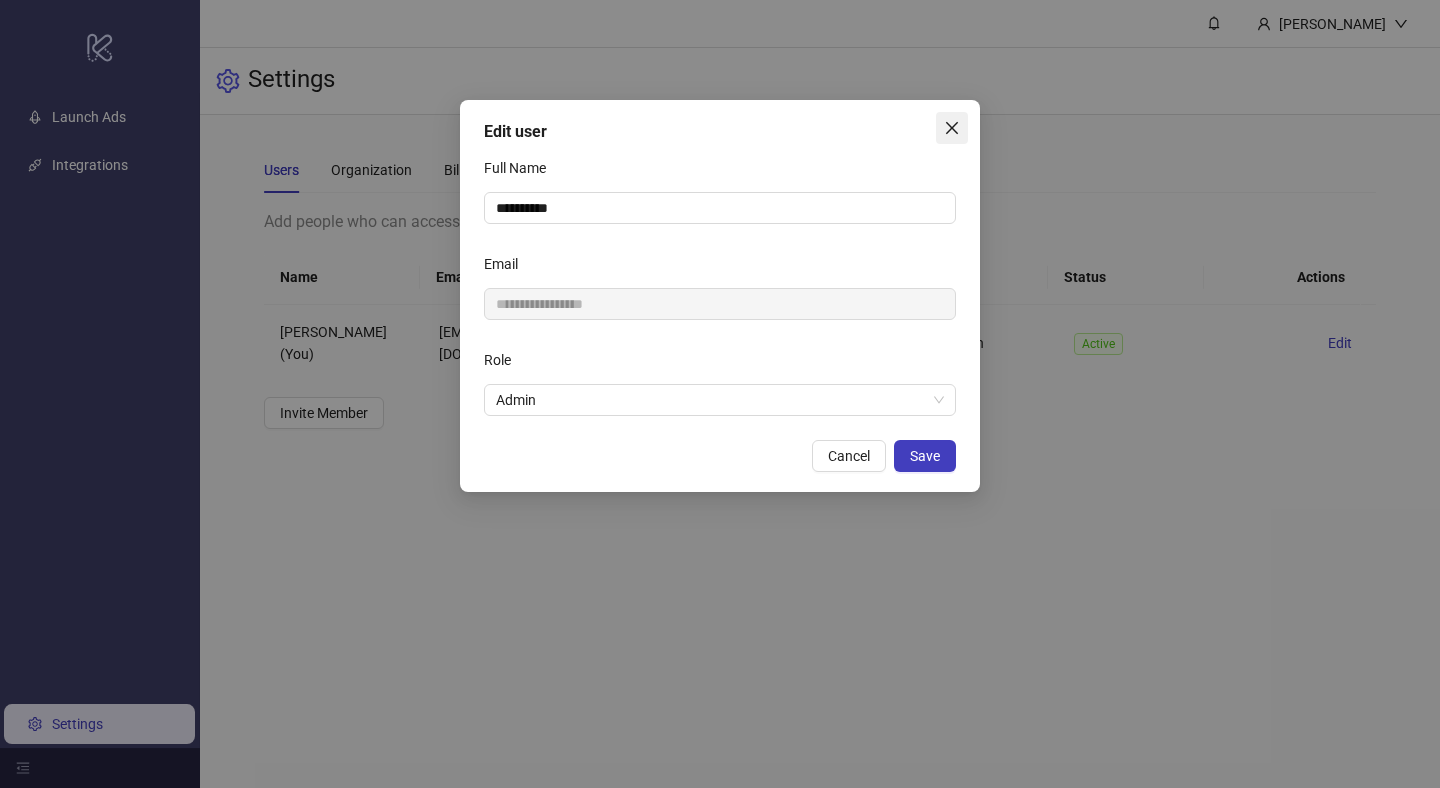 click 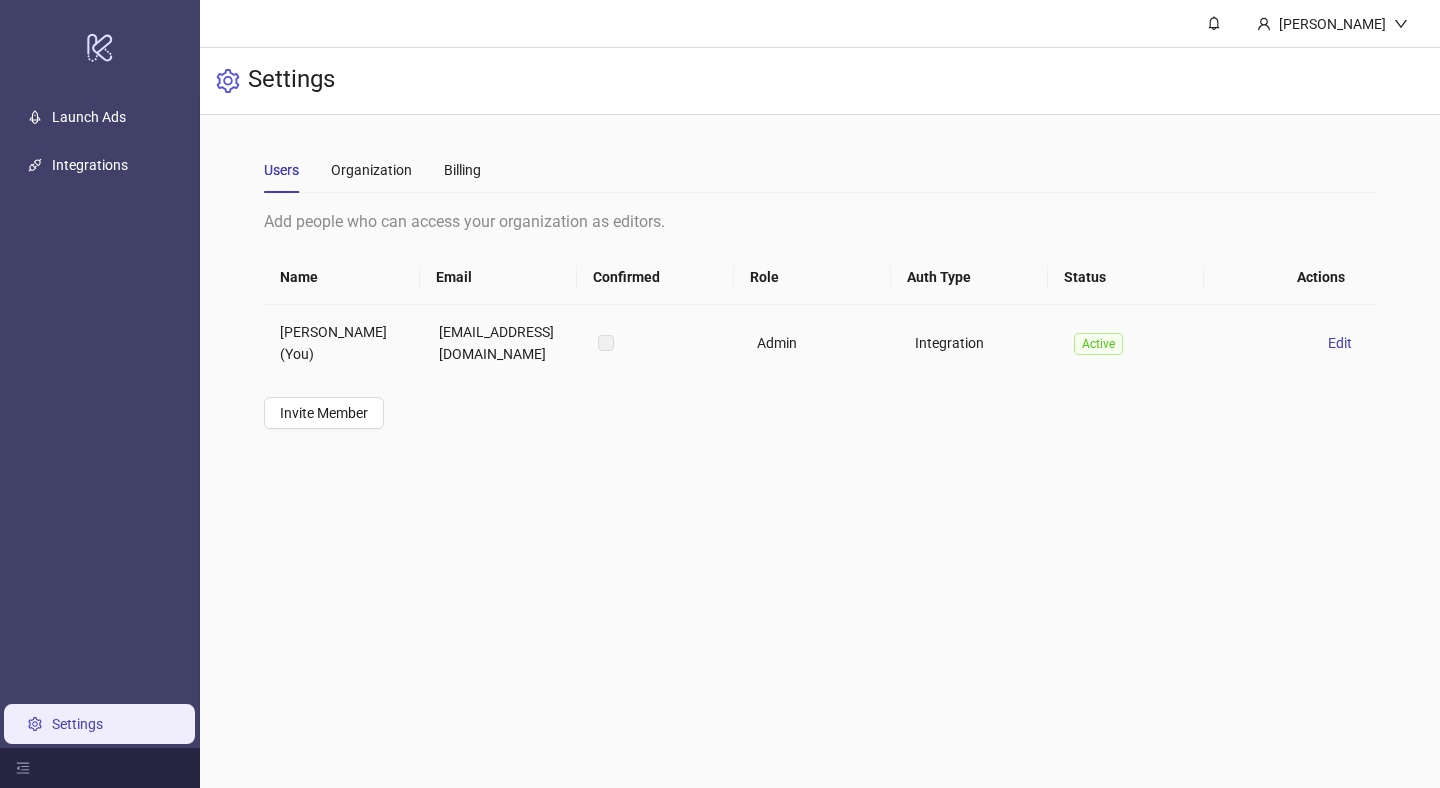 click at bounding box center (606, 343) 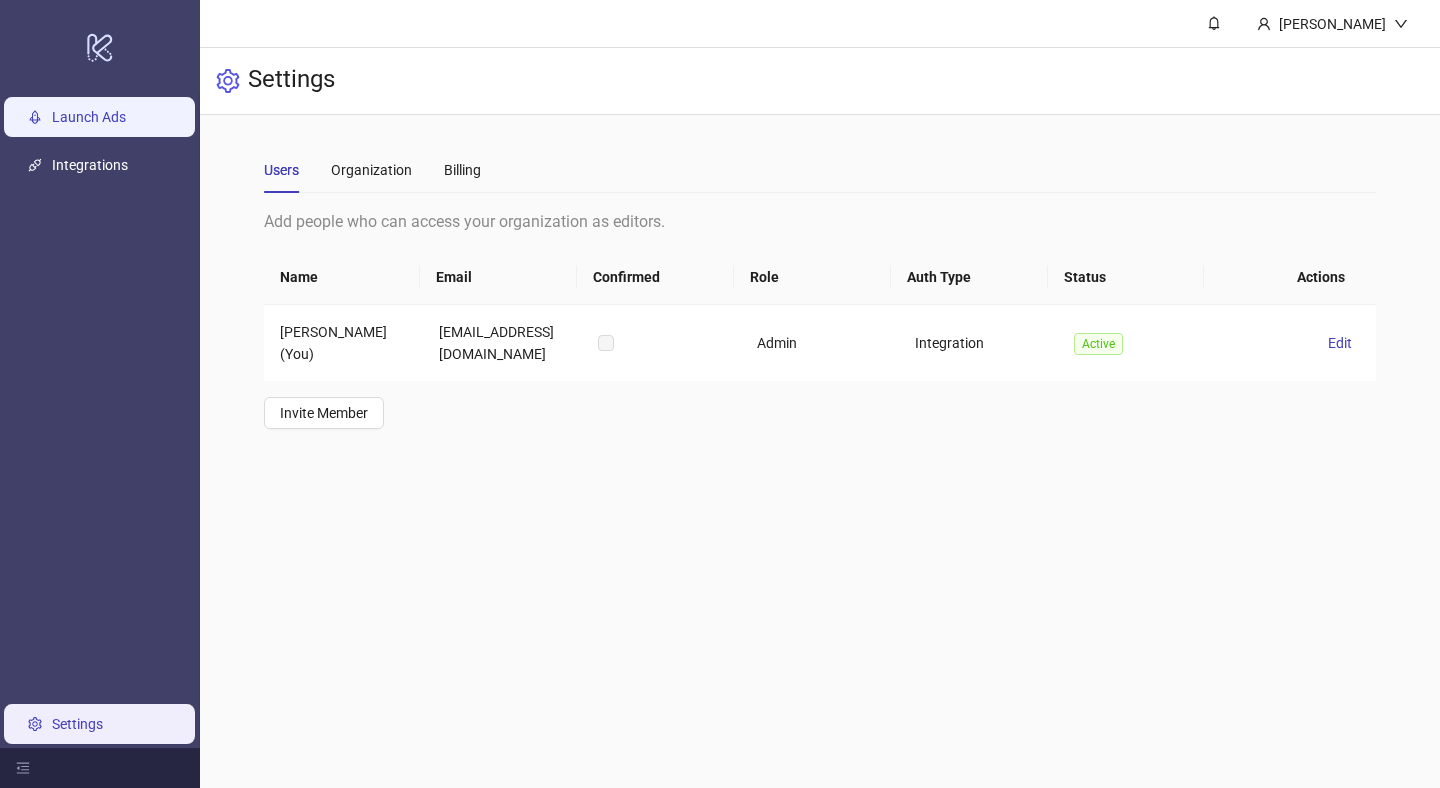 click on "Launch Ads" at bounding box center (89, 117) 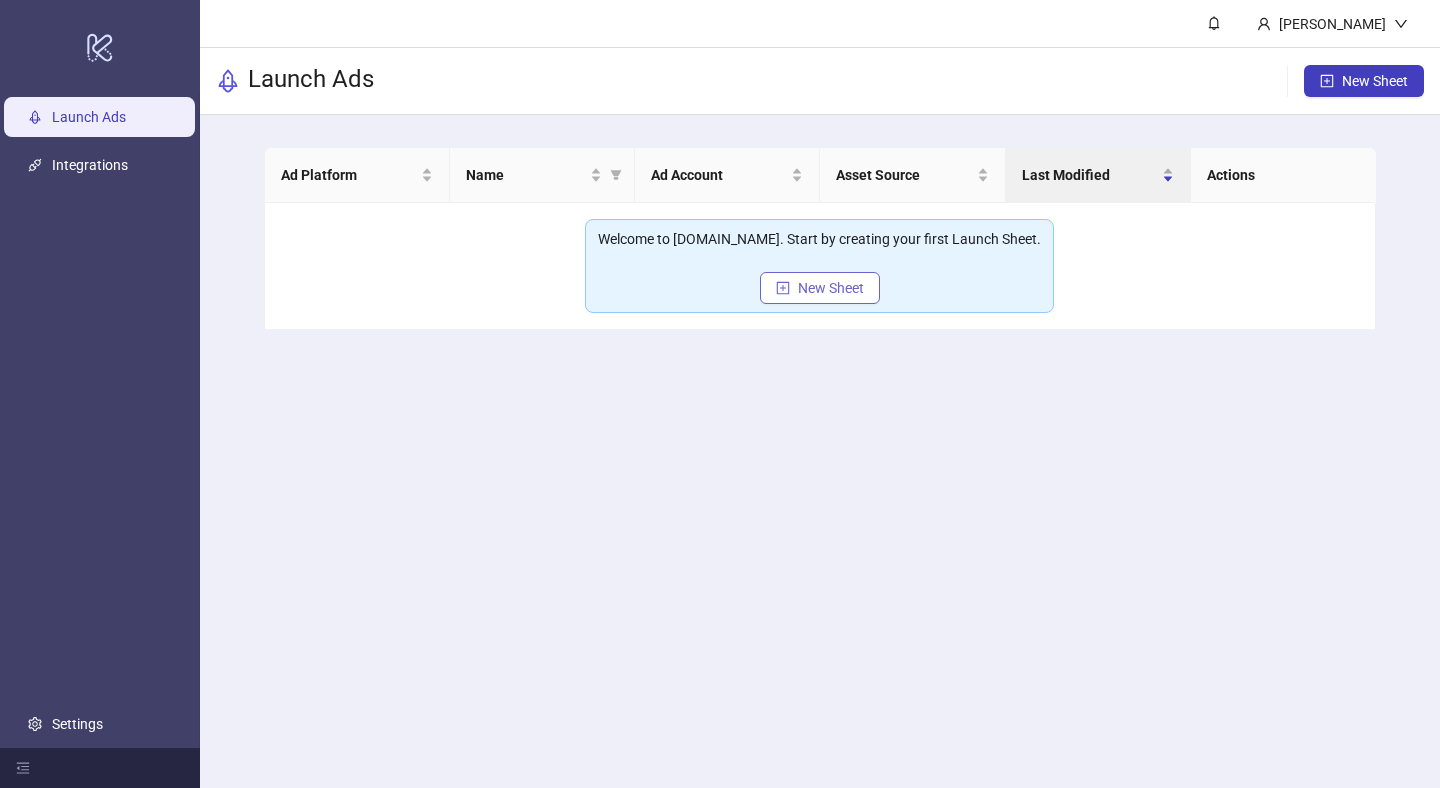 click on "New Sheet" at bounding box center (831, 288) 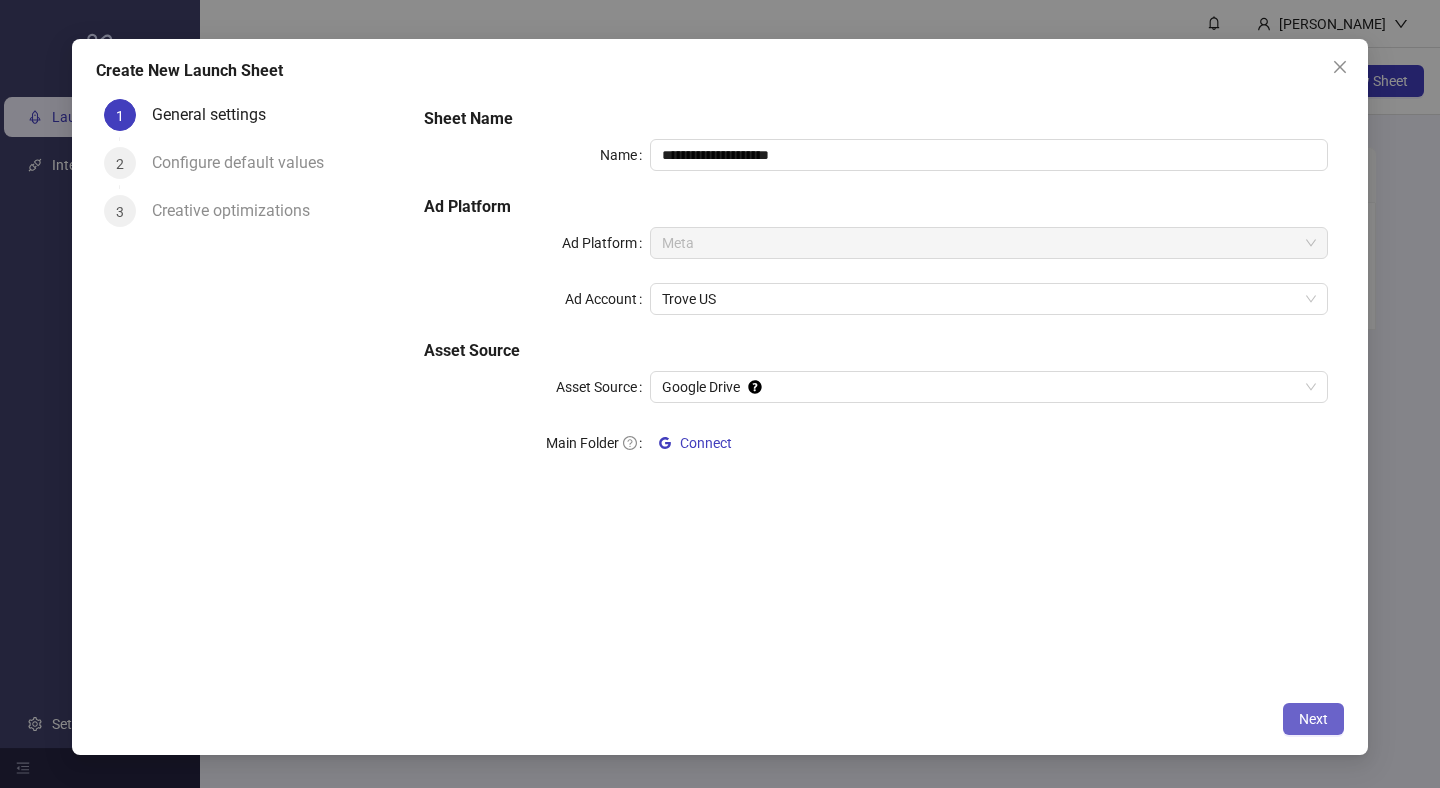 click on "Next" at bounding box center (1313, 719) 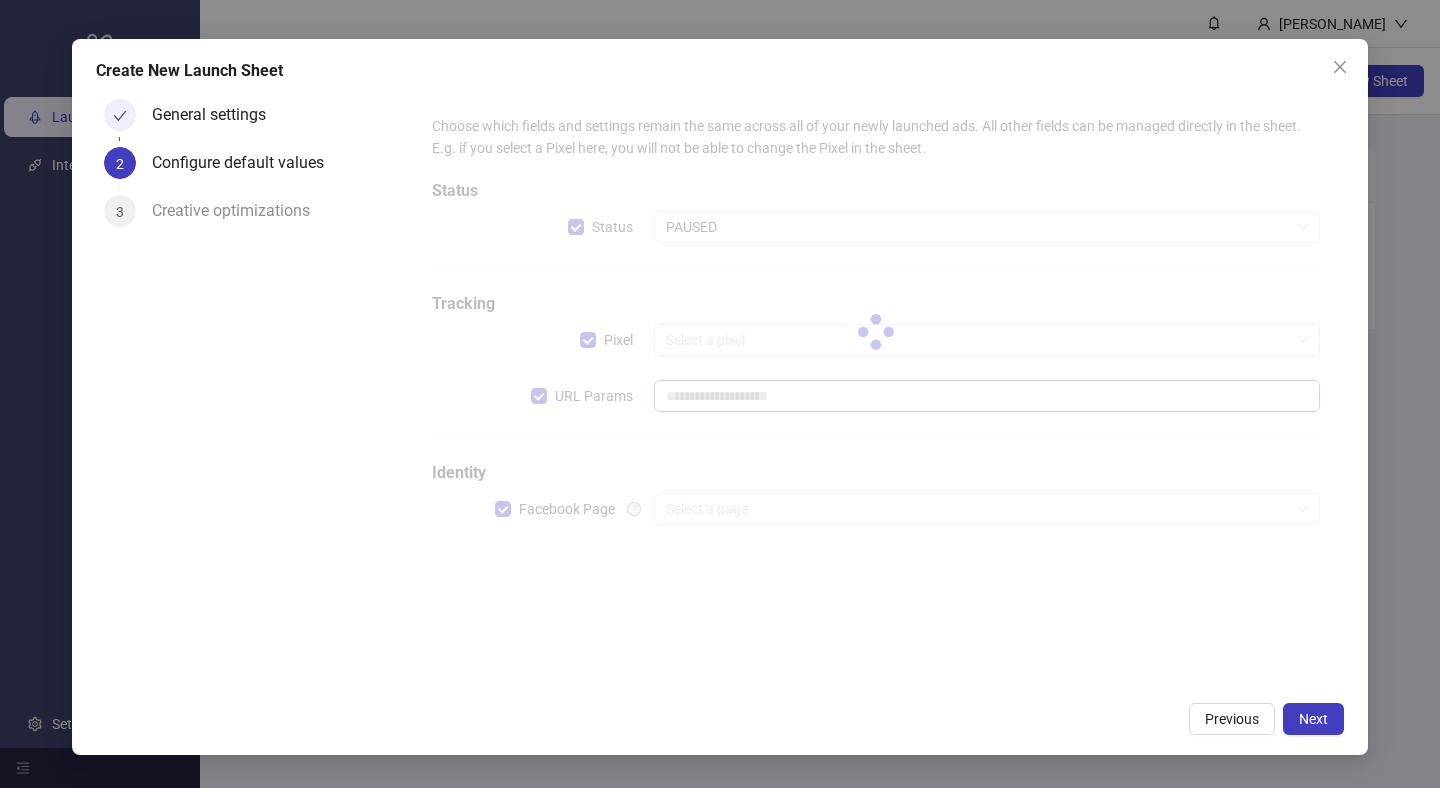 type on "**********" 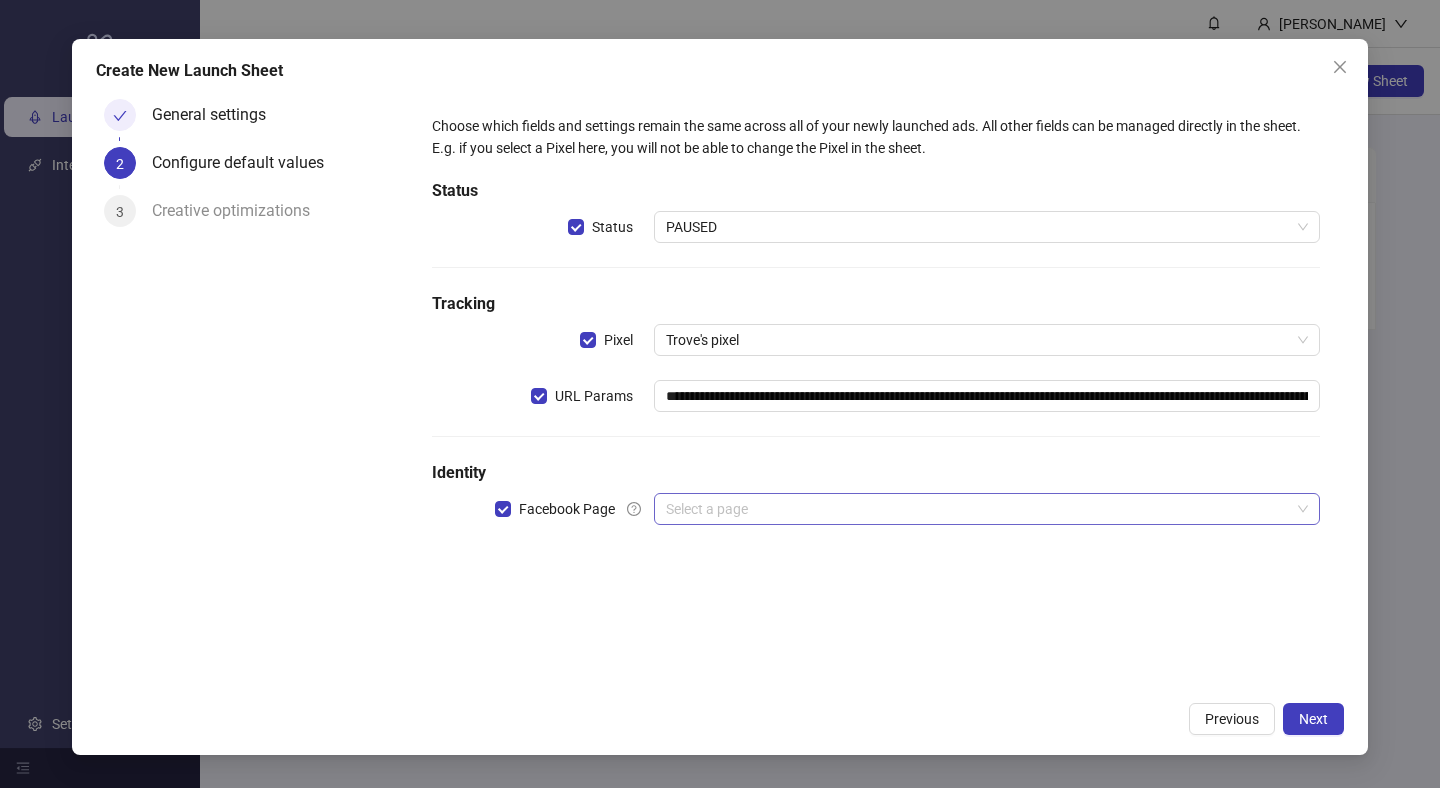 click at bounding box center [978, 509] 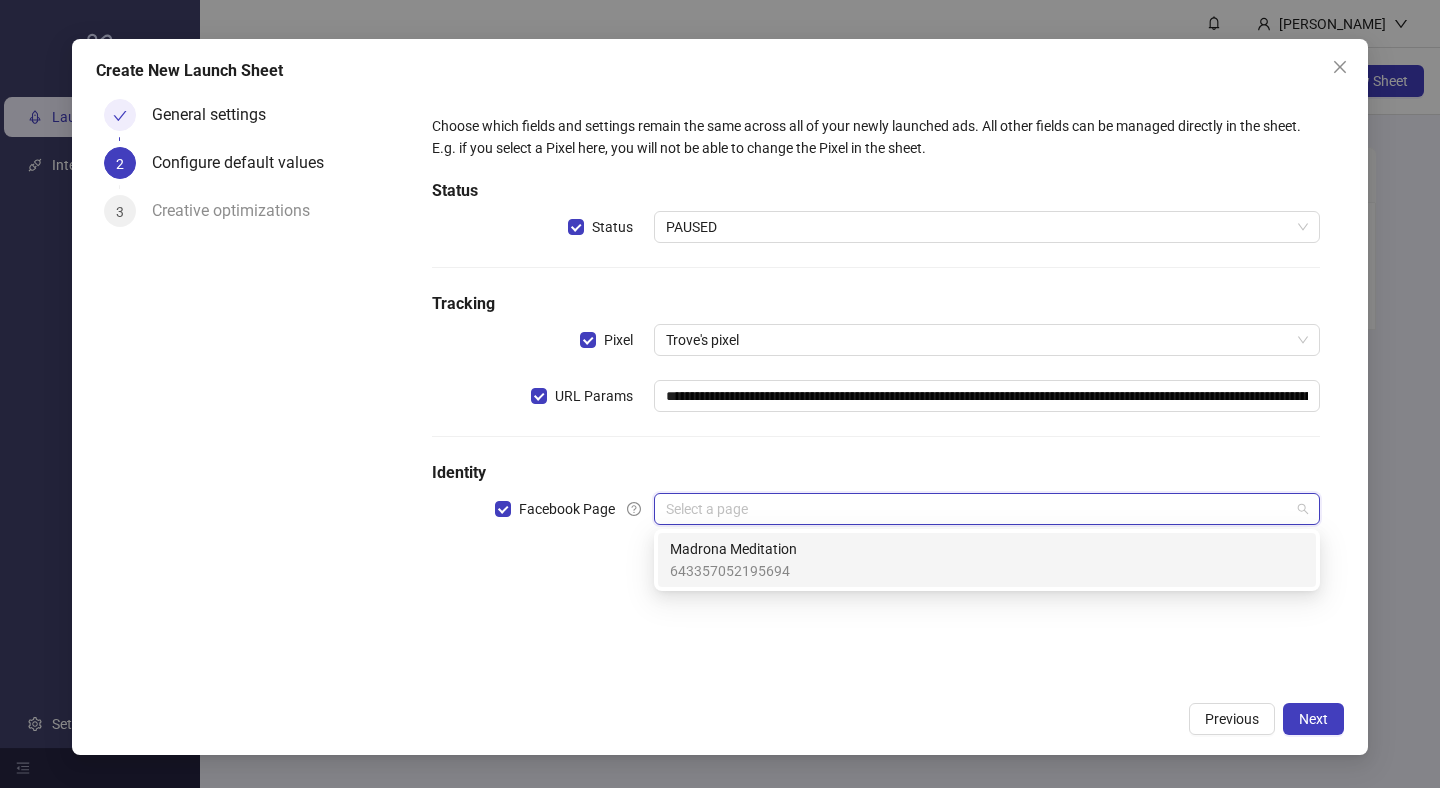 click on "Madrona Meditation 643357052195694" at bounding box center (987, 560) 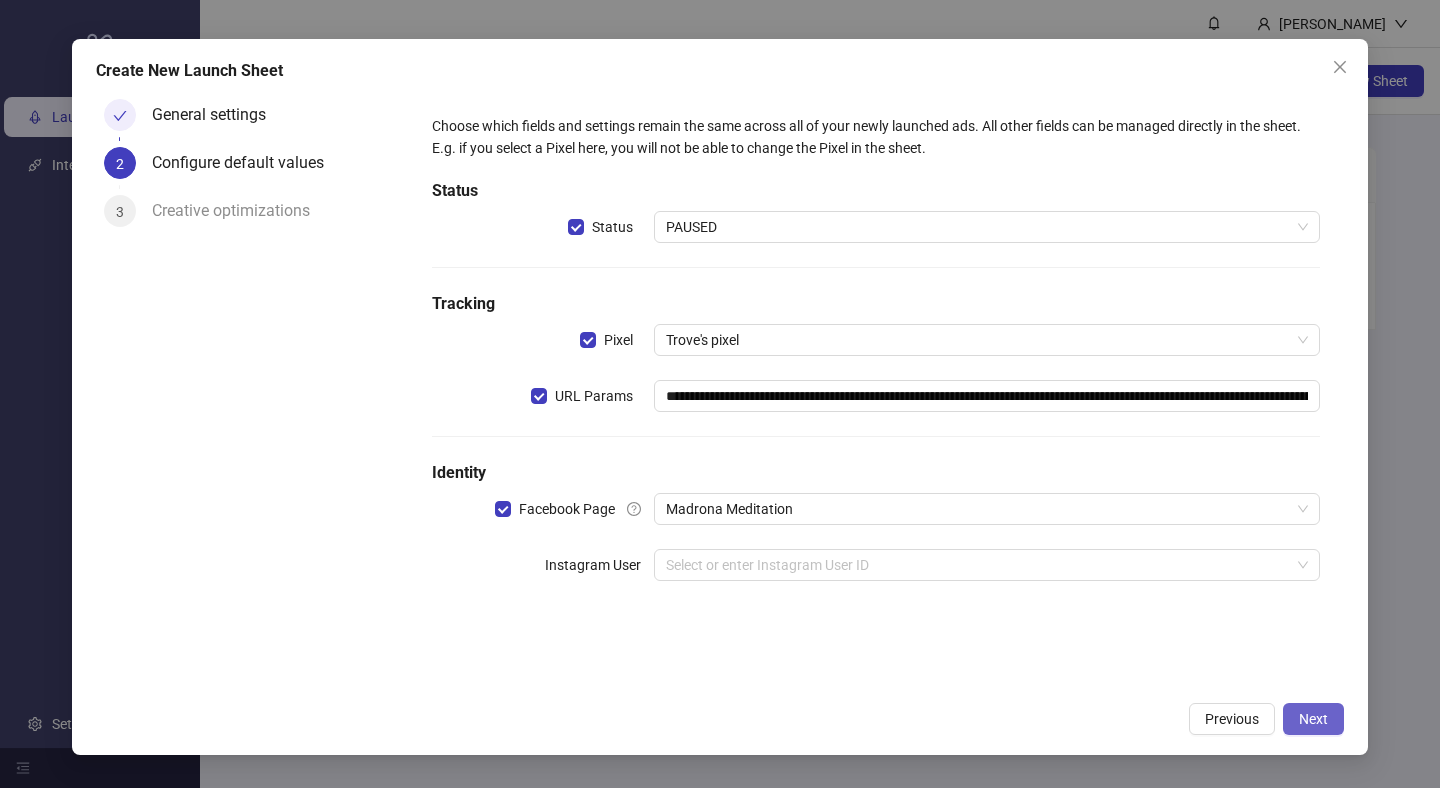 click on "Next" at bounding box center [1313, 719] 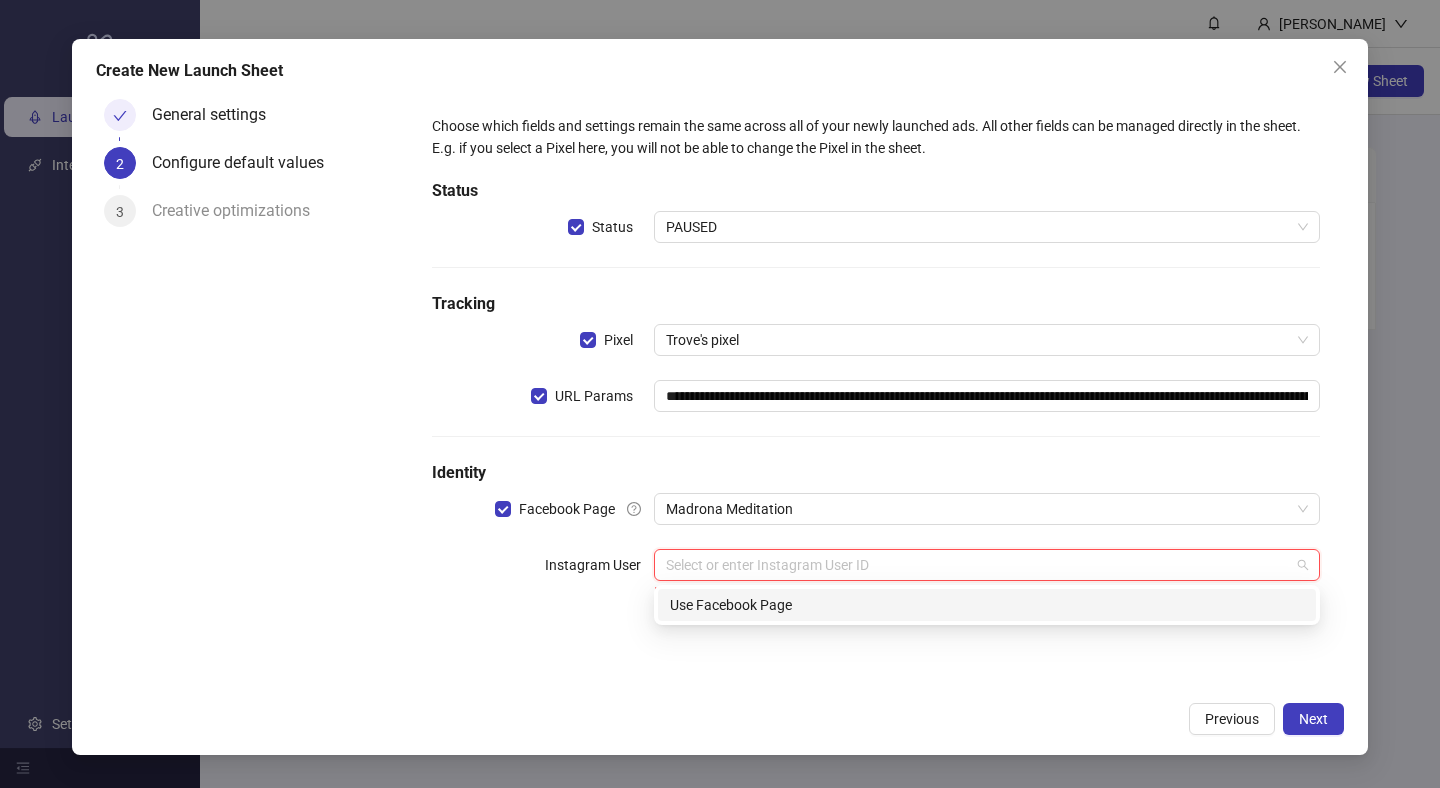 click at bounding box center [978, 565] 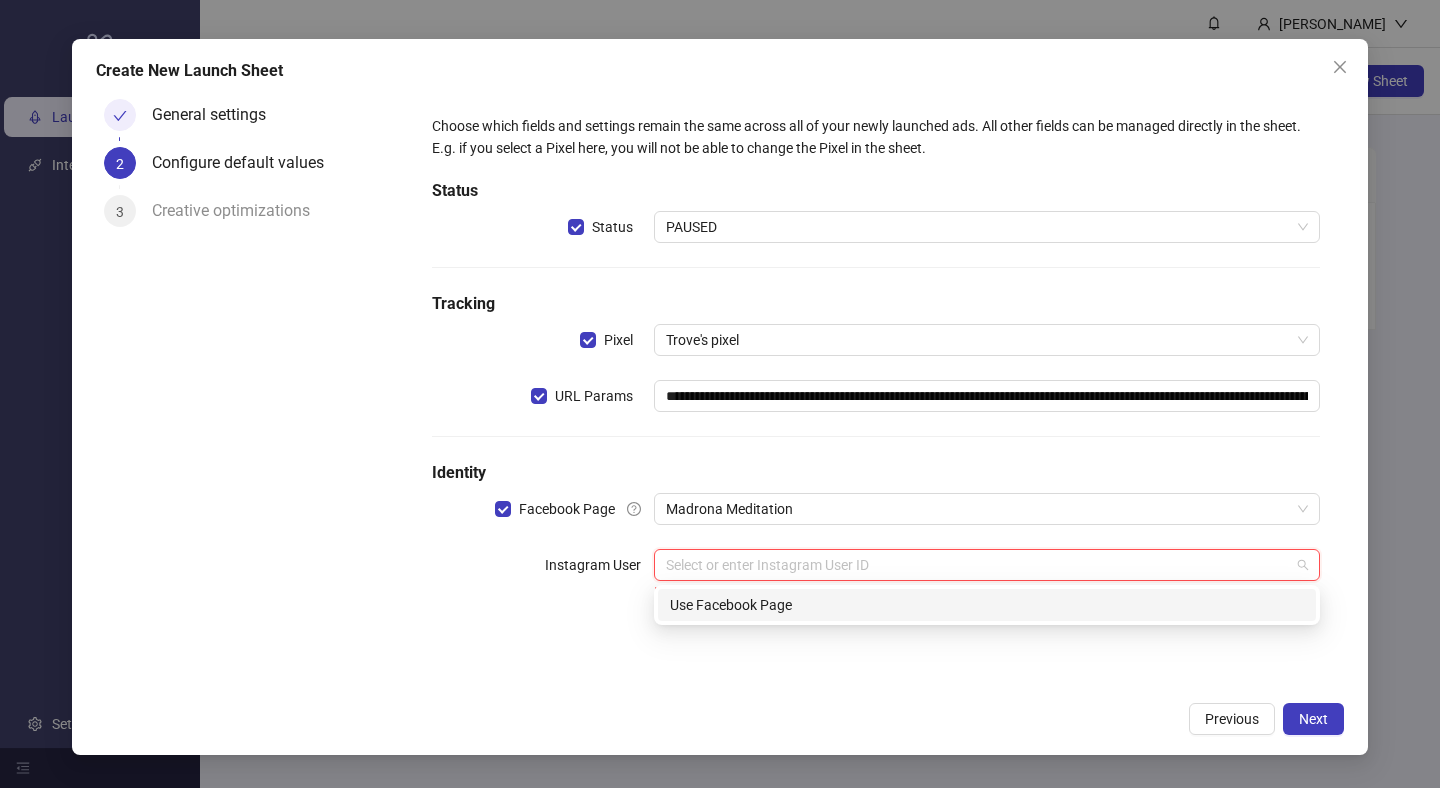 click on "Use Facebook Page" at bounding box center [987, 605] 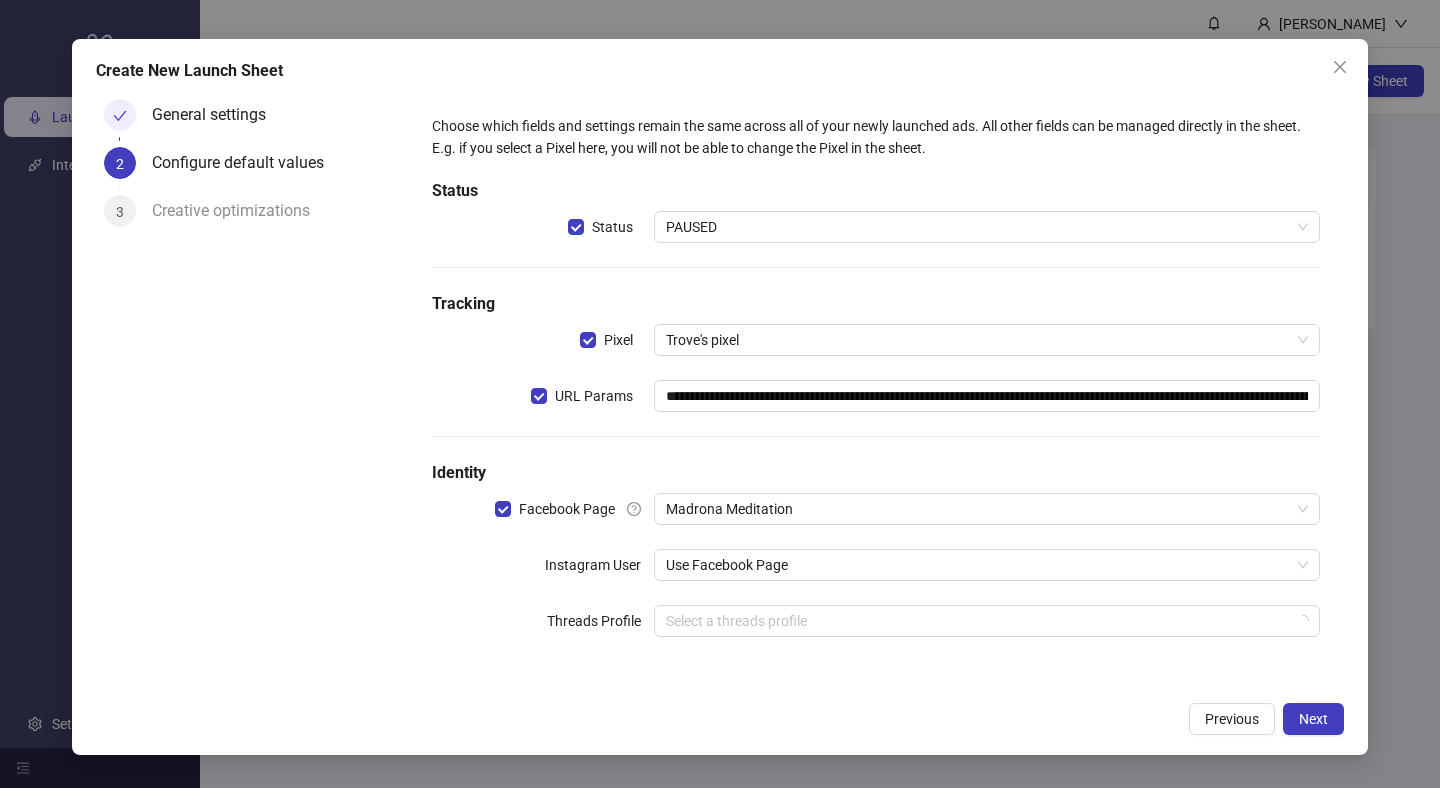 click on "**********" at bounding box center [876, 387] 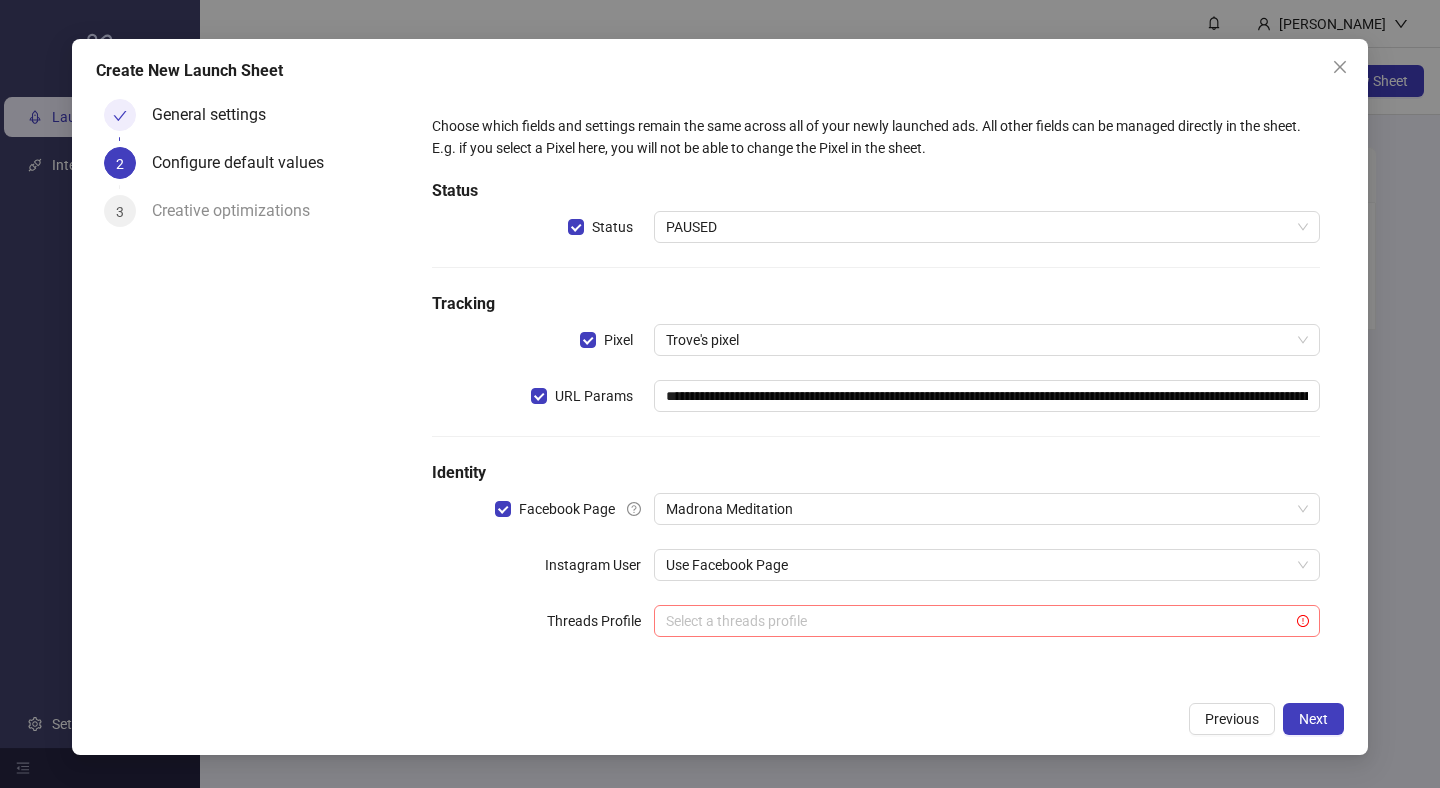 click on "Select a threads profile" at bounding box center (987, 621) 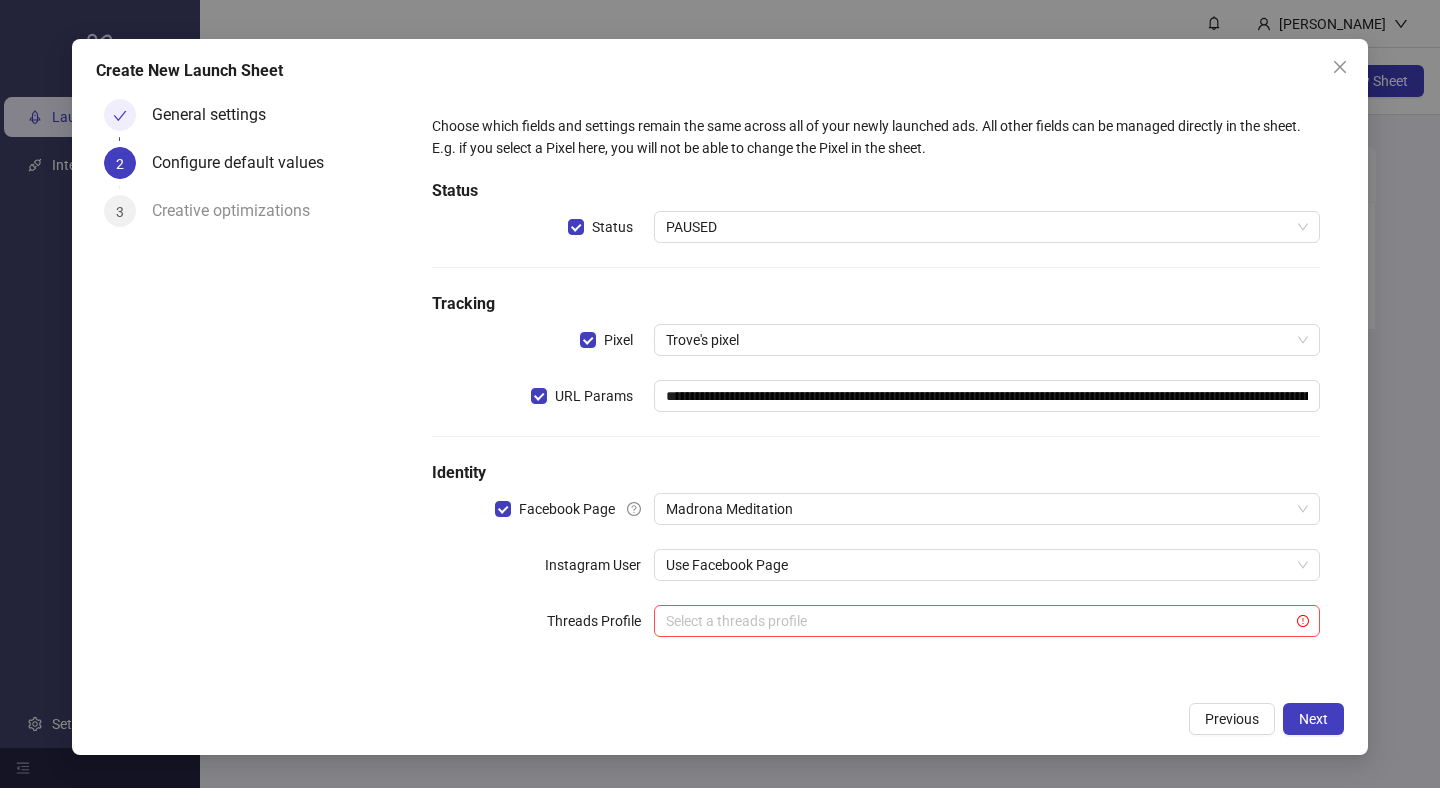 click on "**********" at bounding box center [876, 387] 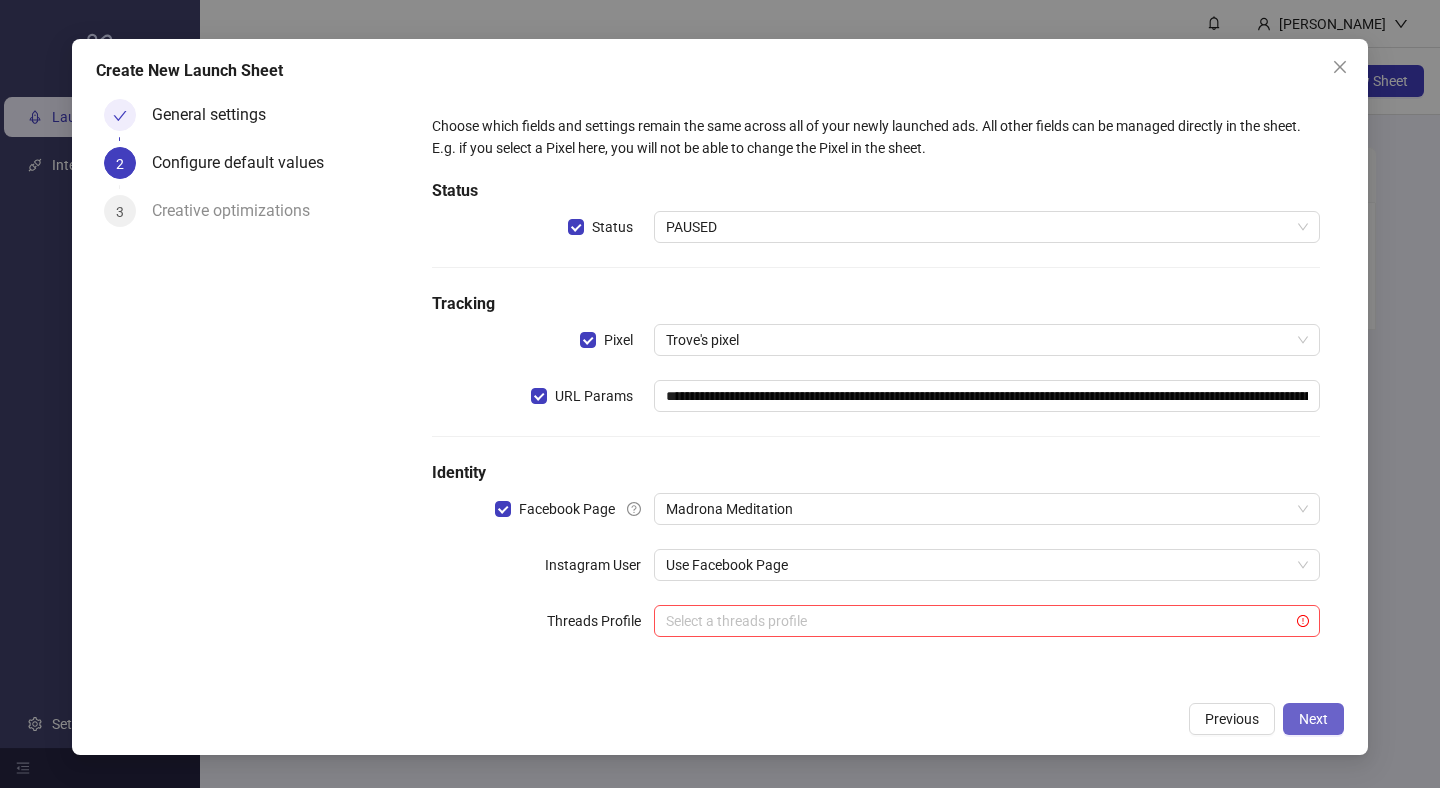 click on "Next" at bounding box center (1313, 719) 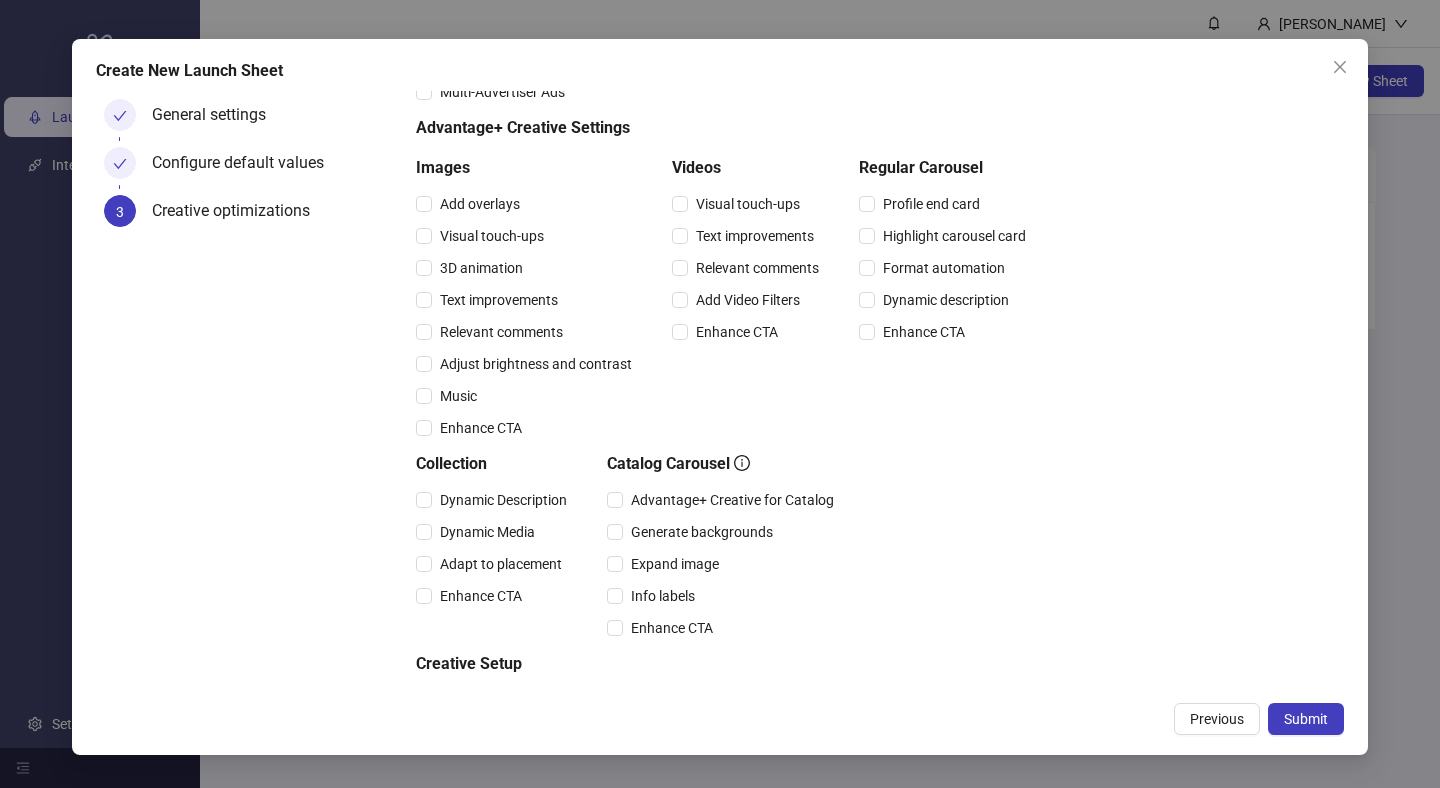 scroll, scrollTop: 229, scrollLeft: 0, axis: vertical 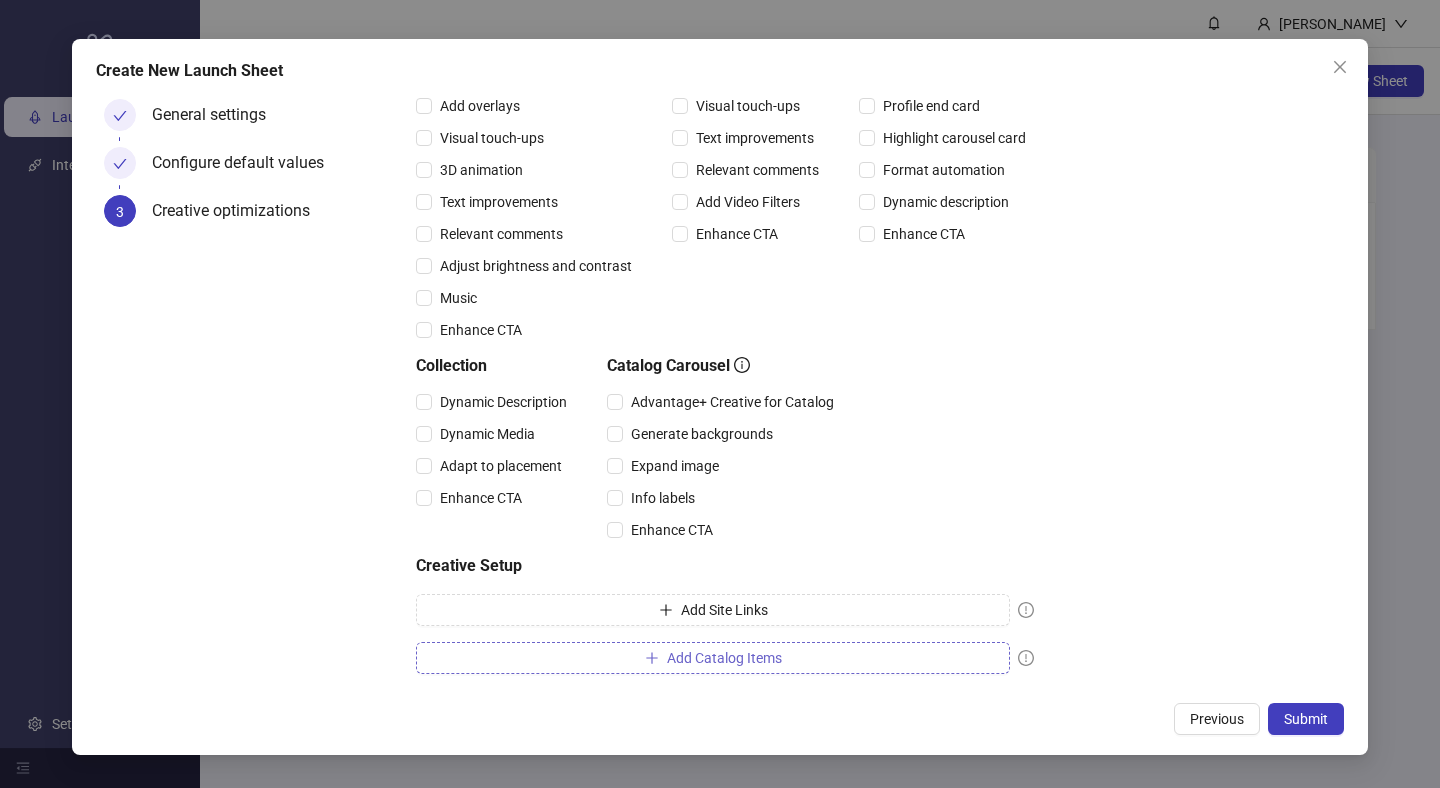 click on "Add Catalog Items" at bounding box center (713, 658) 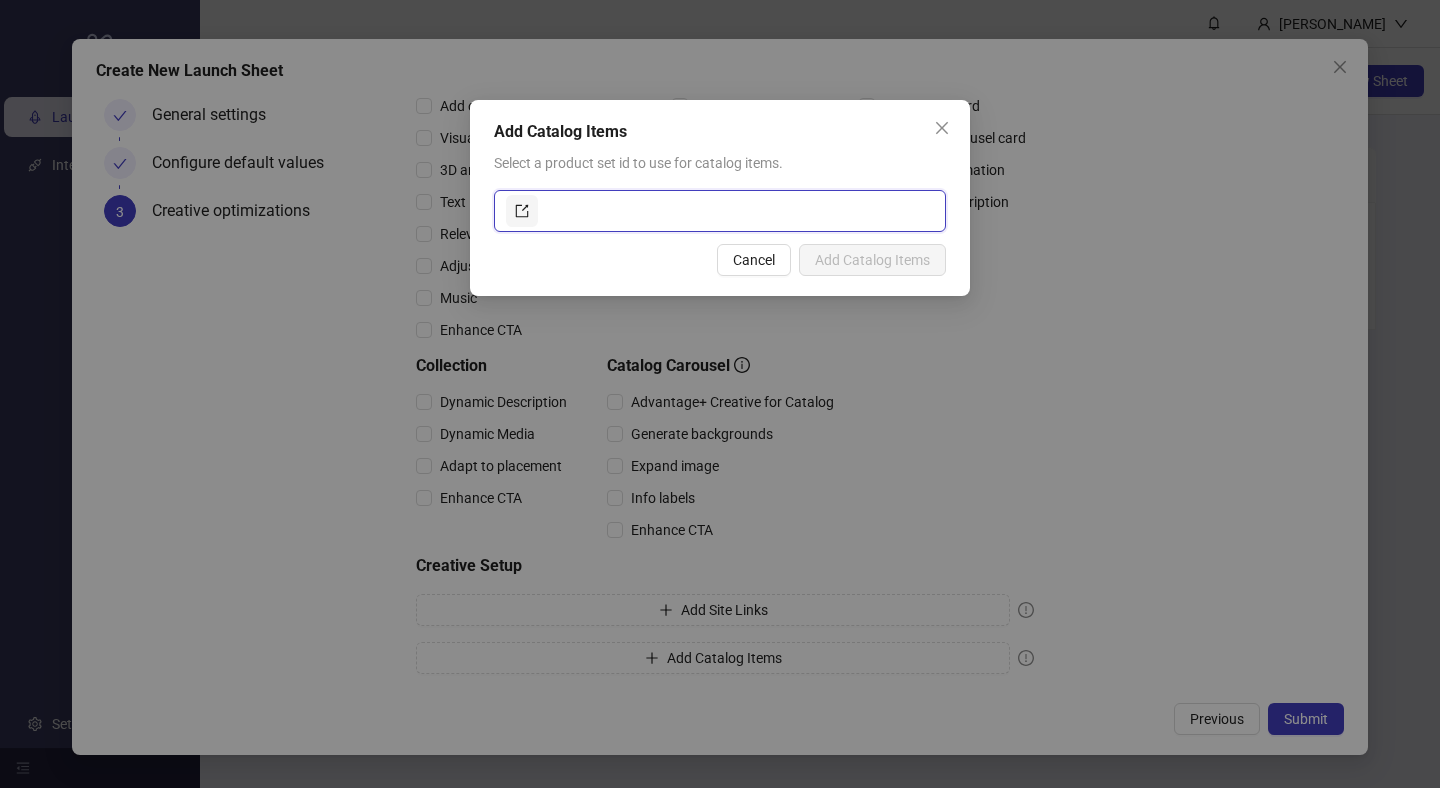 click at bounding box center [738, 211] 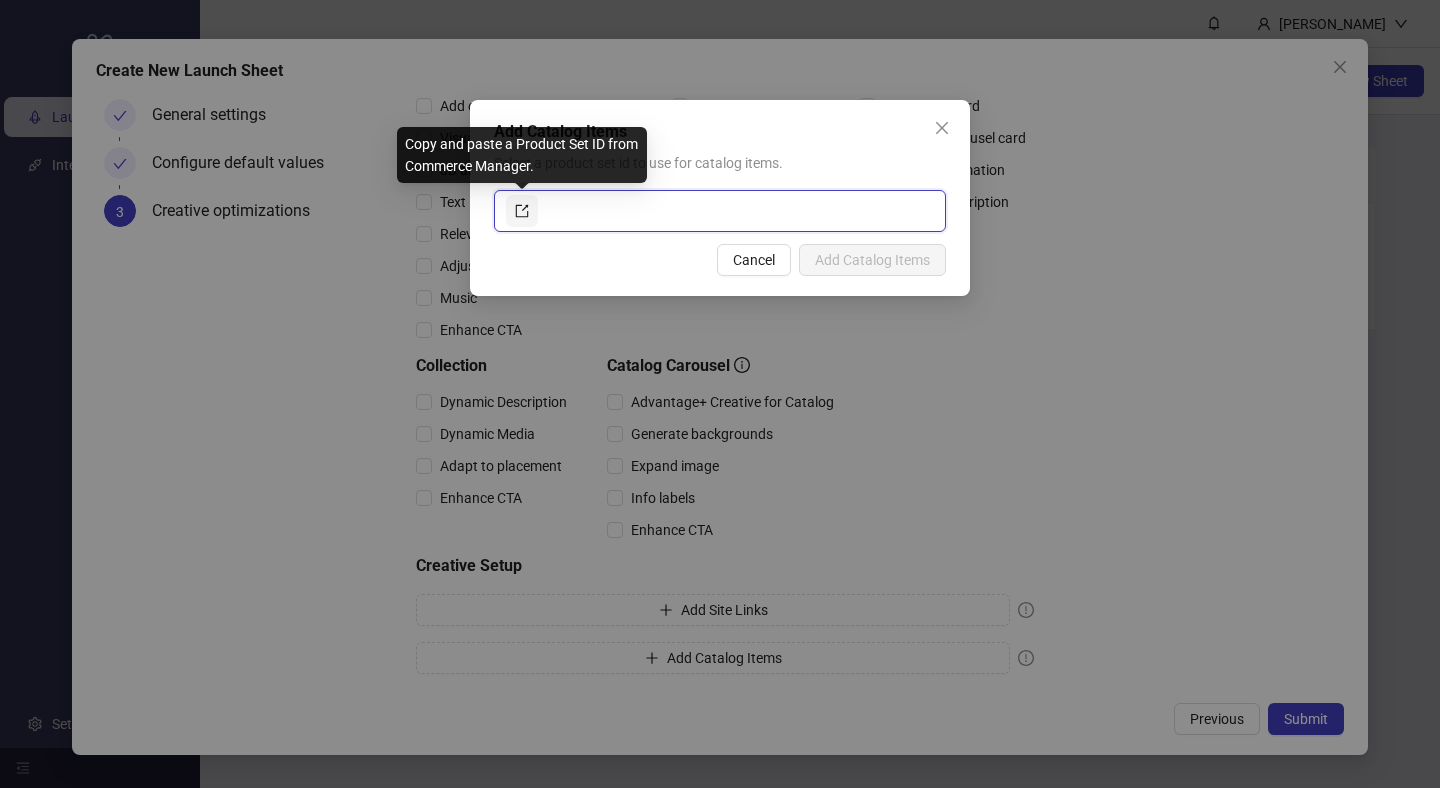 click 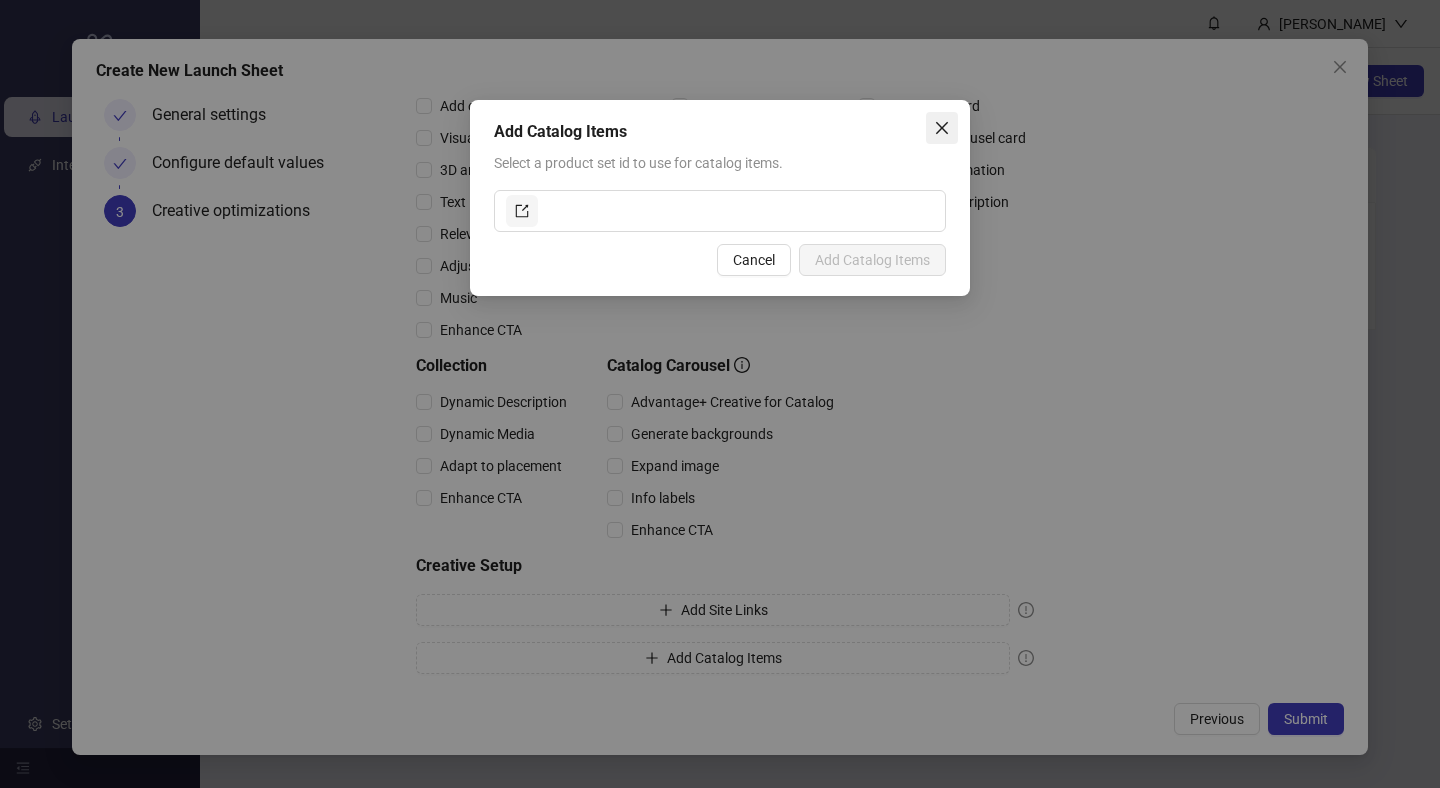 click at bounding box center [942, 128] 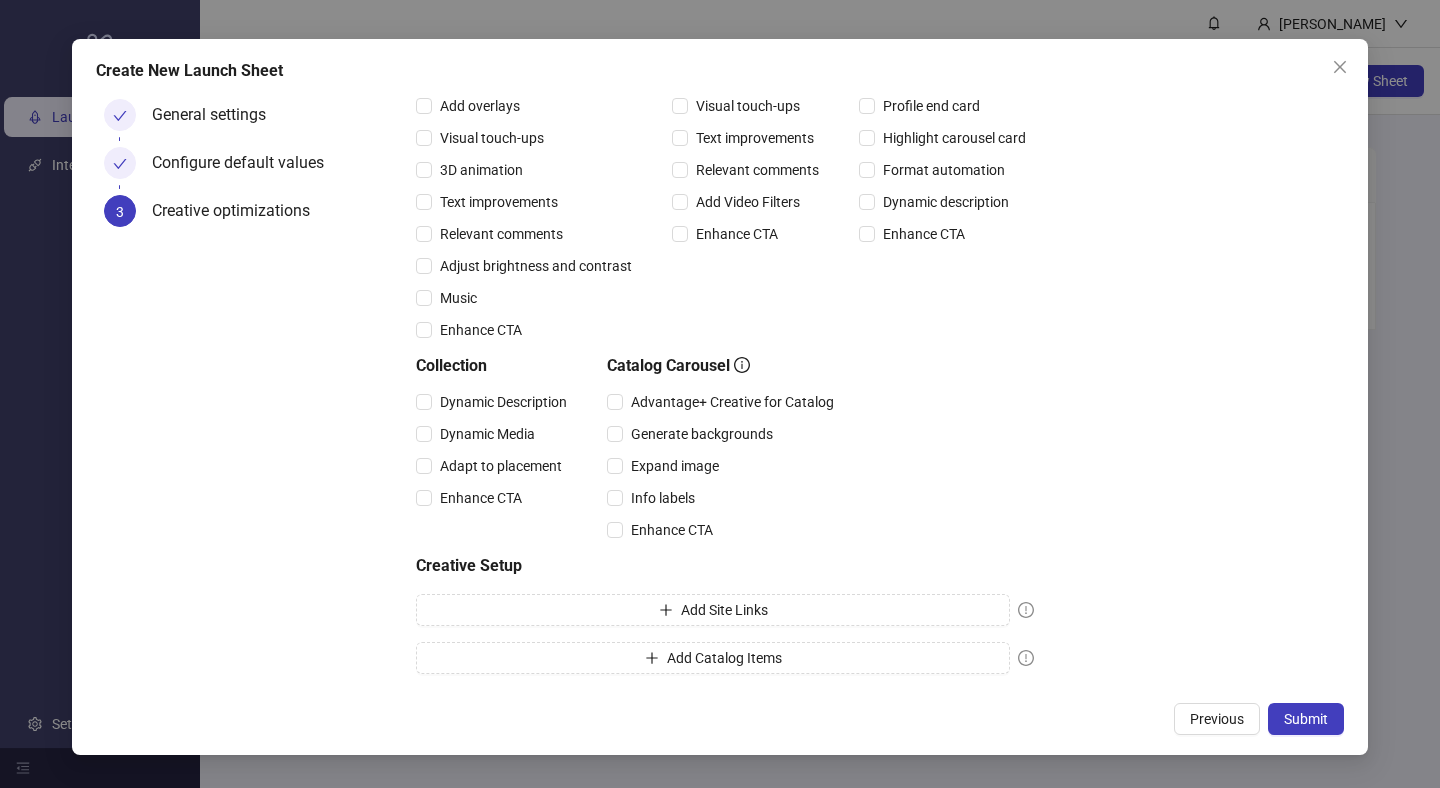 scroll, scrollTop: 0, scrollLeft: 0, axis: both 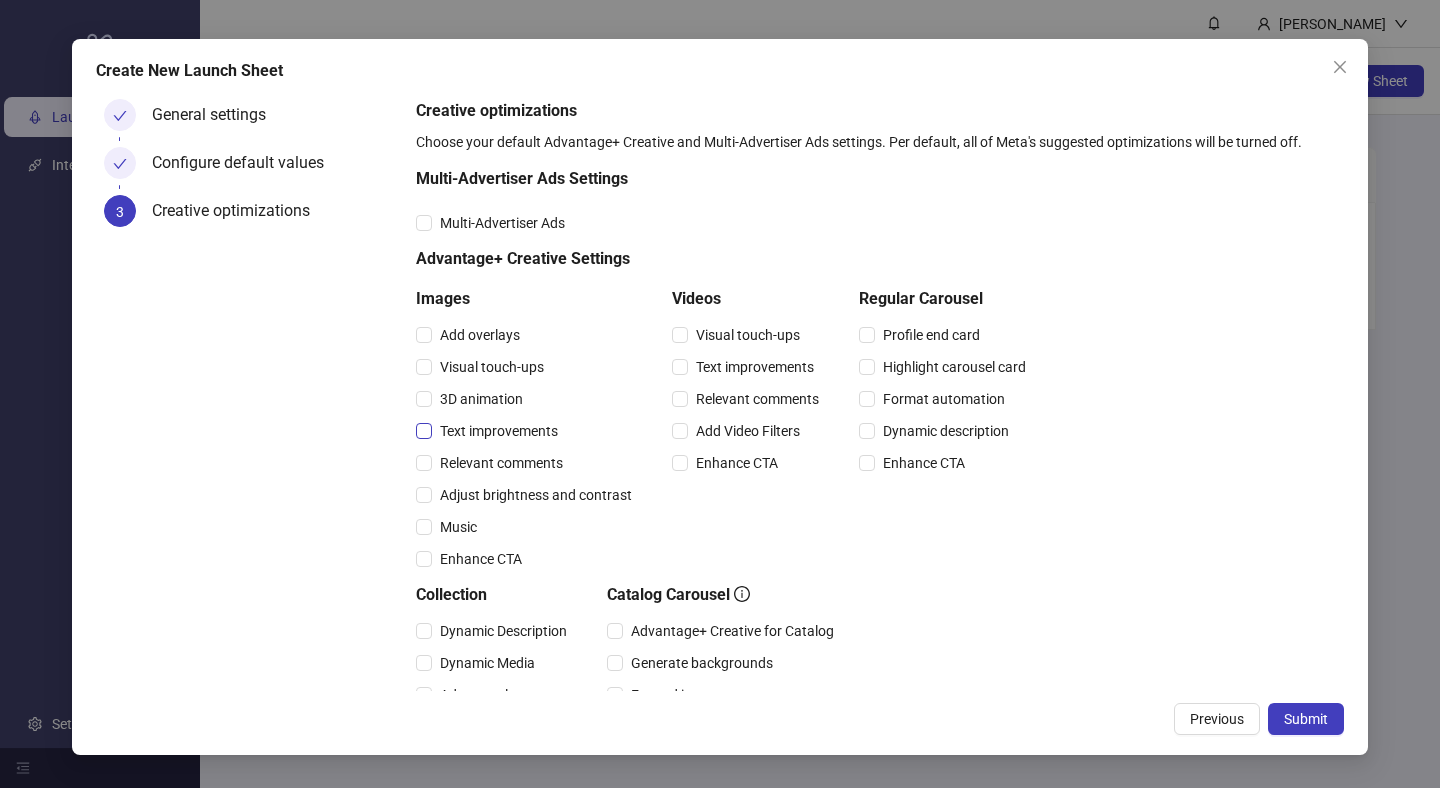 click on "Text improvements" at bounding box center (499, 431) 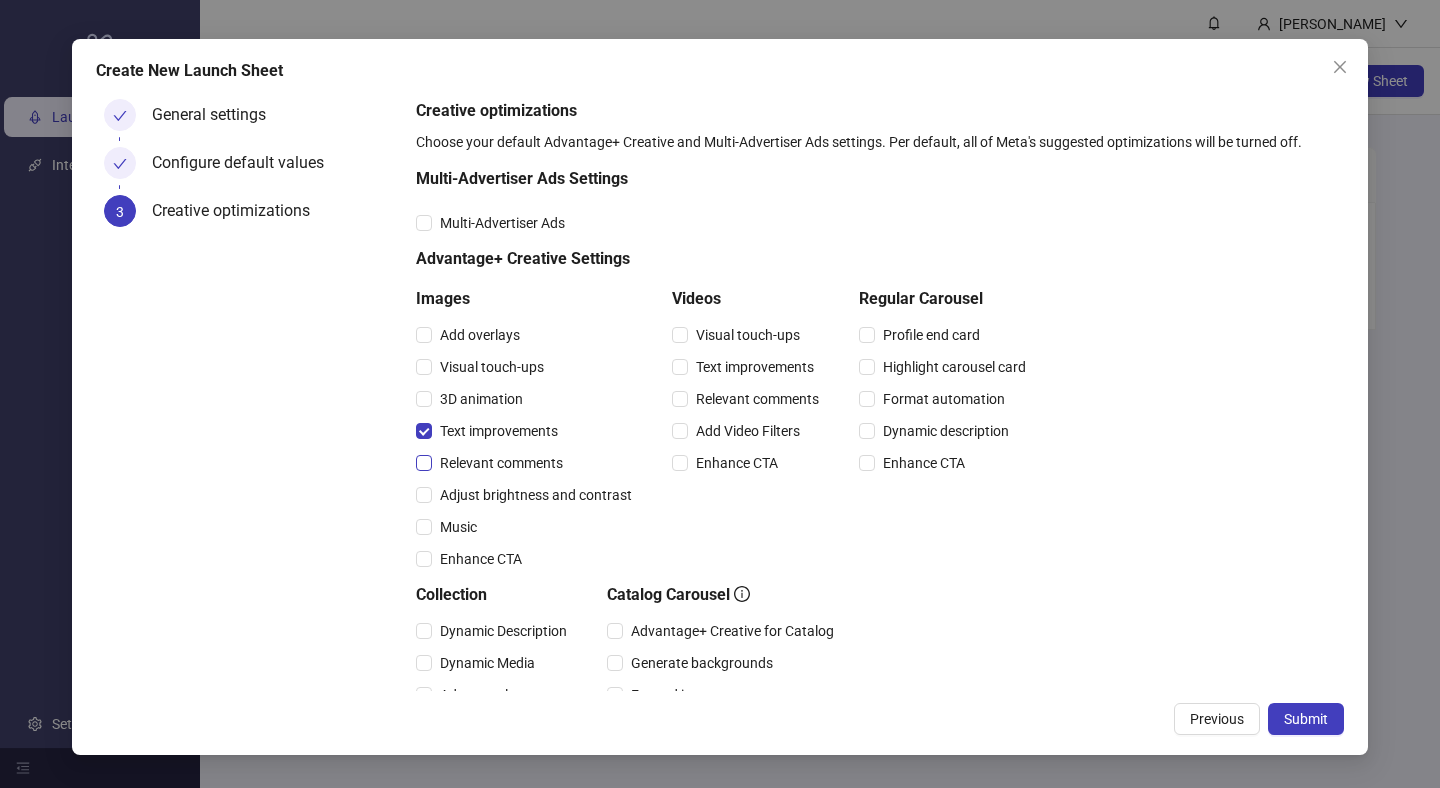 click on "Relevant comments" at bounding box center (501, 463) 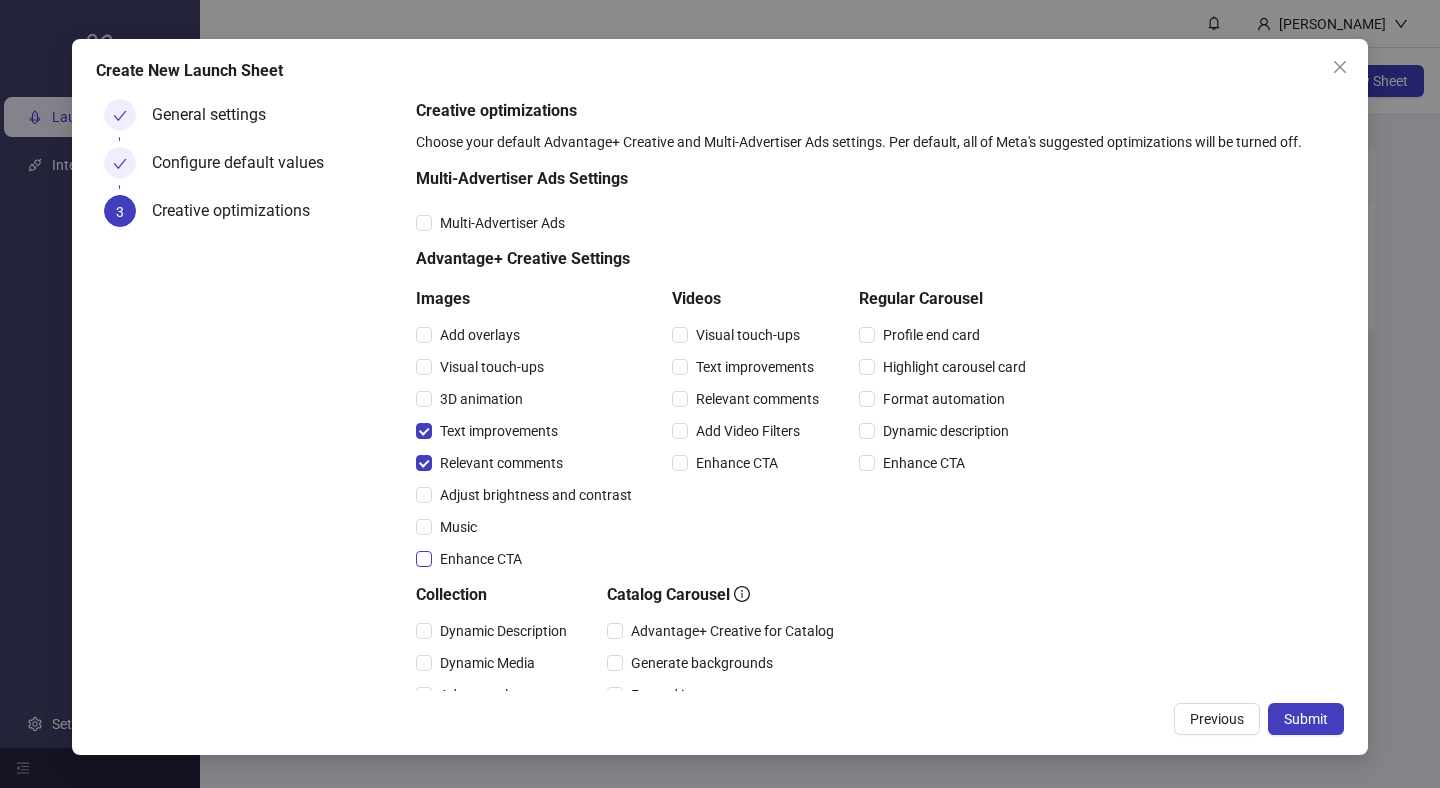 click on "Enhance CTA" at bounding box center (481, 559) 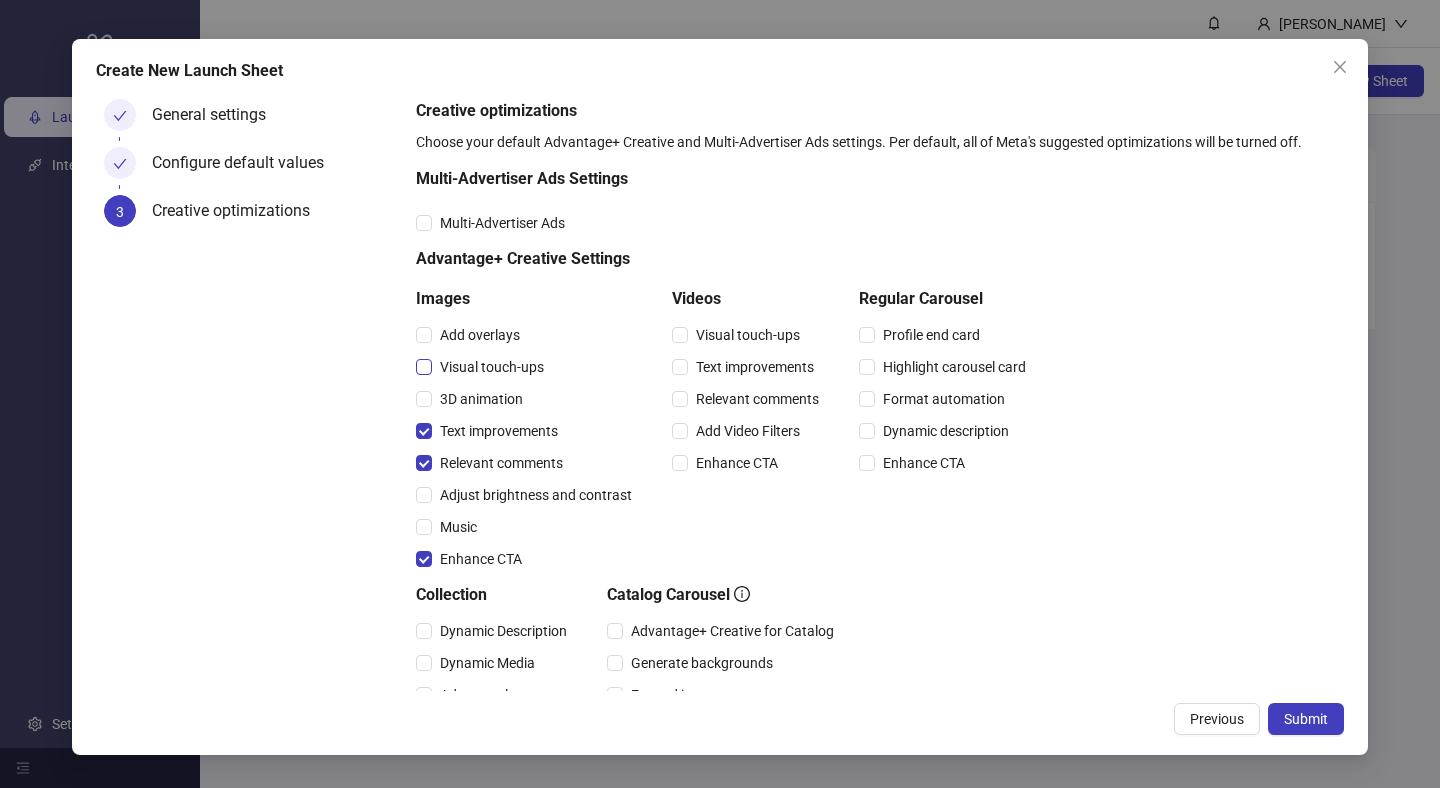 click on "Visual touch-ups" at bounding box center (492, 367) 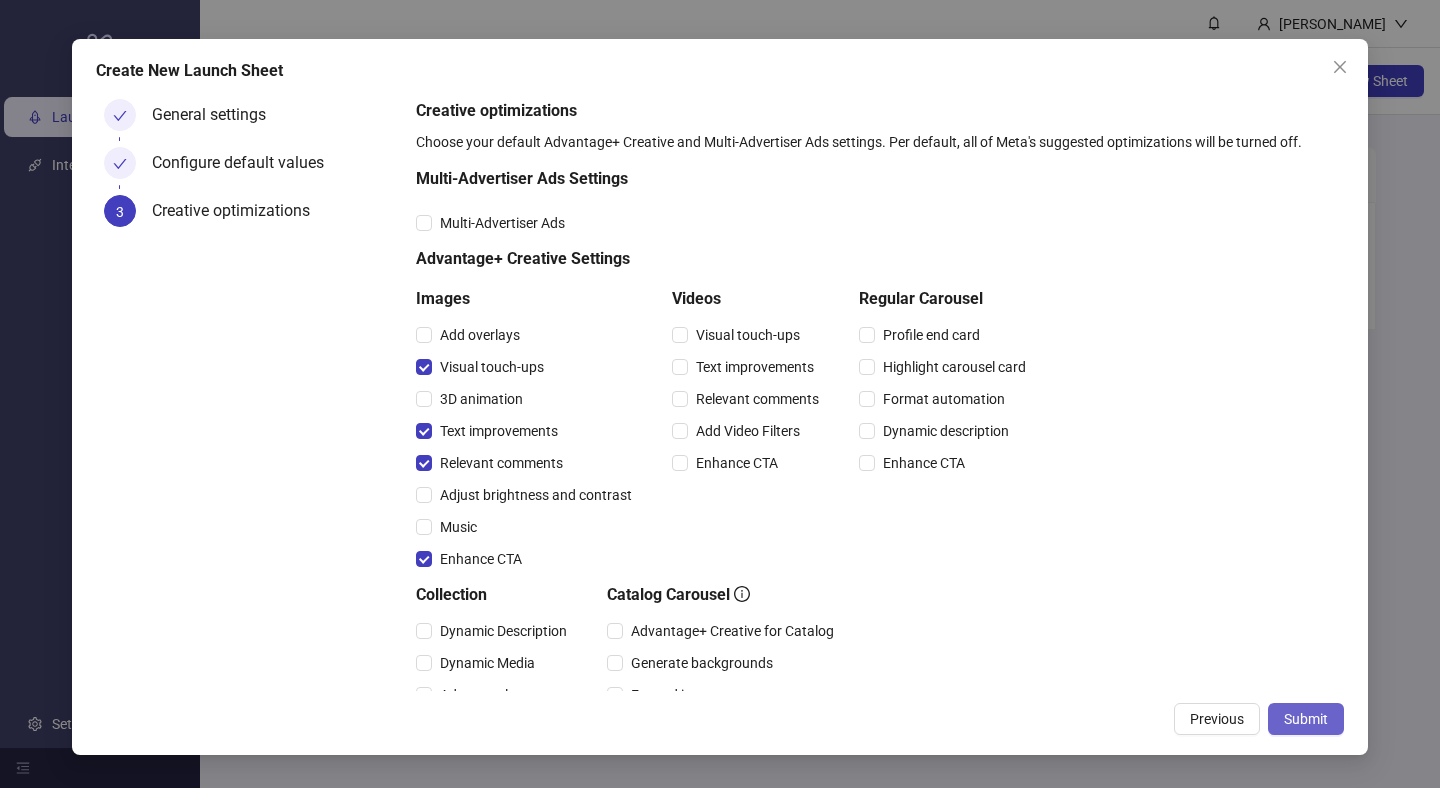 click on "Submit" at bounding box center [1306, 719] 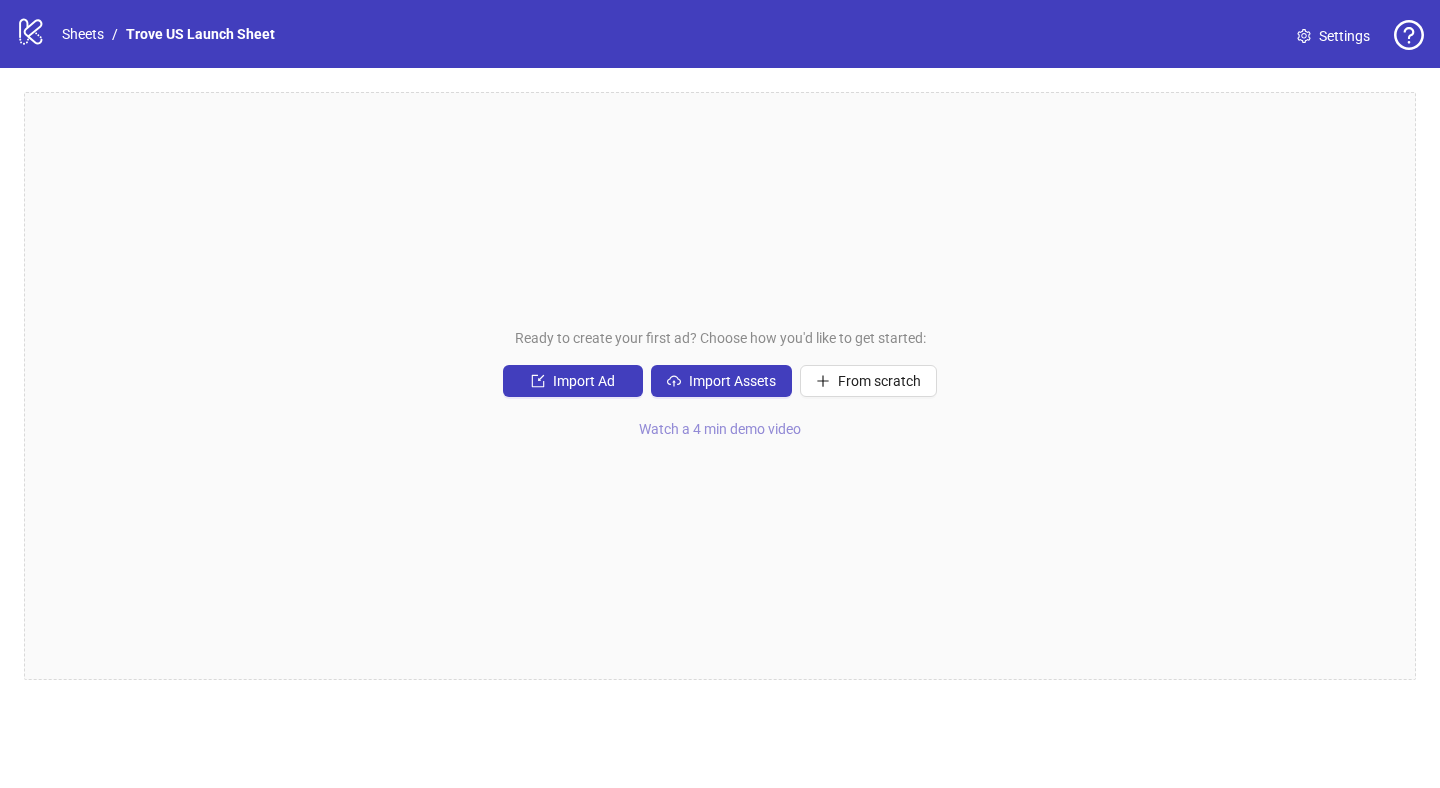 click on "Watch a 4 min demo video" at bounding box center [720, 429] 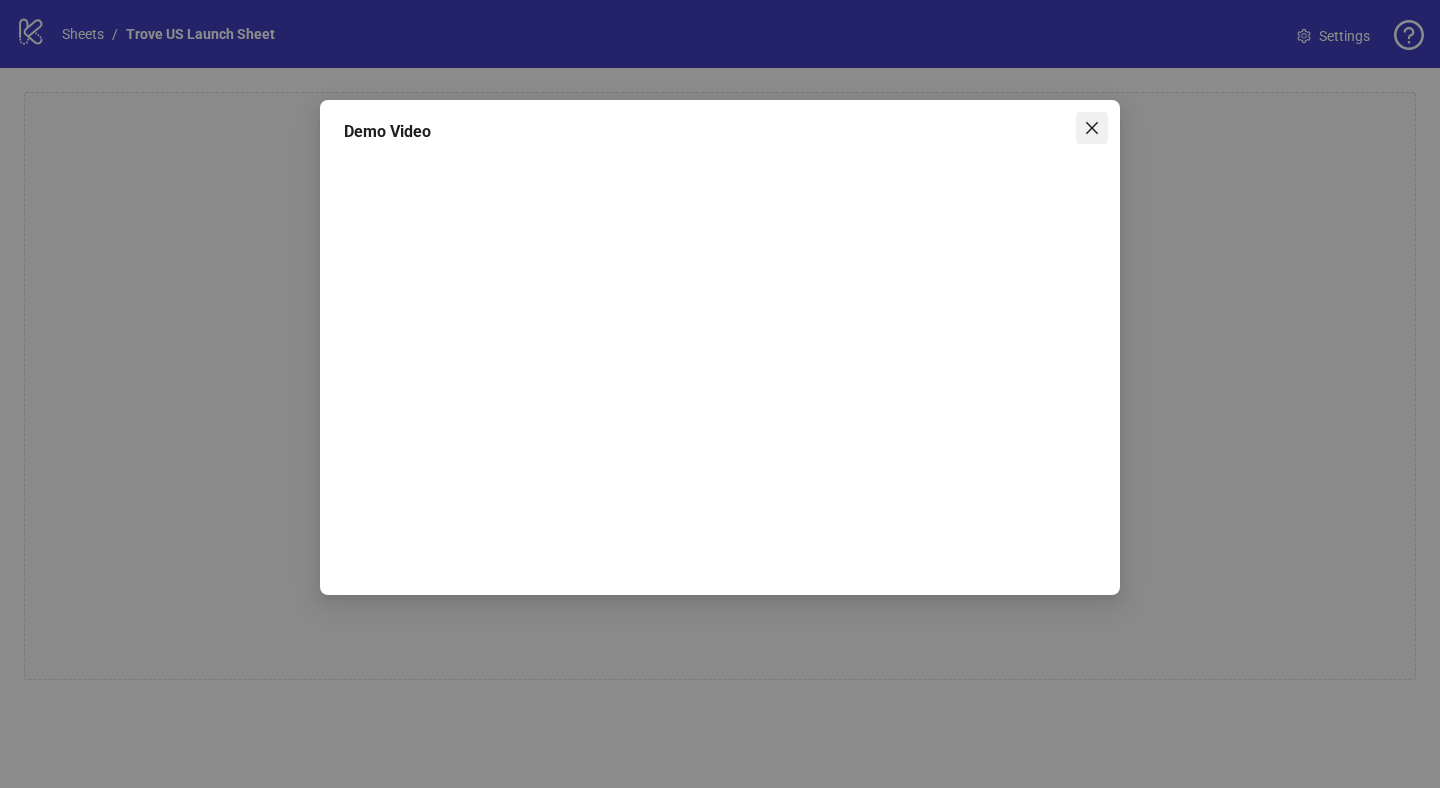 click 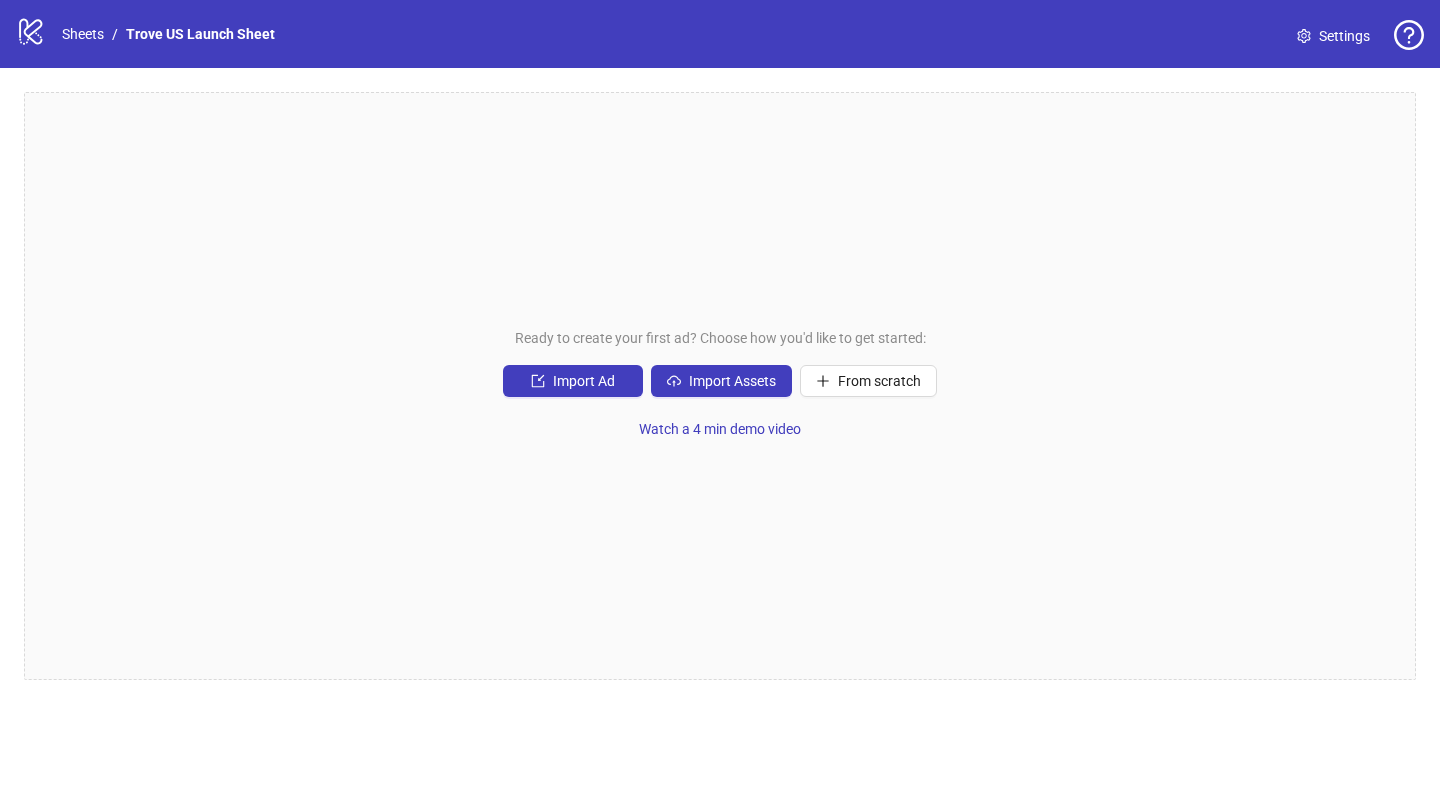 click on "Ready to create your first ad? Choose how you'd like to get started: Import Ad Import Assets From scratch Watch a 4 min demo video" at bounding box center [720, 386] 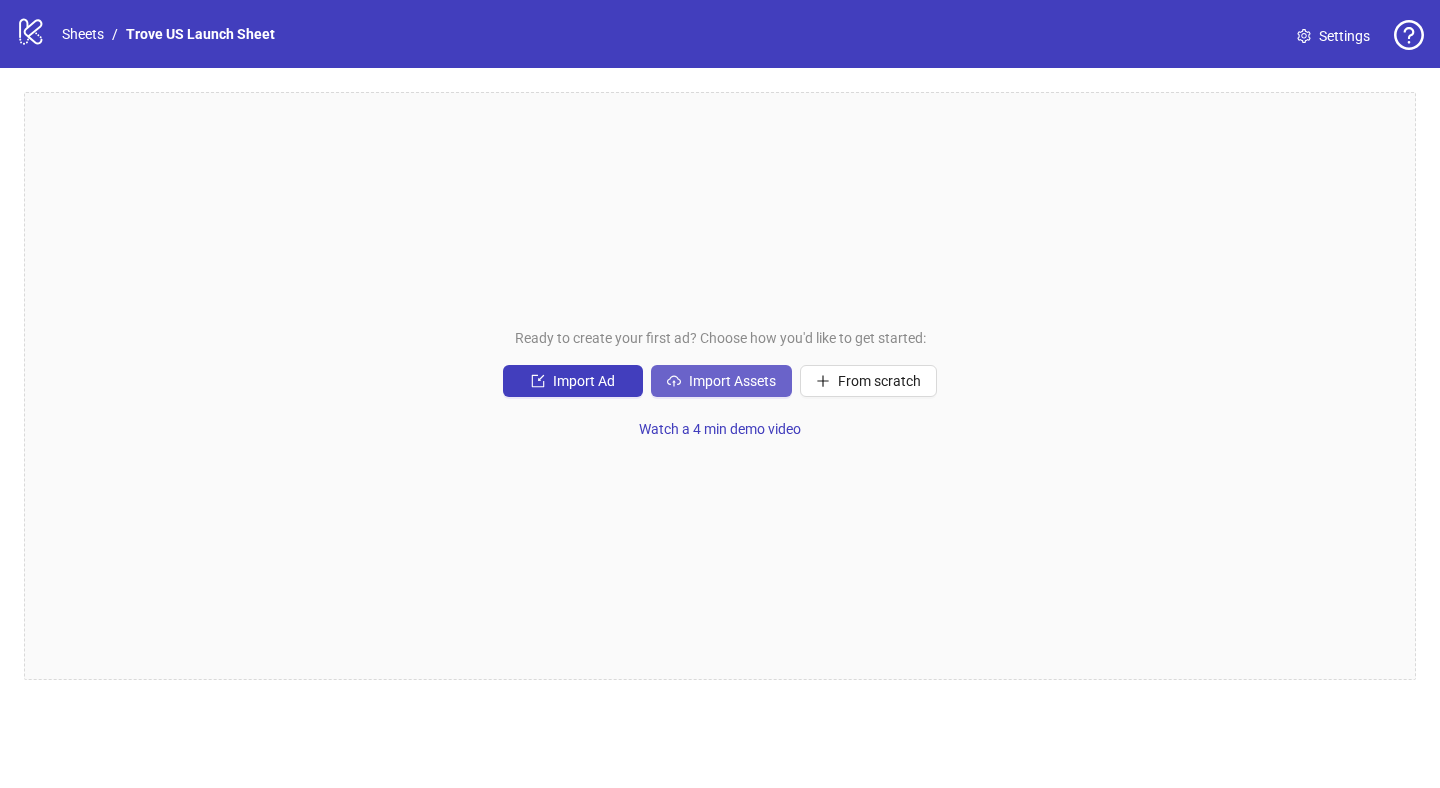 click on "Import Assets" at bounding box center (732, 381) 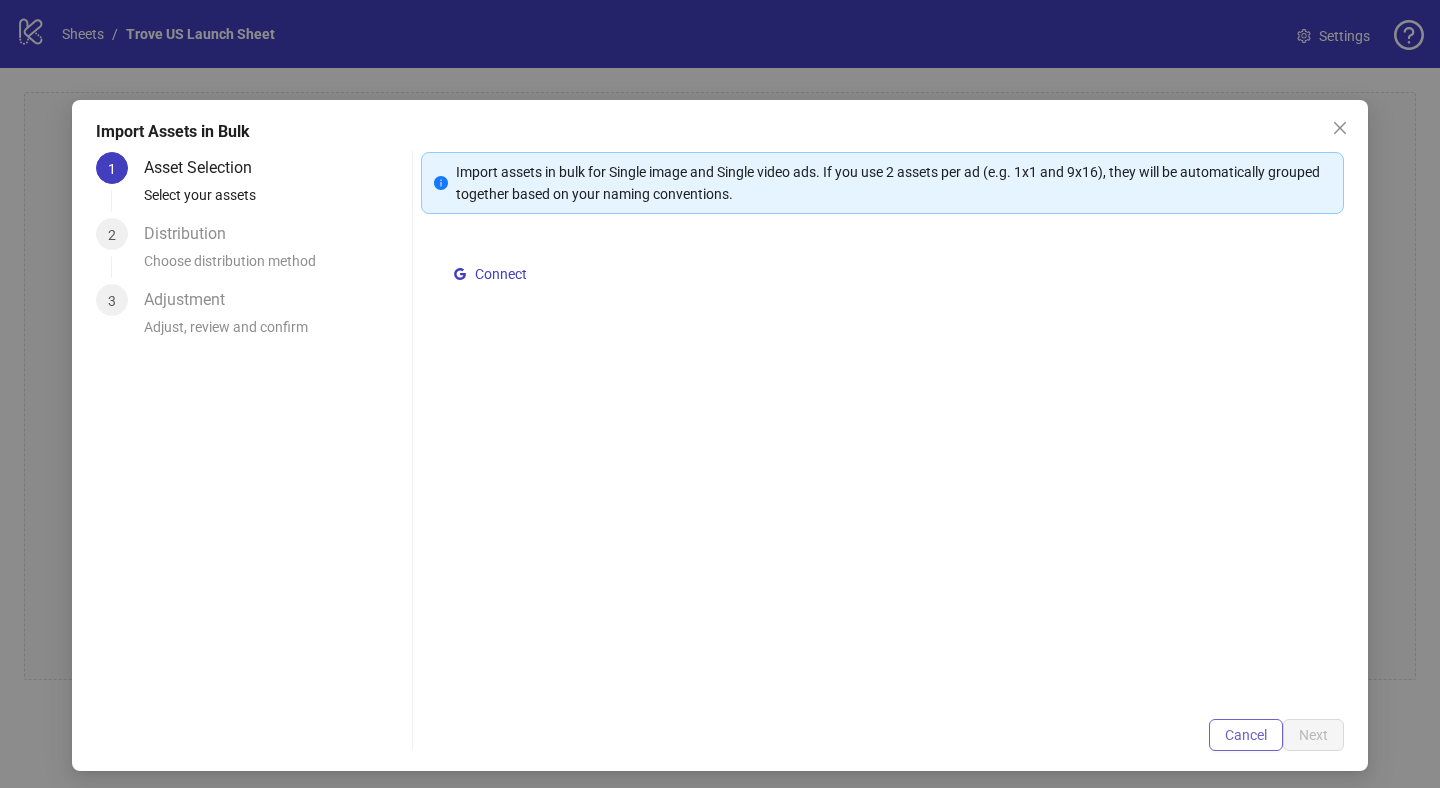 click on "Cancel" at bounding box center [1246, 735] 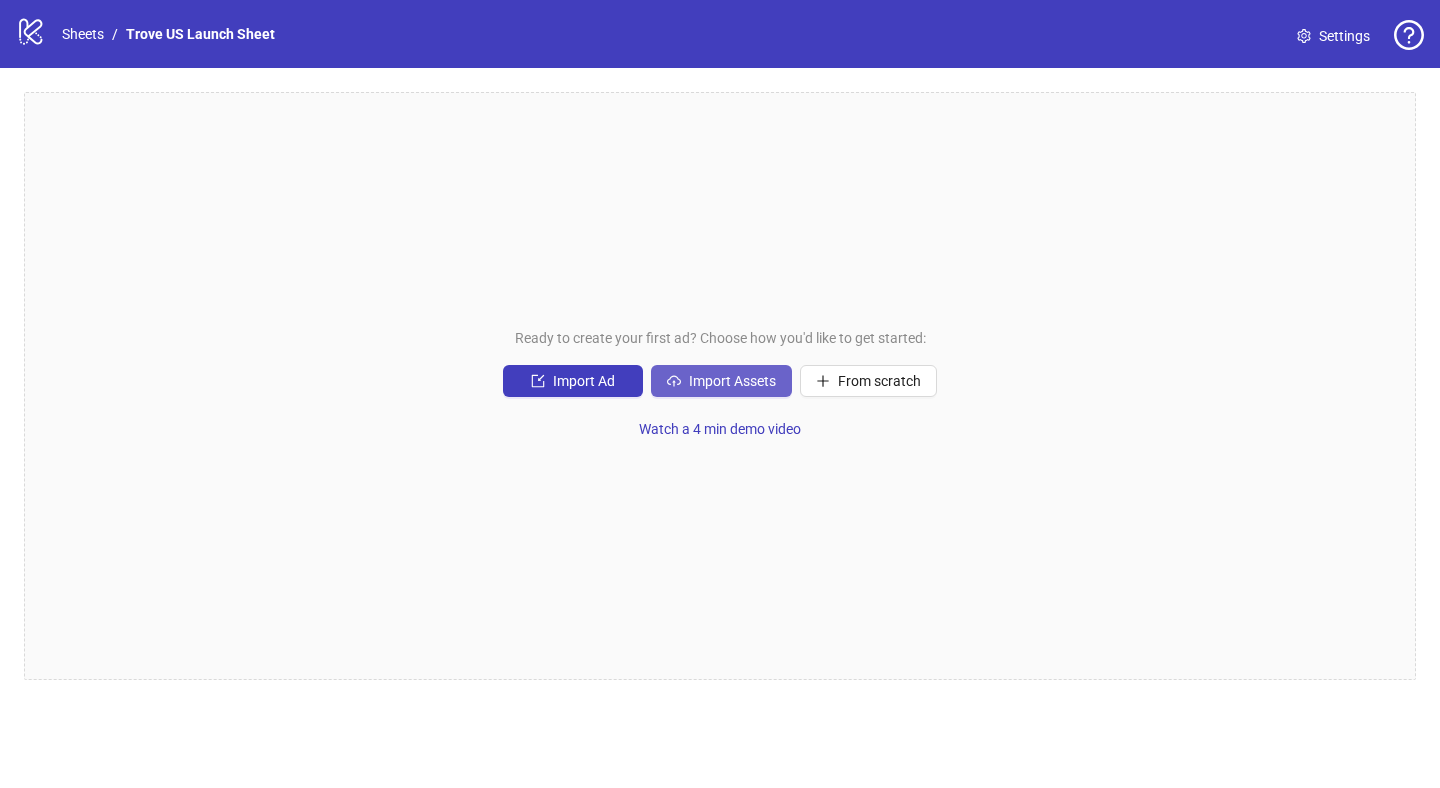 click on "Import Assets" at bounding box center (732, 381) 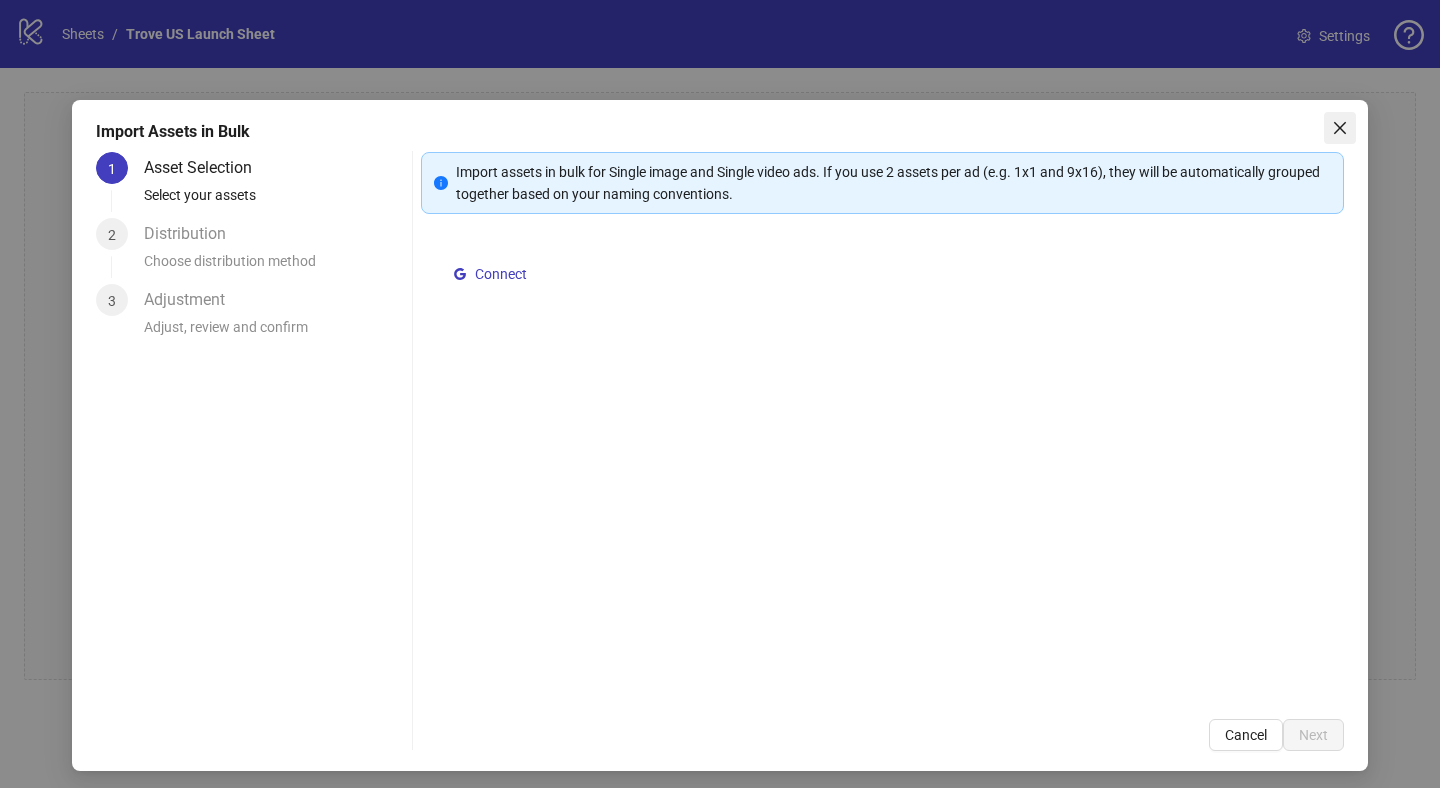 click at bounding box center (1340, 128) 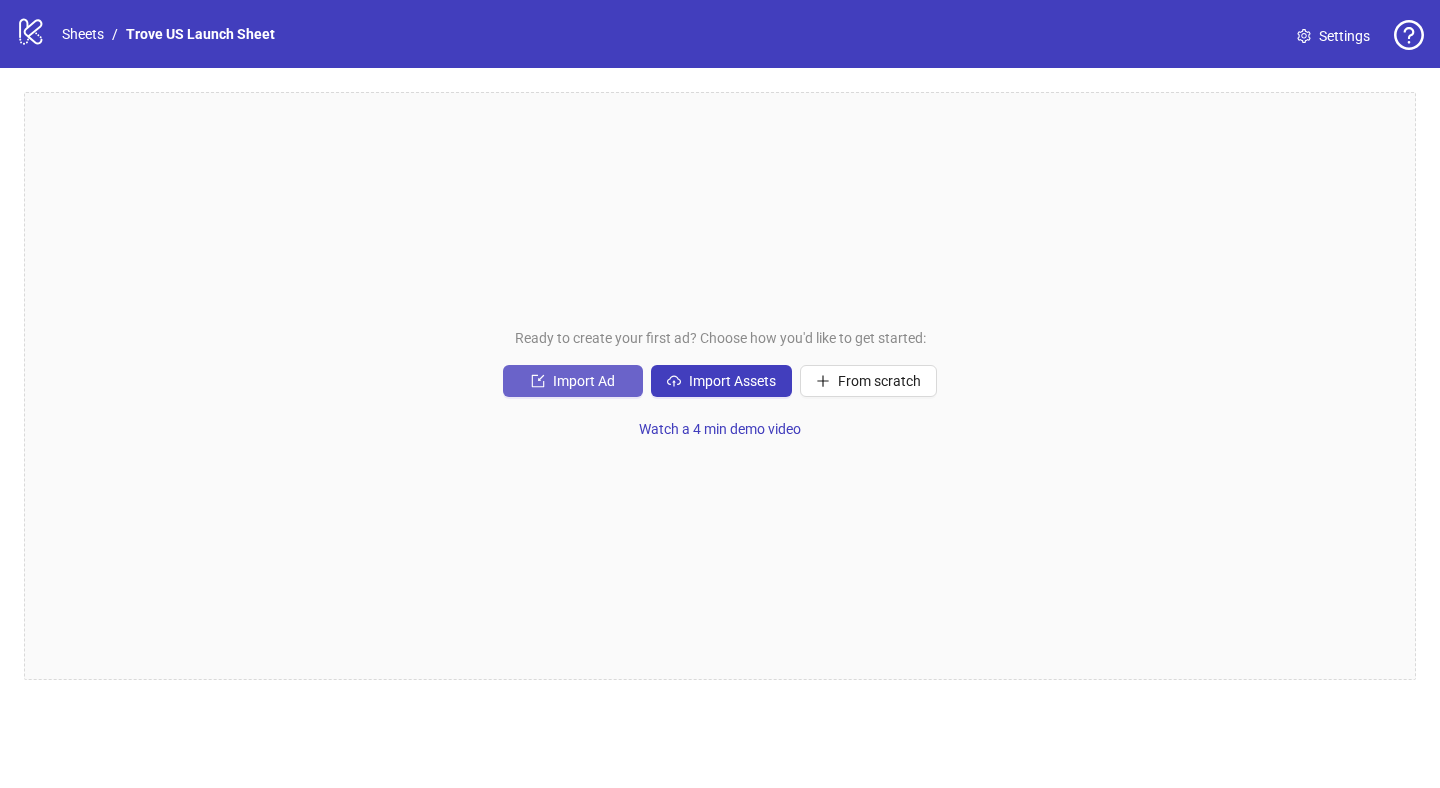 click on "Import Ad" at bounding box center [584, 381] 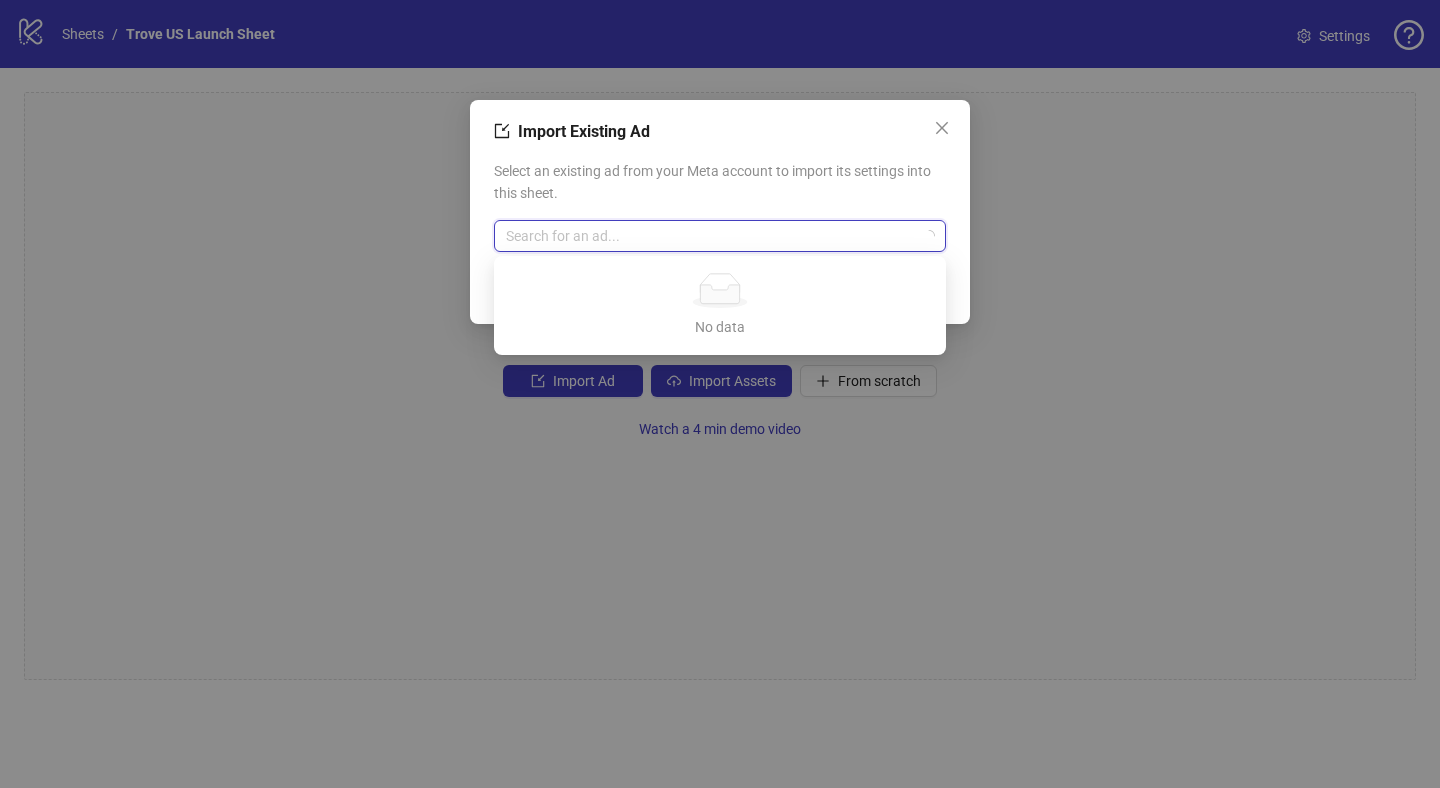 click at bounding box center (711, 236) 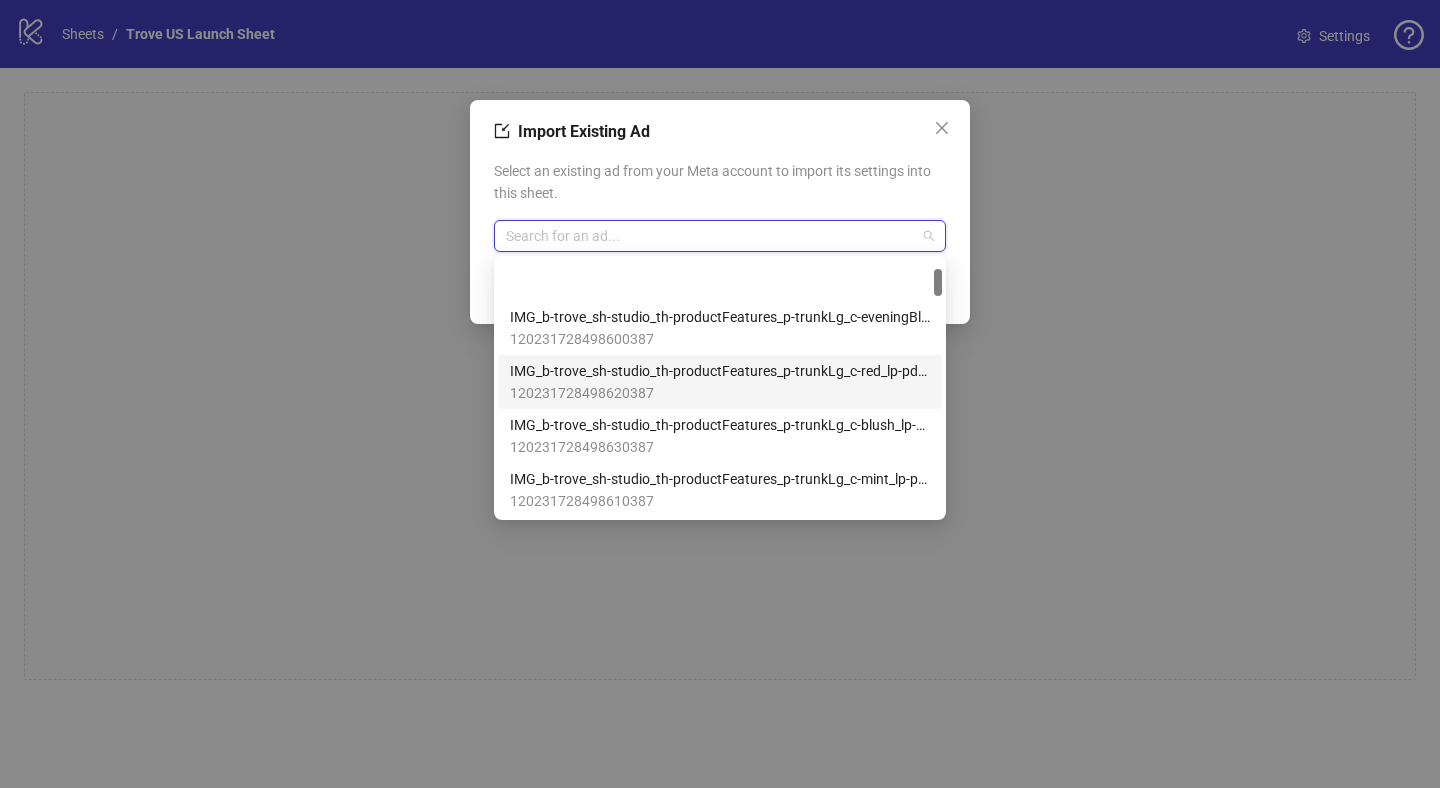 scroll, scrollTop: 0, scrollLeft: 0, axis: both 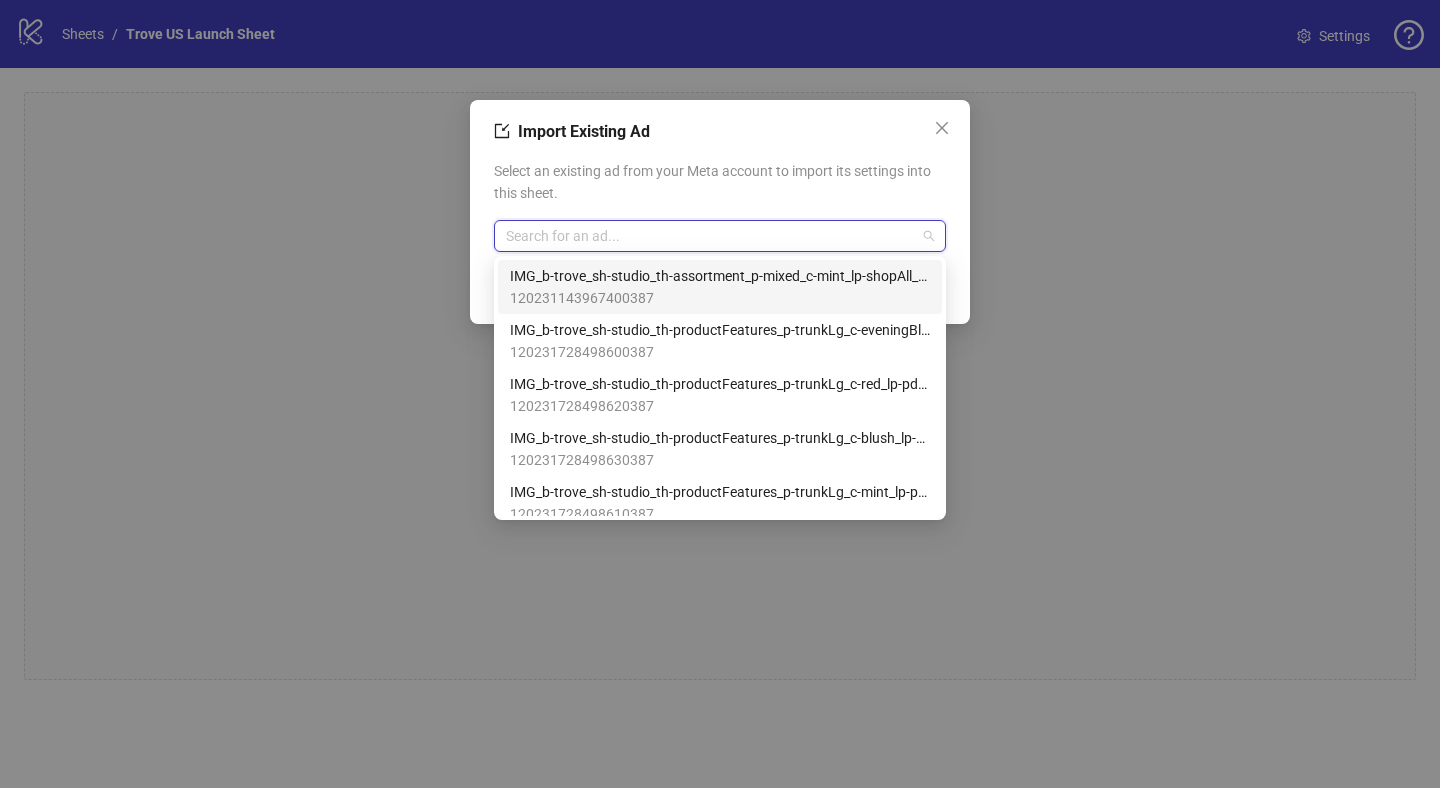 click at bounding box center [711, 236] 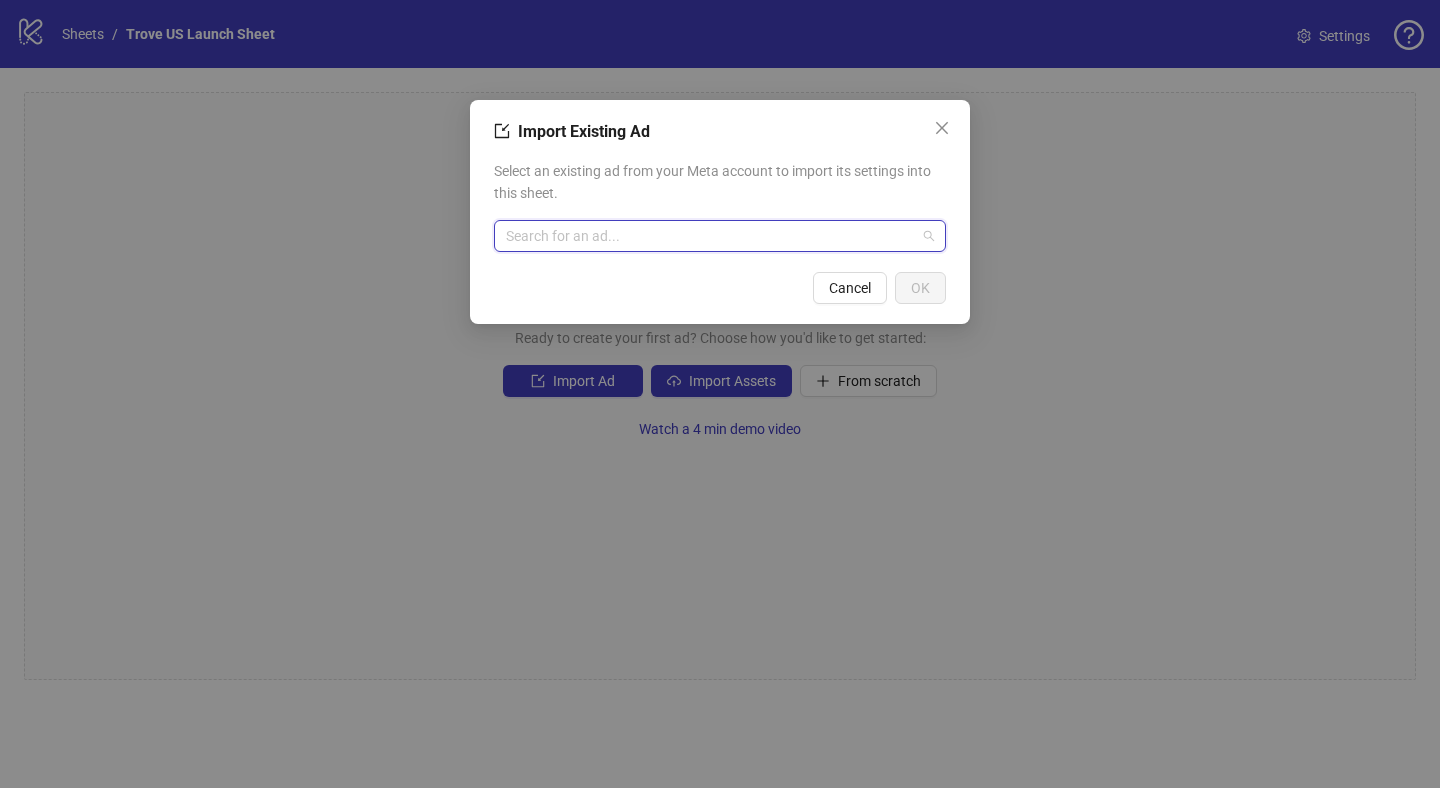click at bounding box center [711, 236] 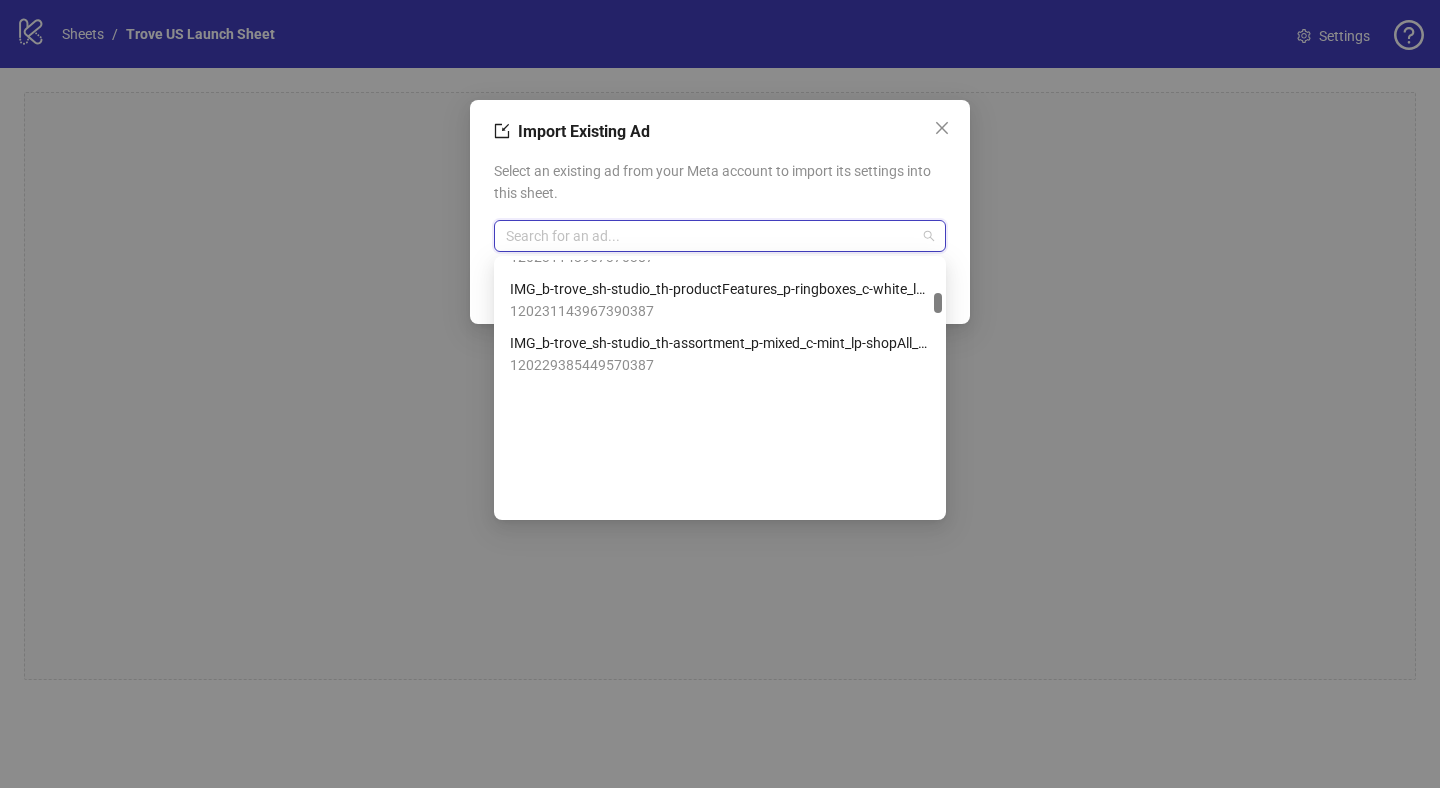 scroll, scrollTop: 0, scrollLeft: 0, axis: both 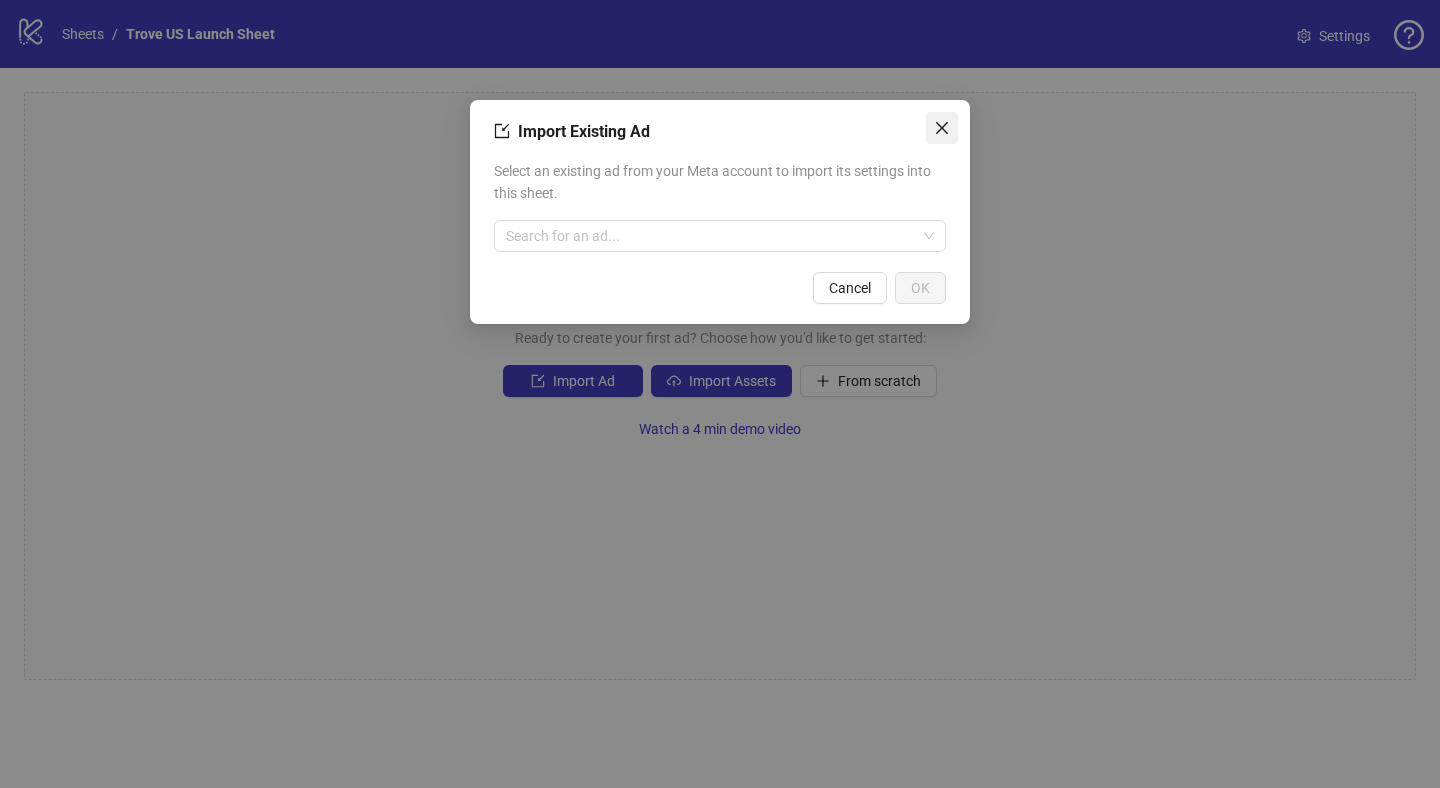 click 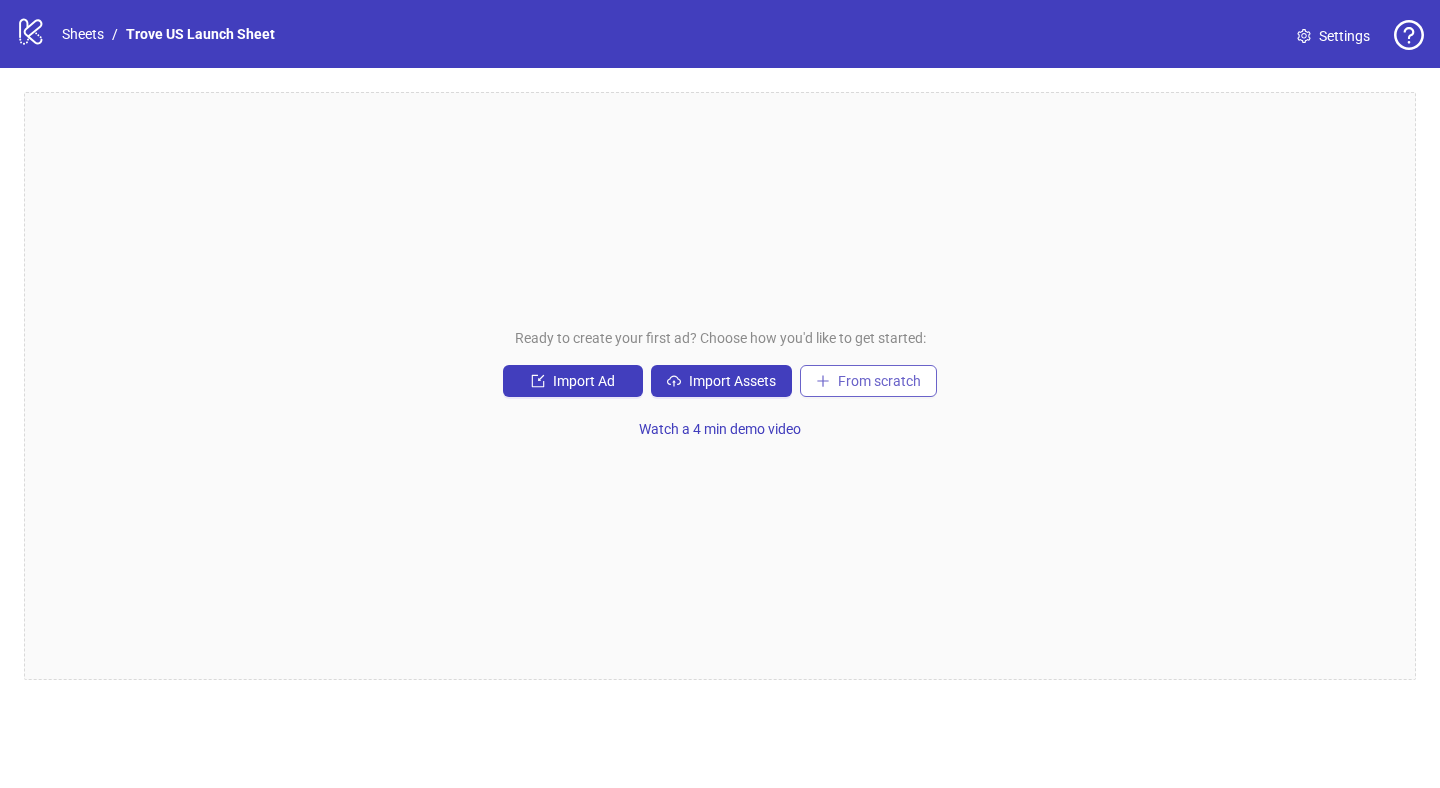 click on "From scratch" at bounding box center (868, 381) 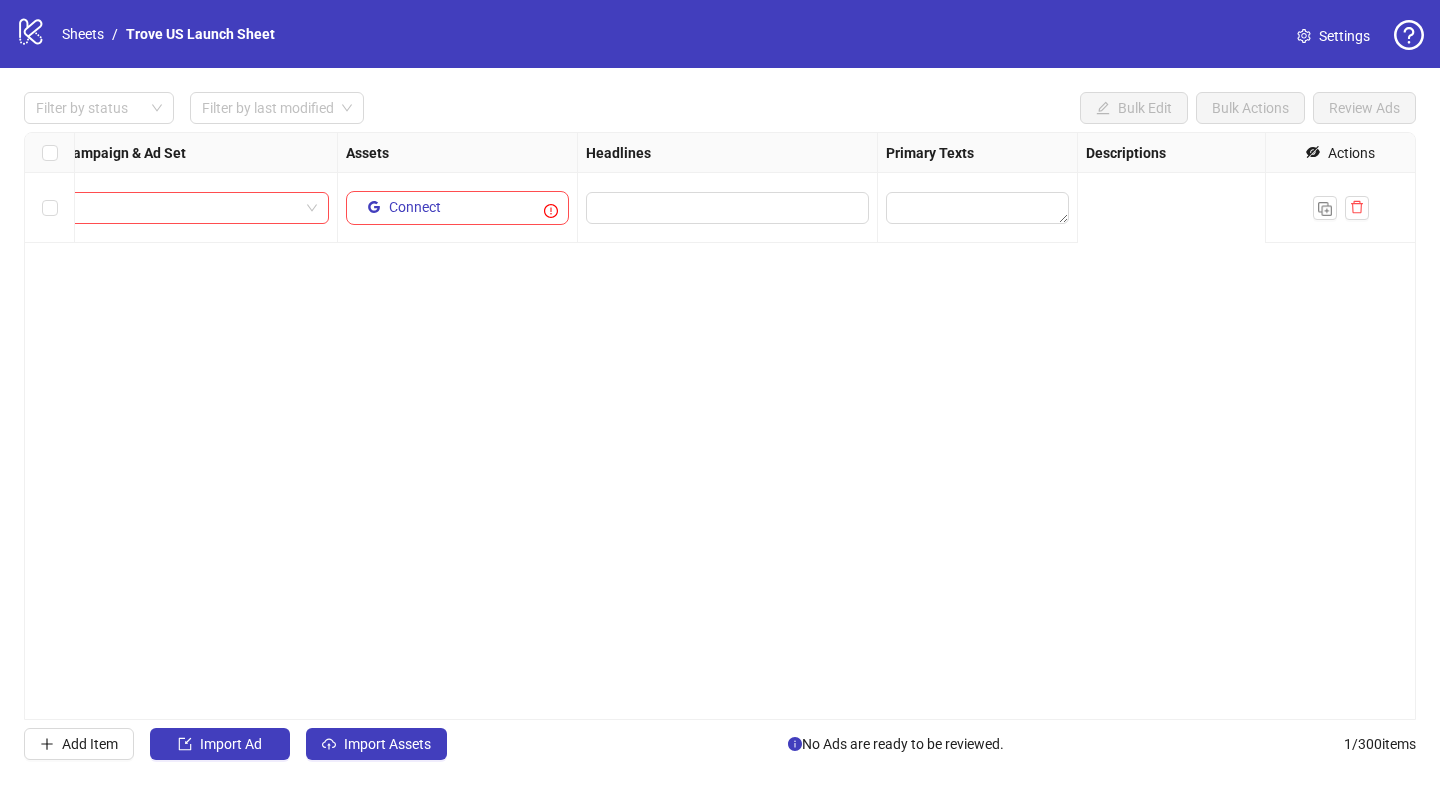 scroll, scrollTop: 0, scrollLeft: 0, axis: both 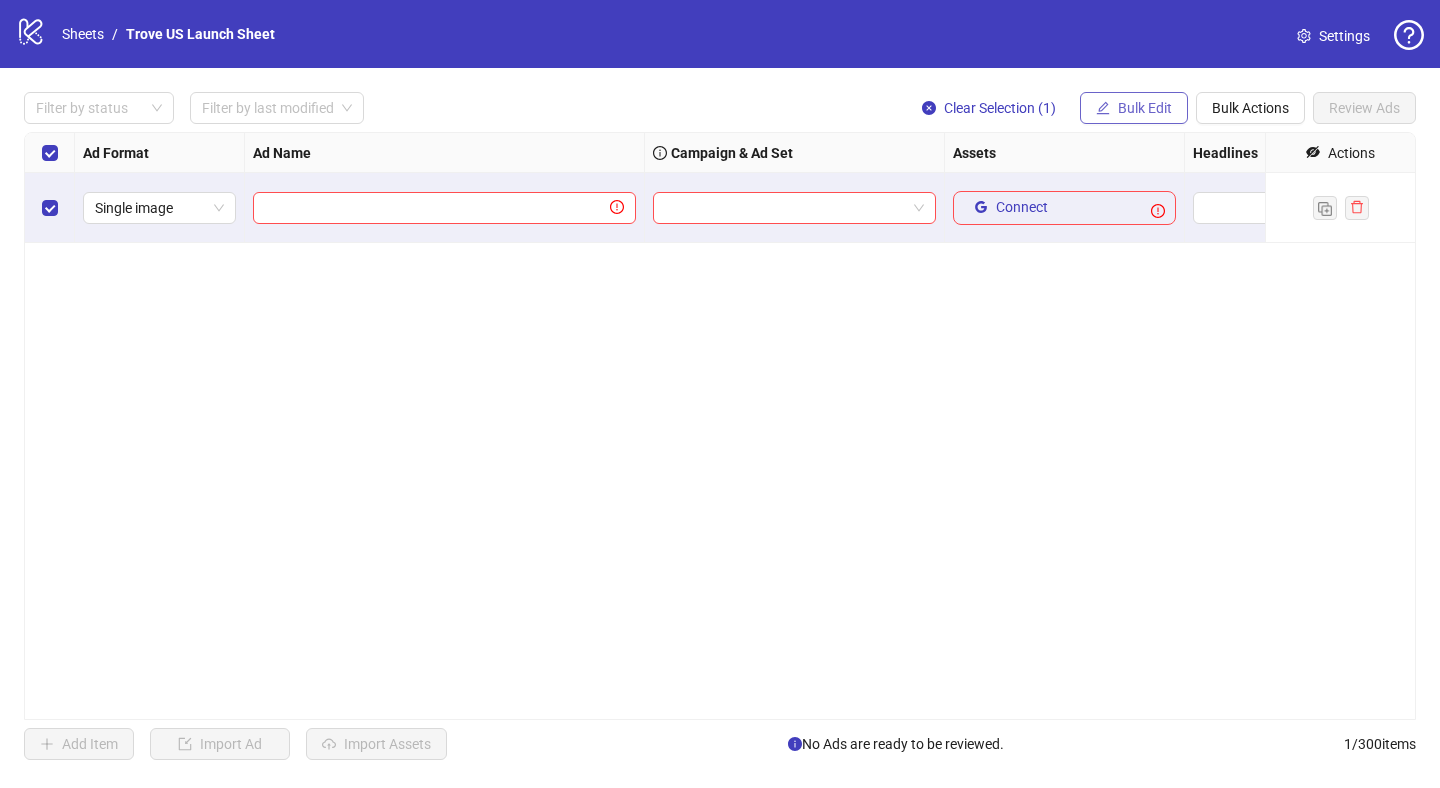 click on "Bulk Edit" at bounding box center (1145, 108) 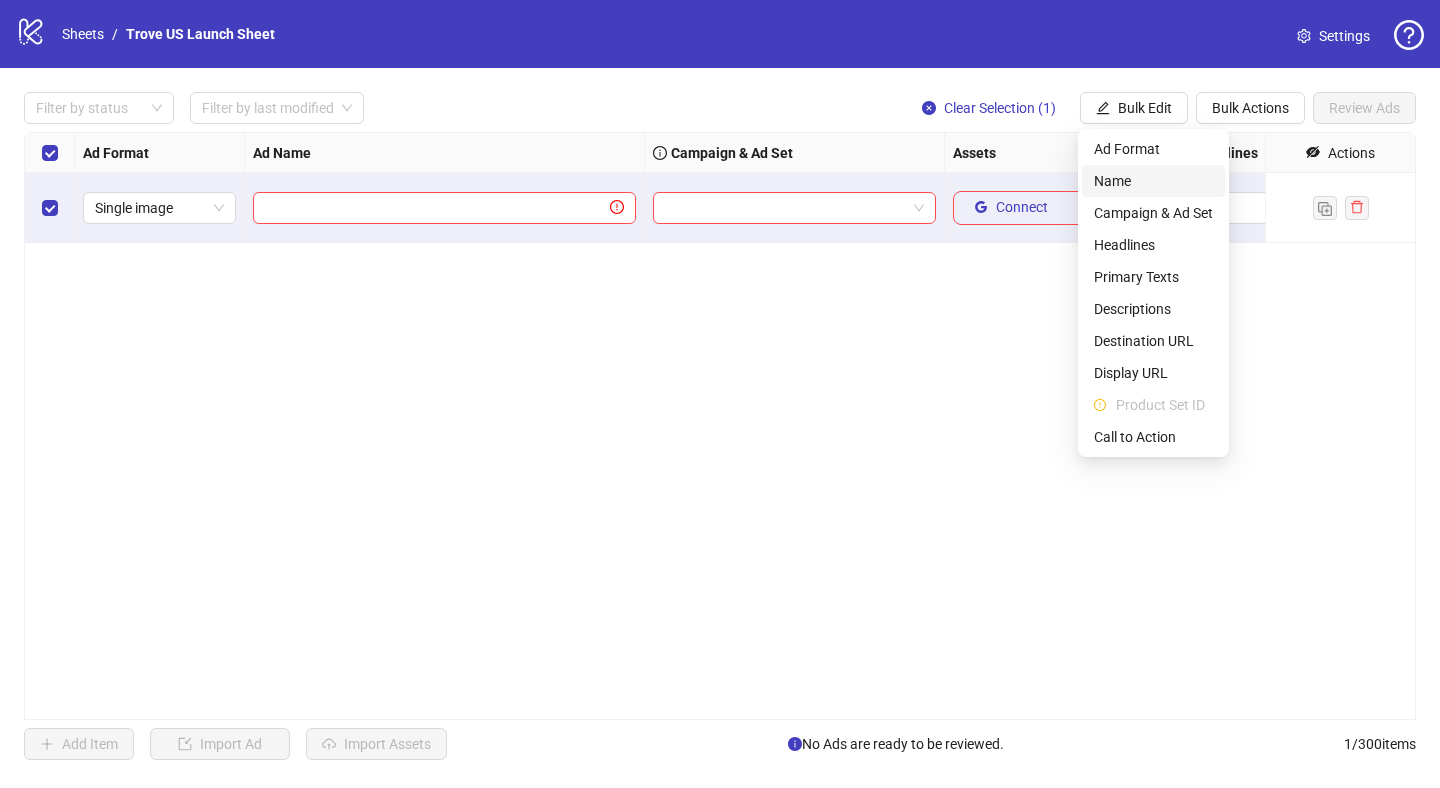 click on "Name" at bounding box center [1153, 181] 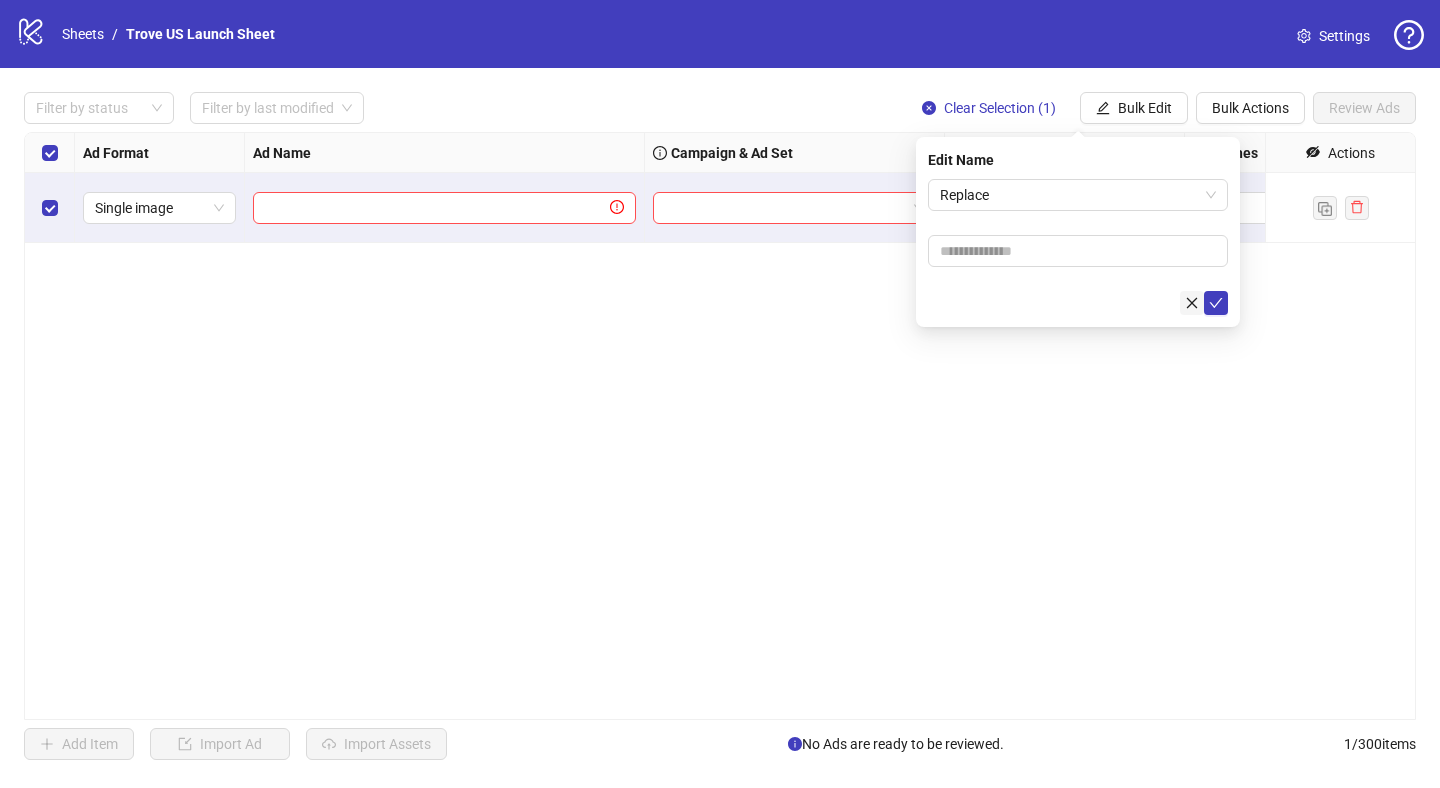 click 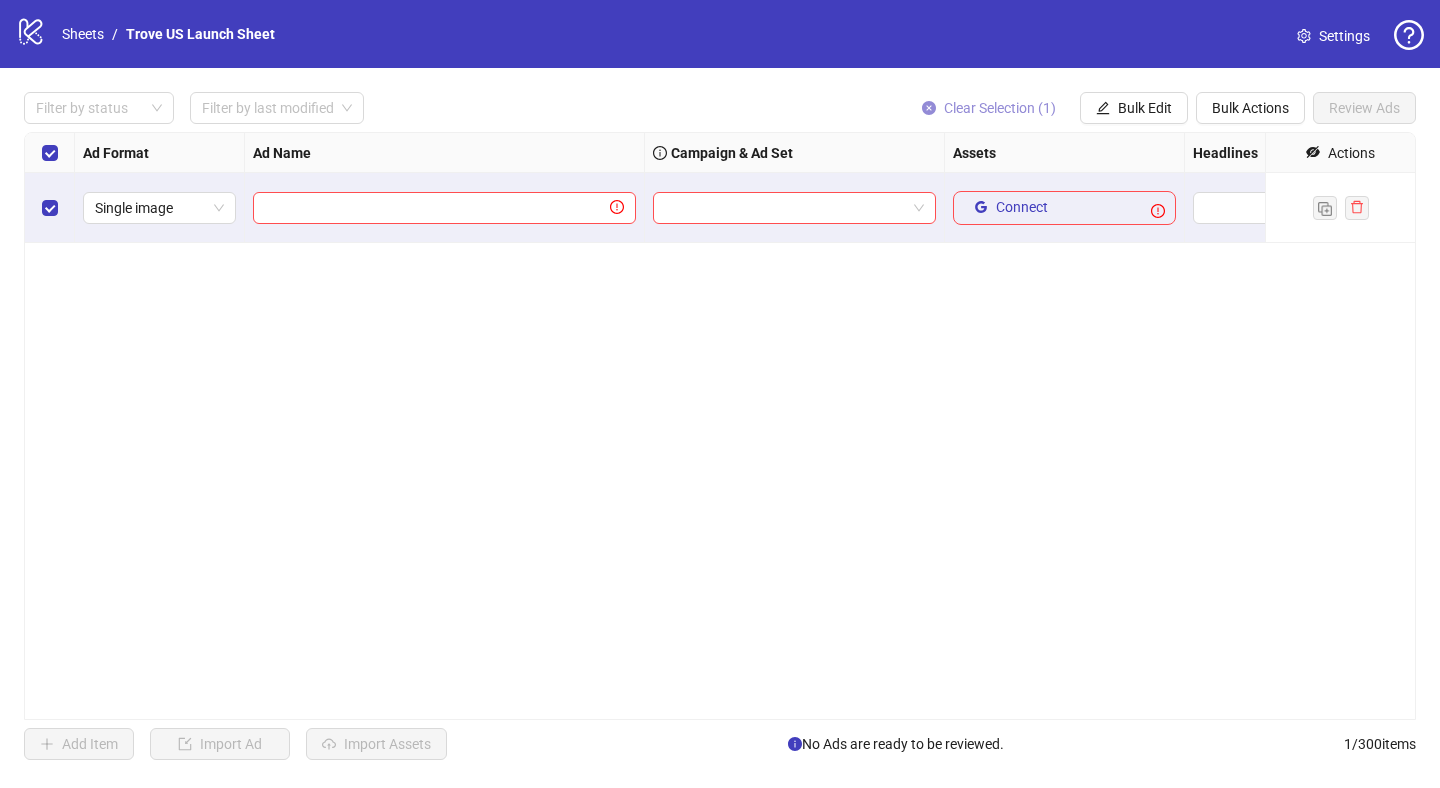 click on "Clear Selection (1)" at bounding box center [1000, 108] 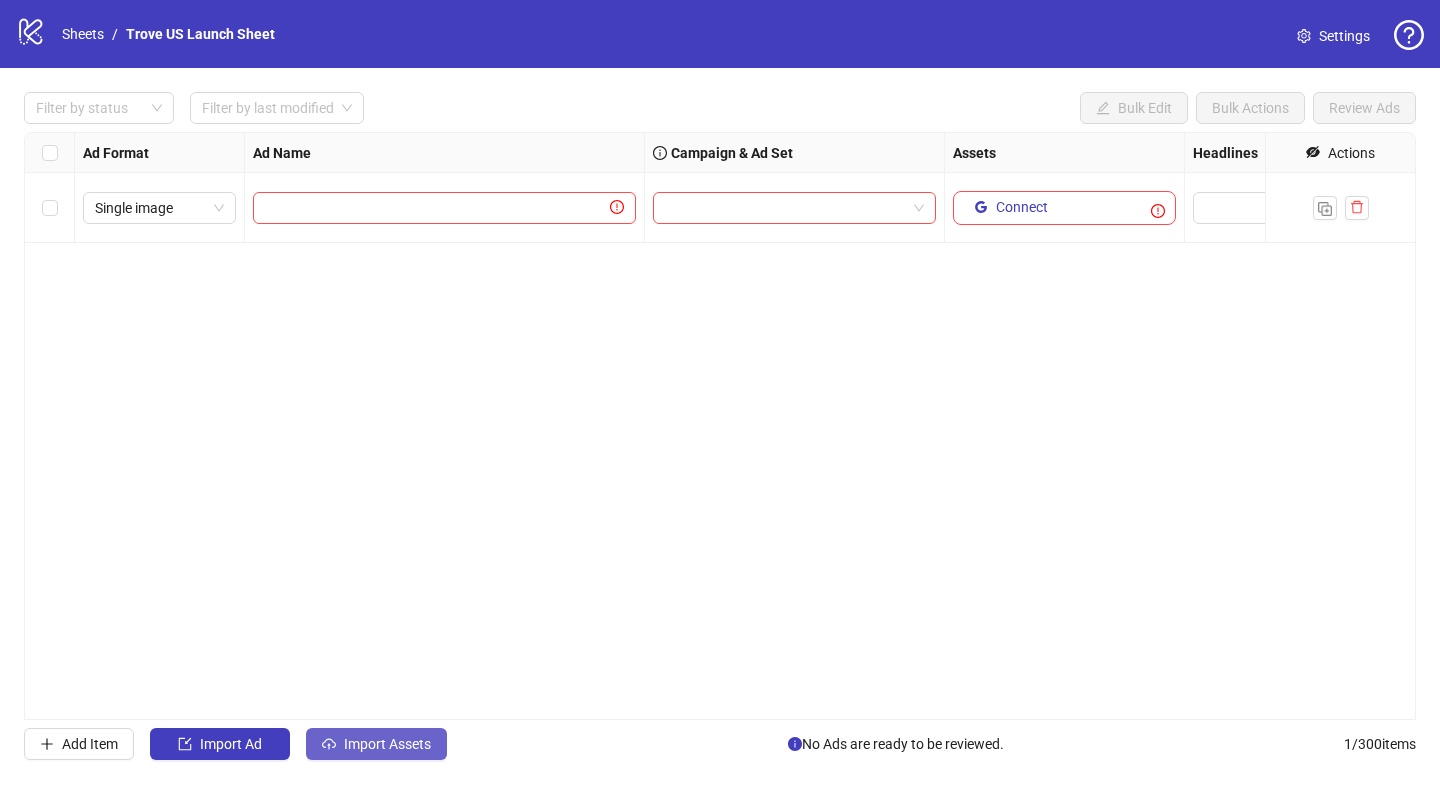 click on "Import Assets" at bounding box center (387, 744) 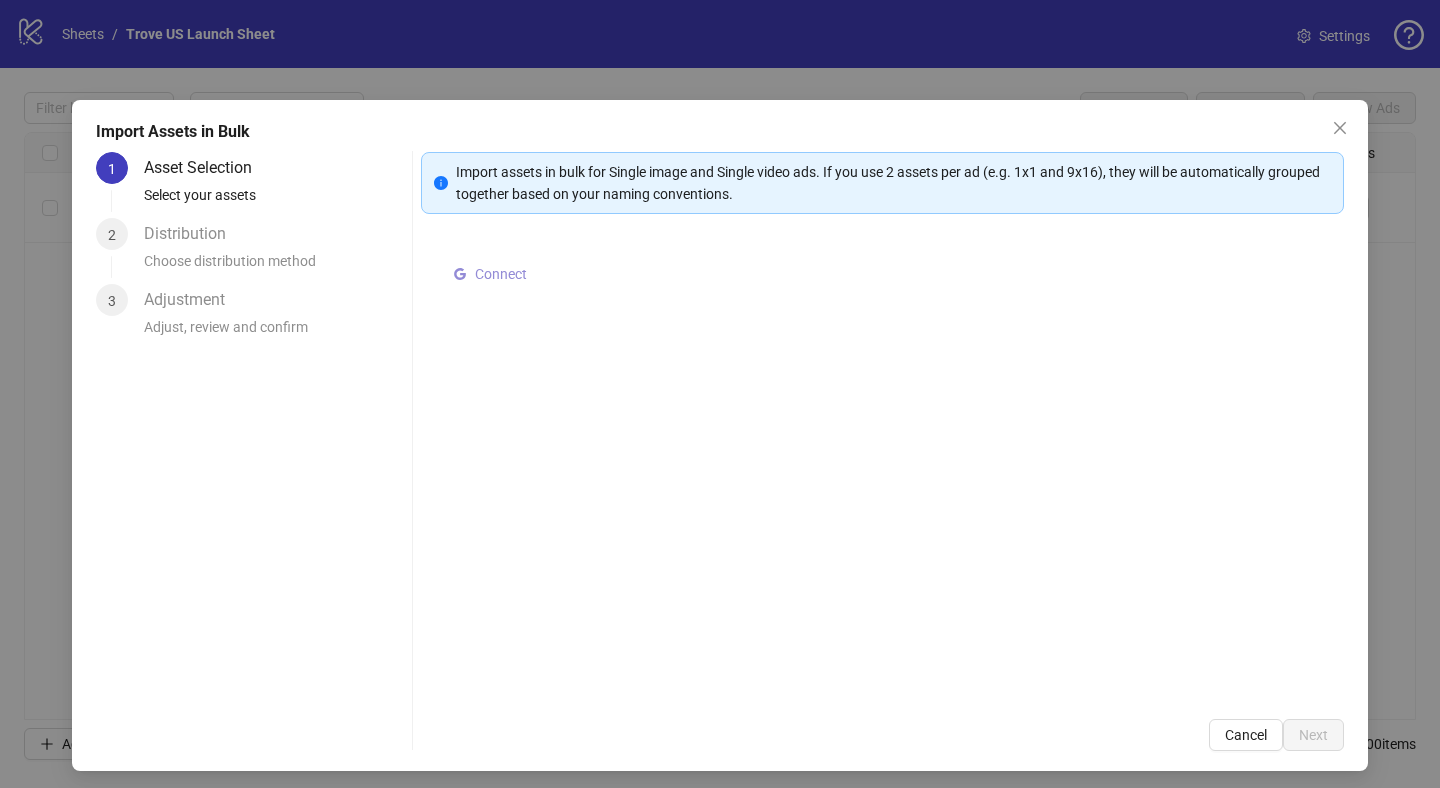 click on "Connect" at bounding box center (501, 274) 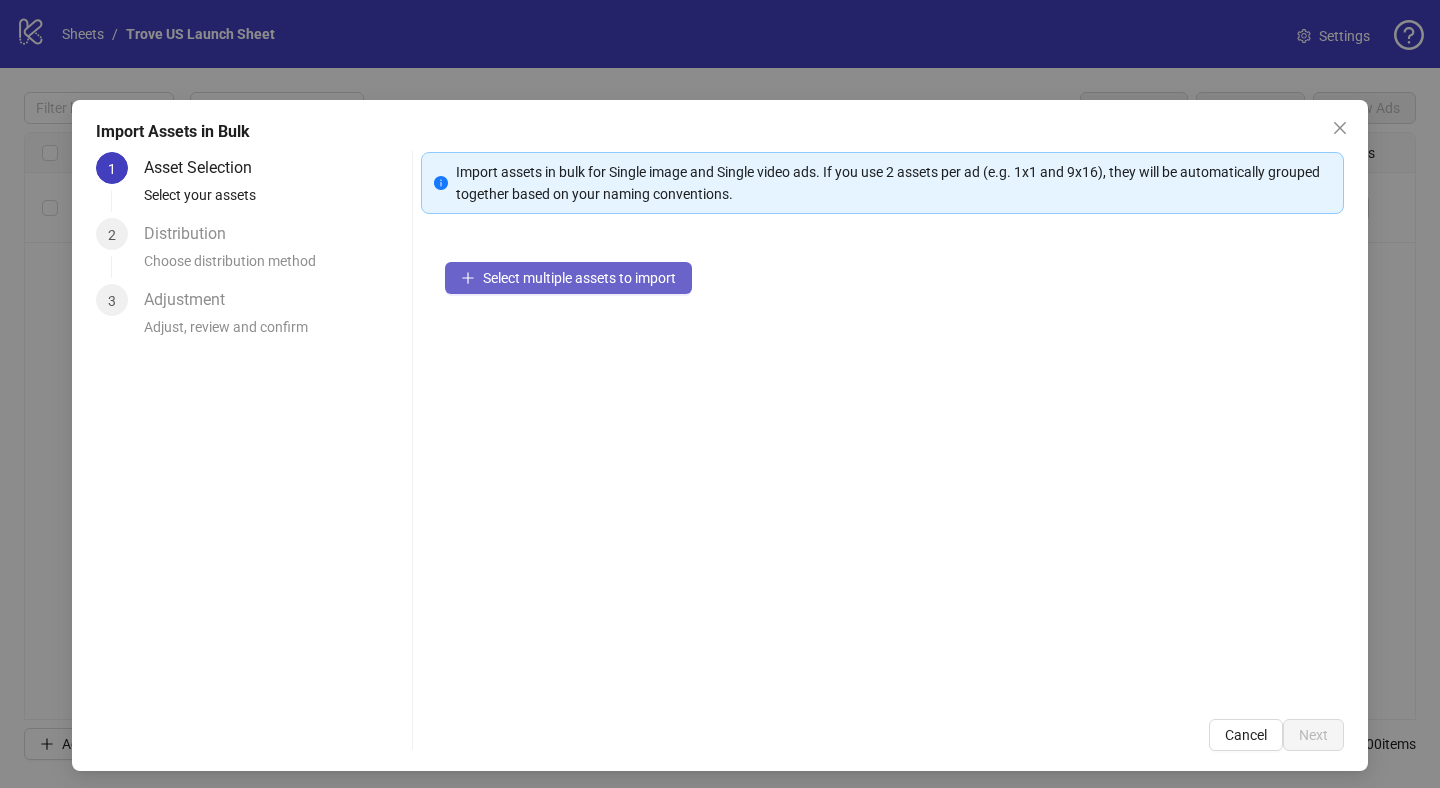 click on "Select multiple assets to import" at bounding box center [568, 278] 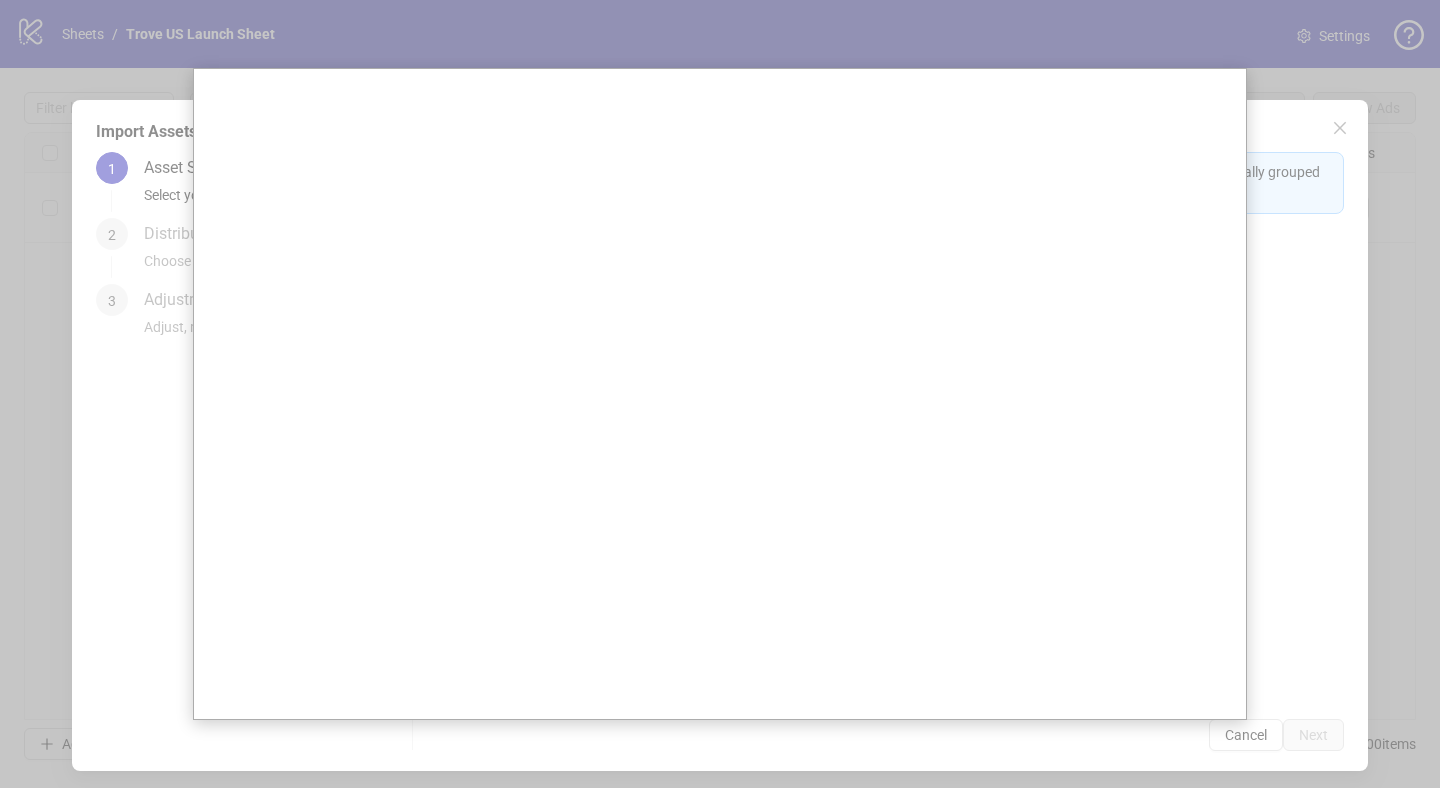 click at bounding box center [720, 394] 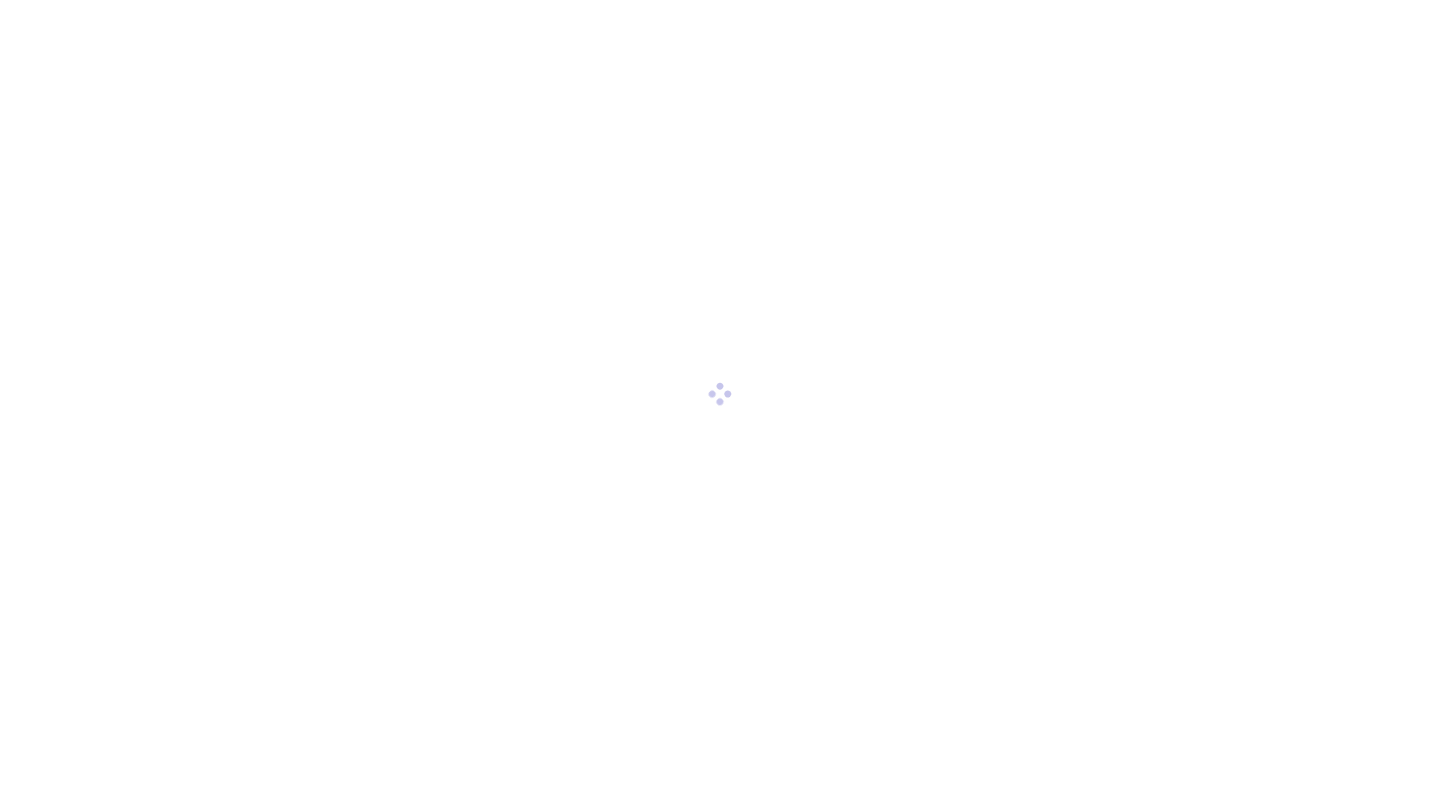 scroll, scrollTop: 0, scrollLeft: 0, axis: both 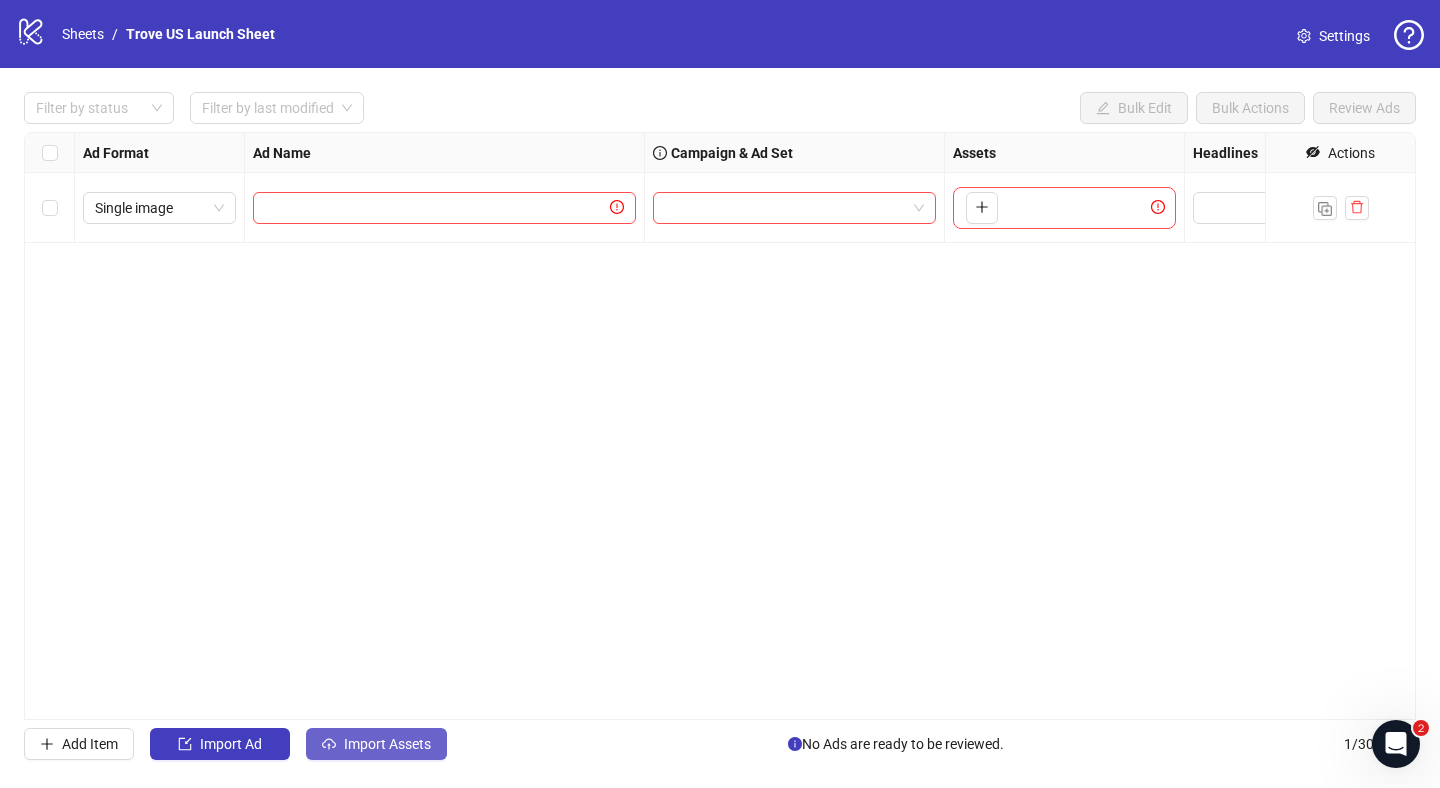 click on "Import Assets" at bounding box center (387, 744) 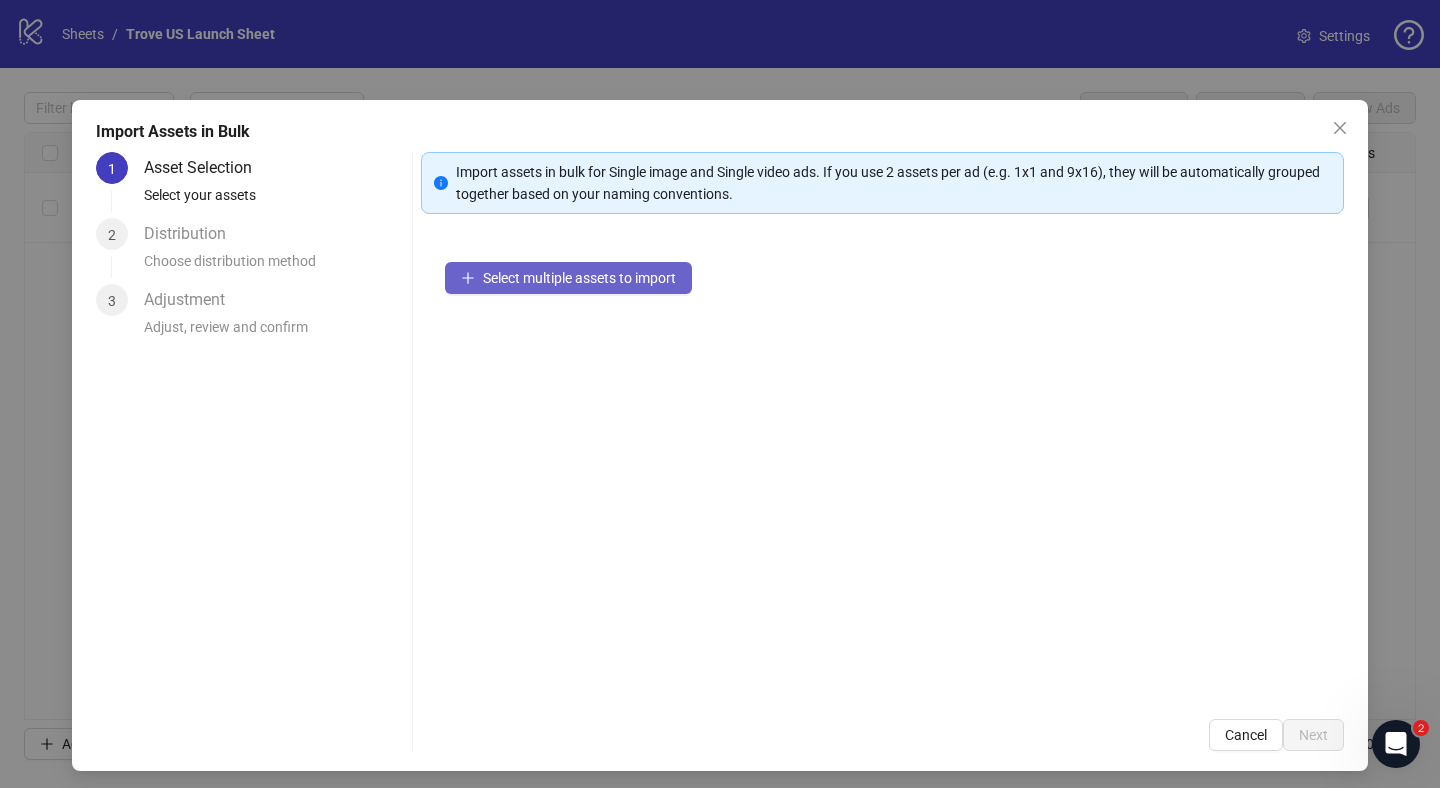 click on "Select multiple assets to import" at bounding box center (579, 278) 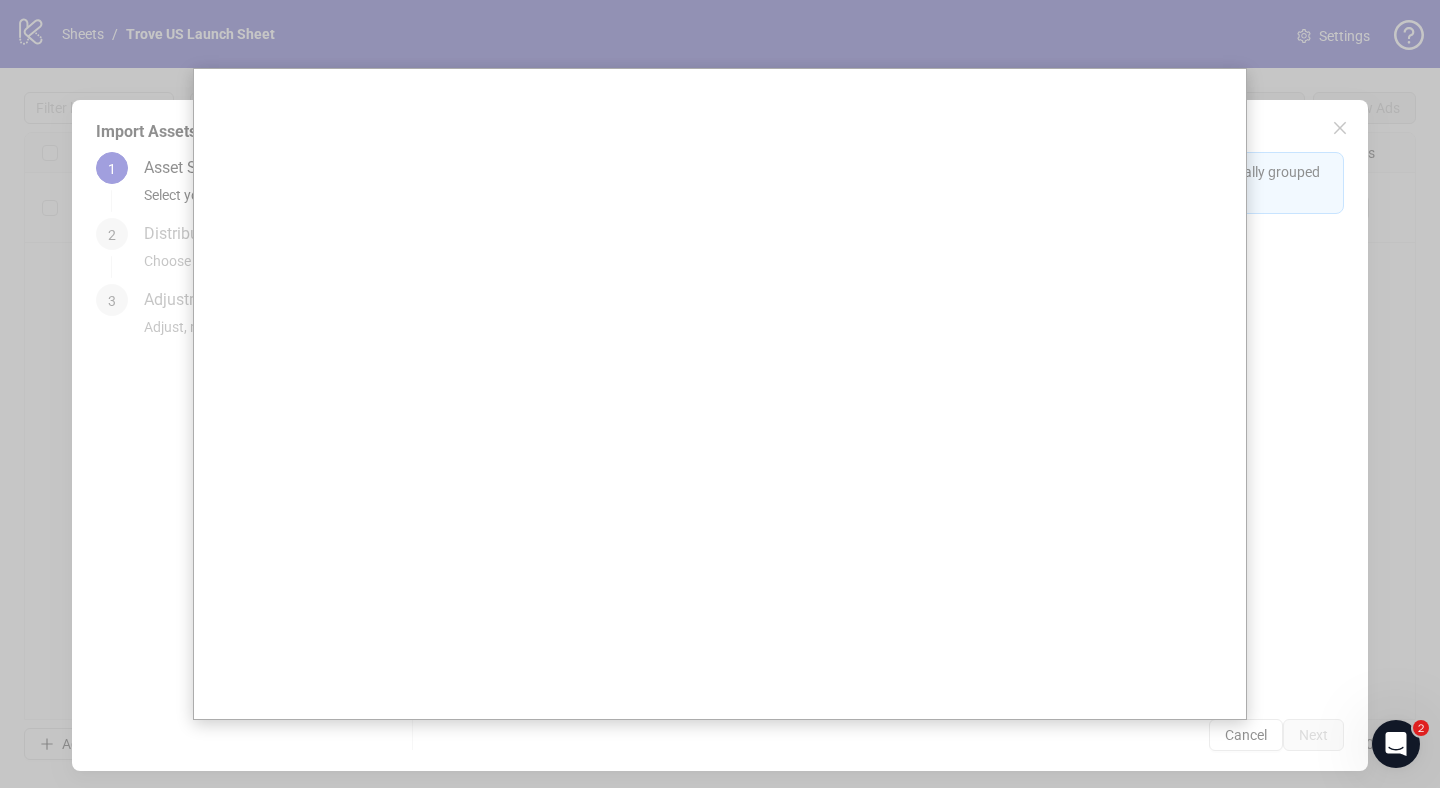 click at bounding box center [720, 394] 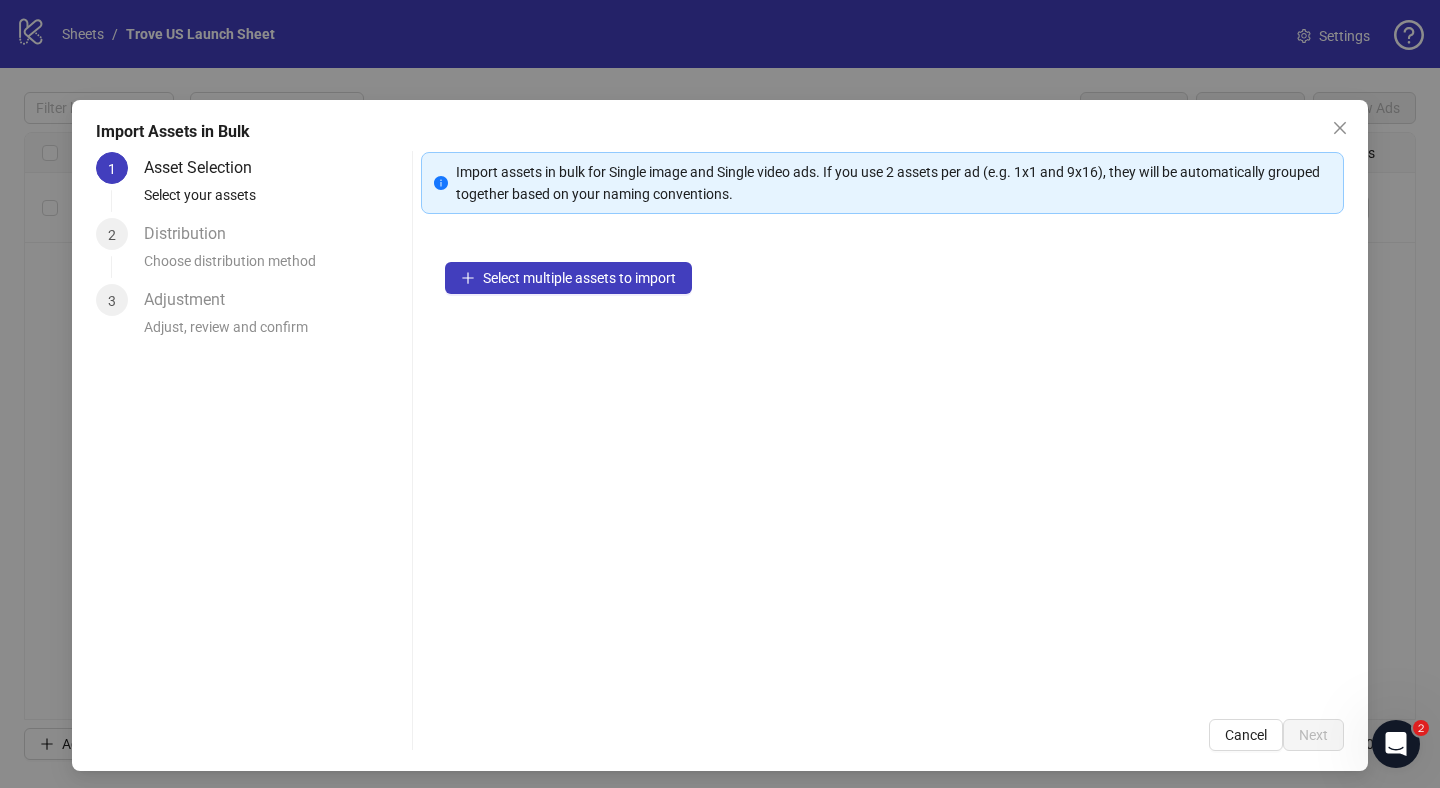 type 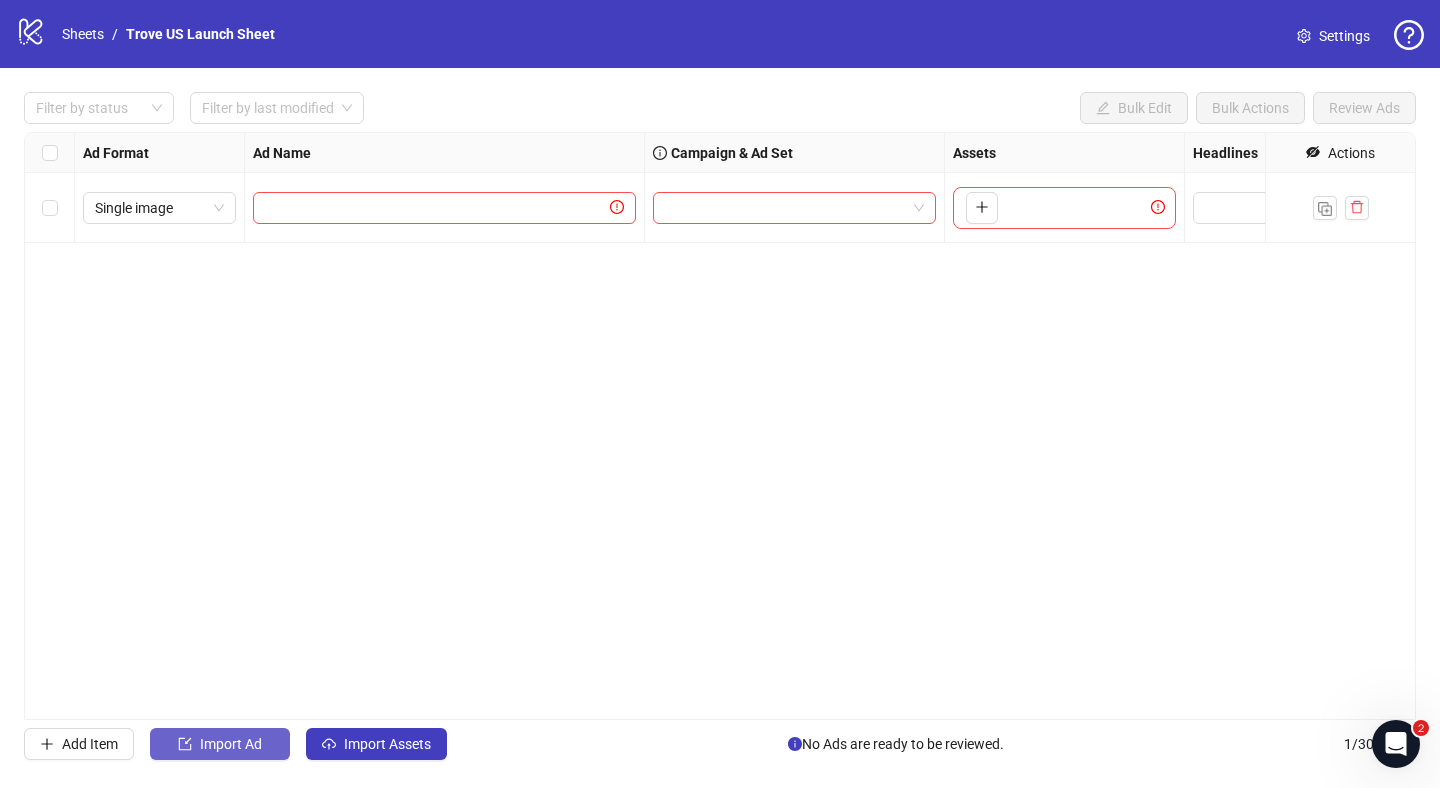 click on "Import Ad" at bounding box center [231, 744] 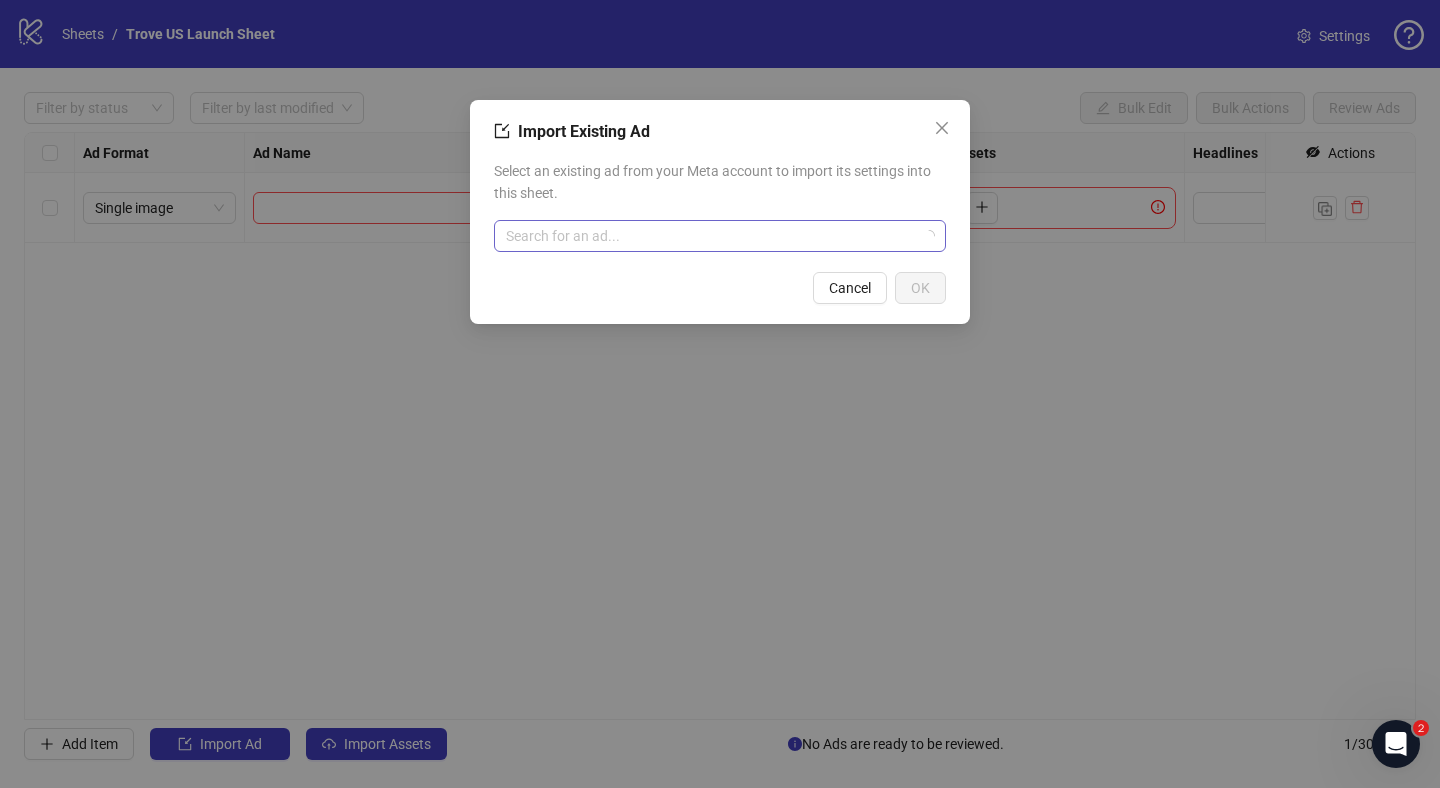 click at bounding box center (711, 236) 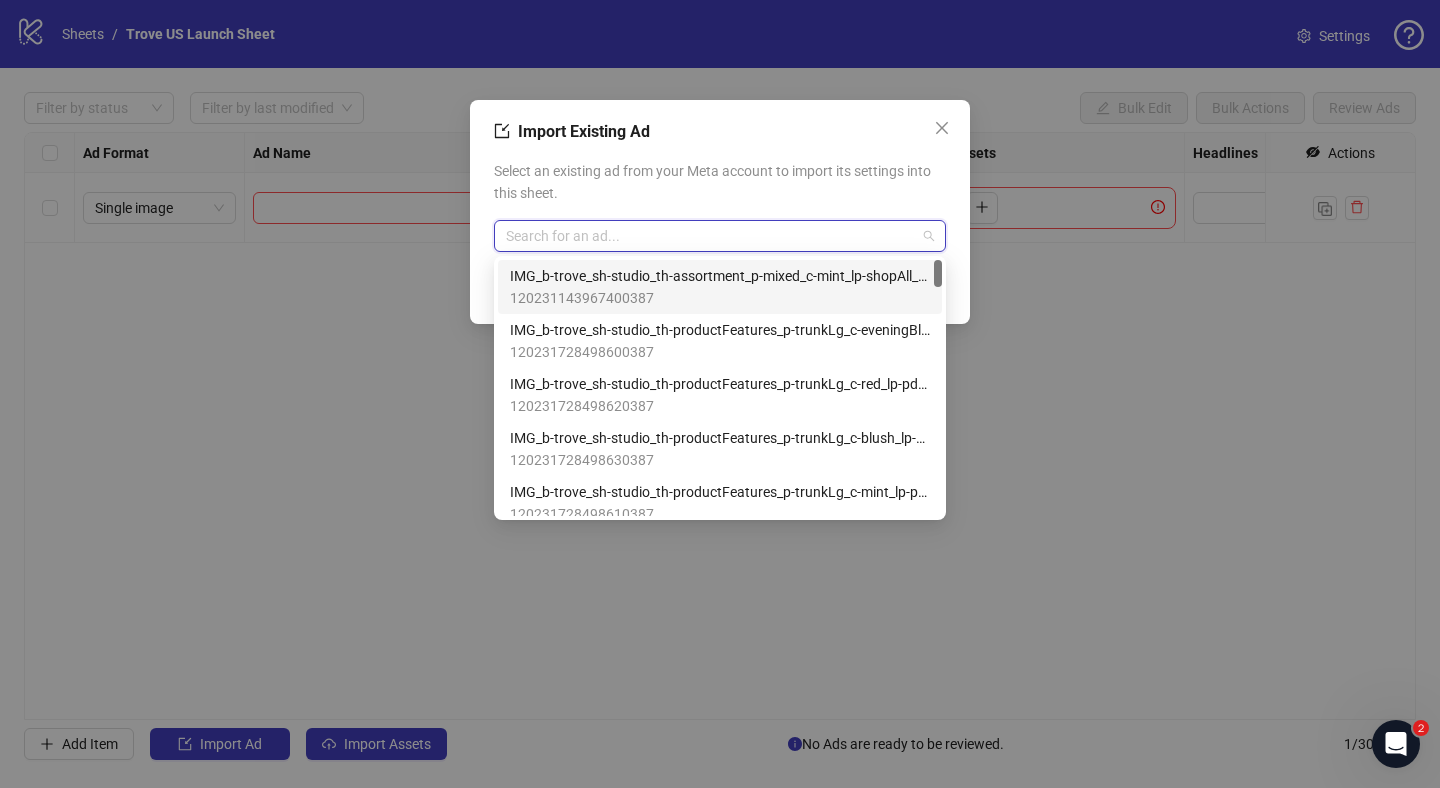 click on "120231143967400387" at bounding box center (720, 298) 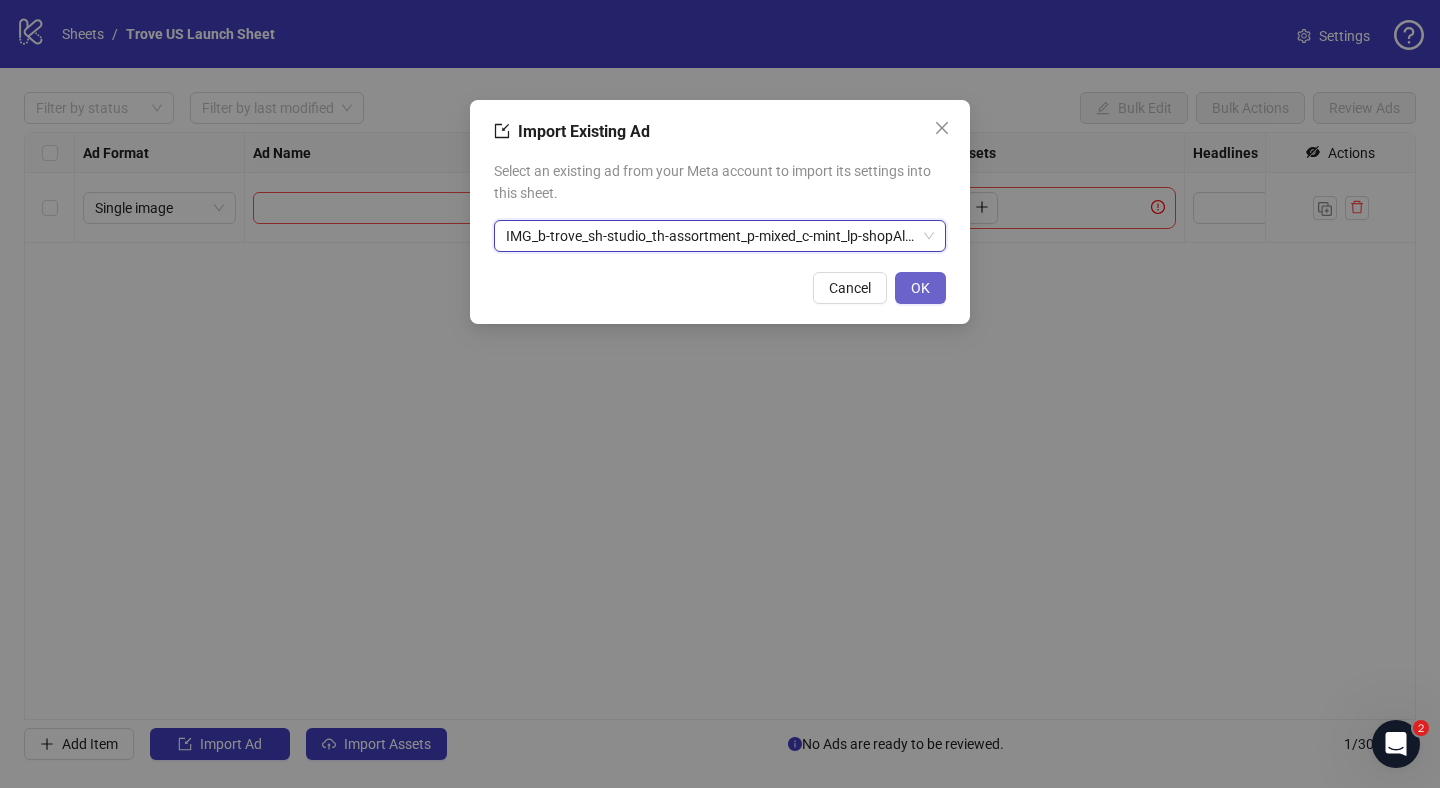 click on "OK" at bounding box center [920, 288] 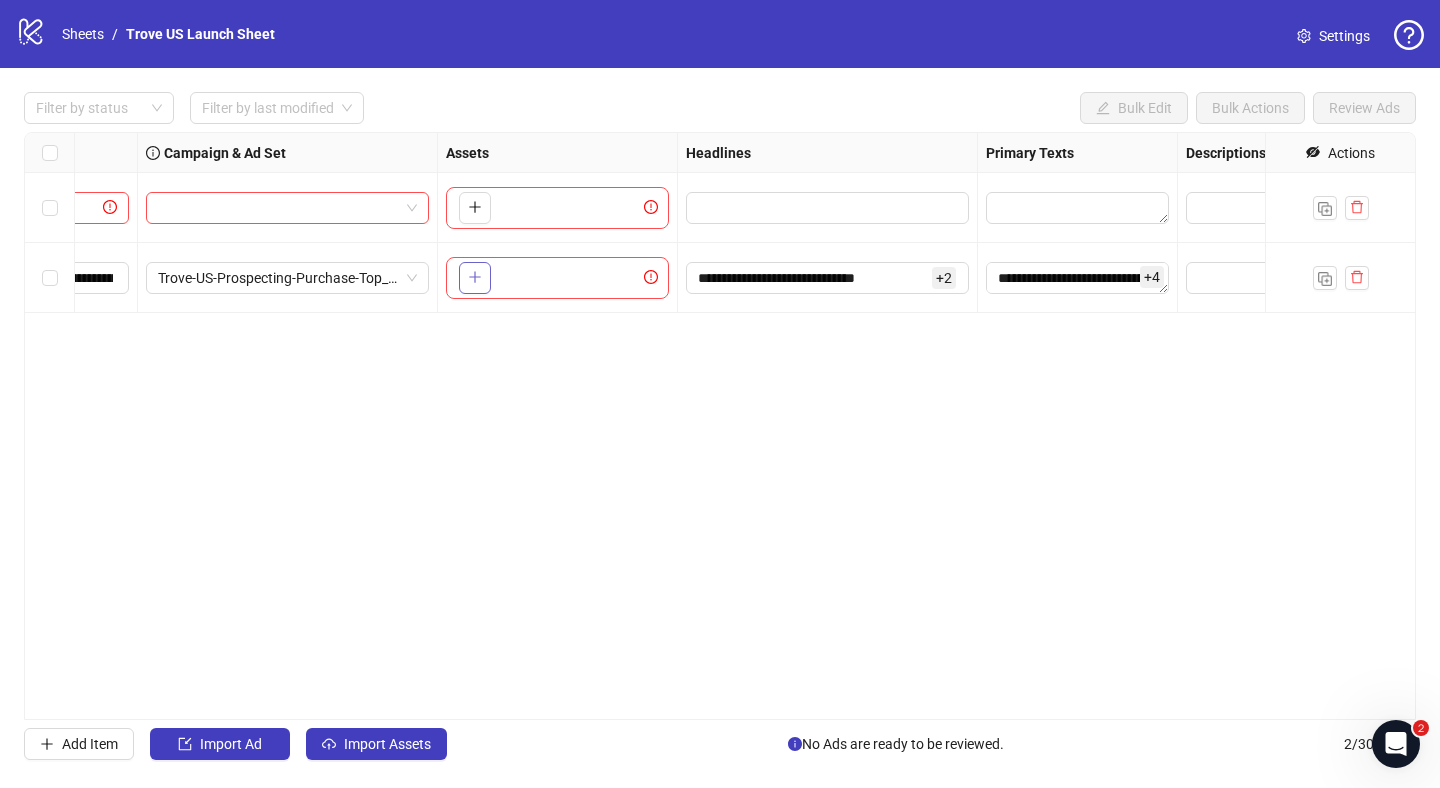 scroll, scrollTop: 0, scrollLeft: 689, axis: horizontal 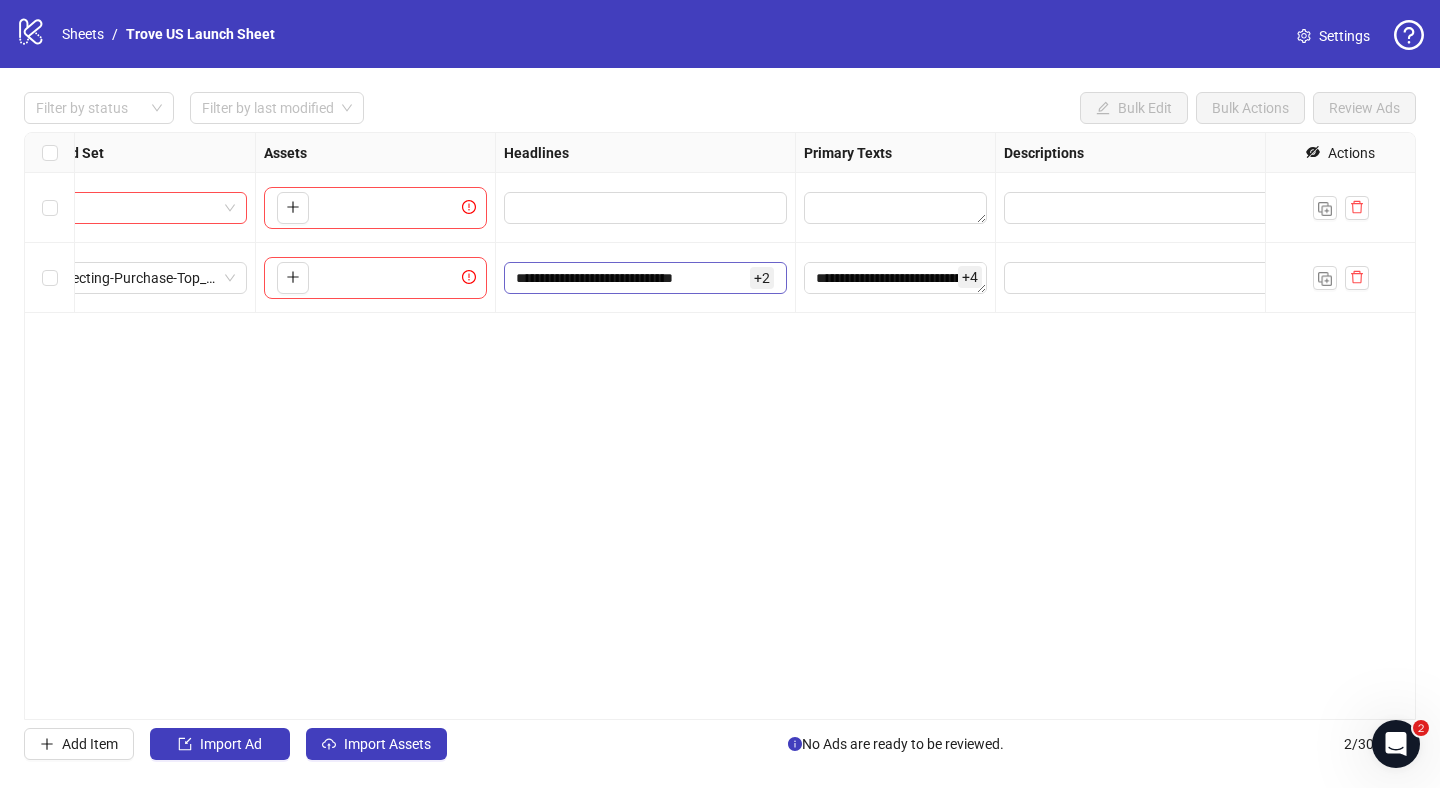 click on "+ 2" at bounding box center (762, 278) 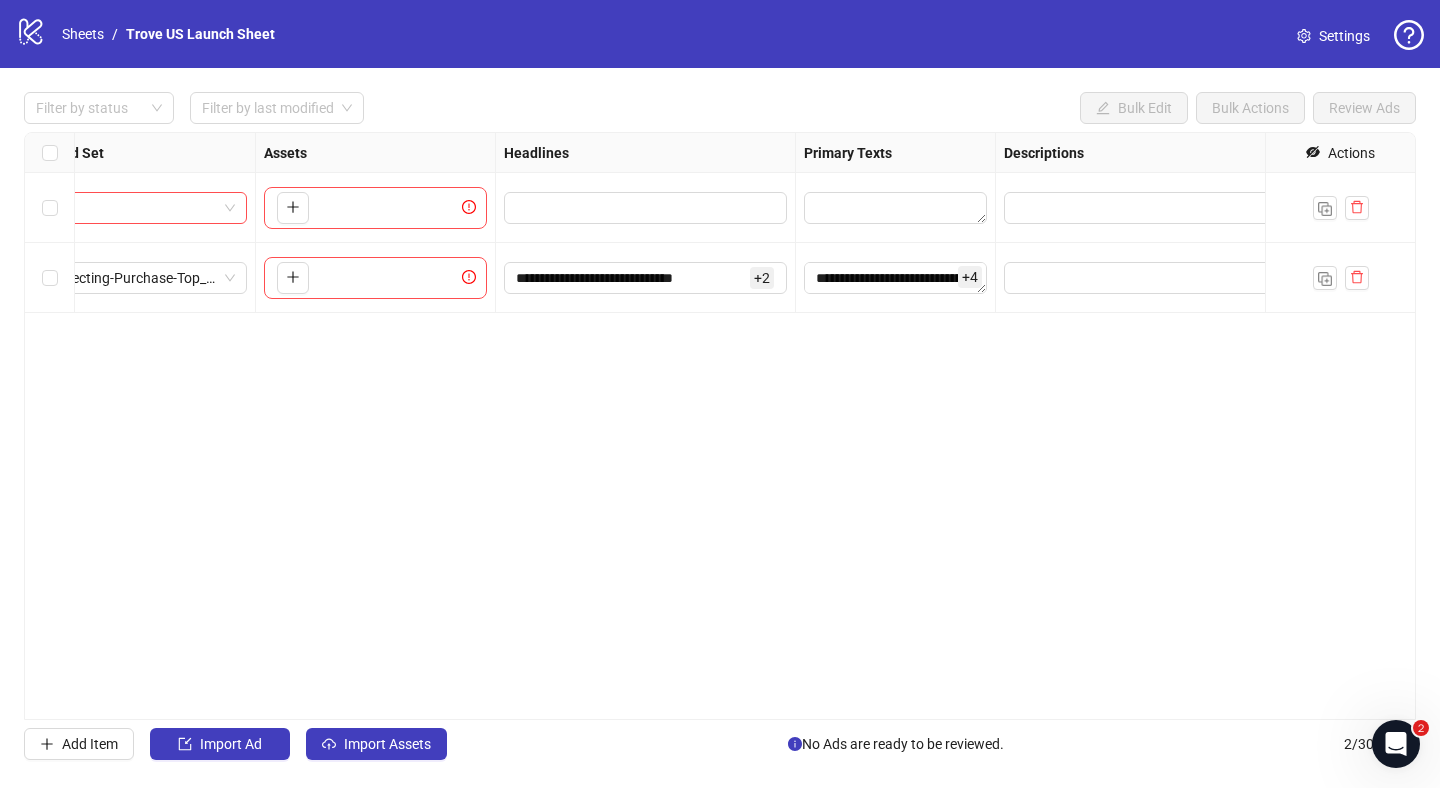 click on "**********" at bounding box center (720, 426) 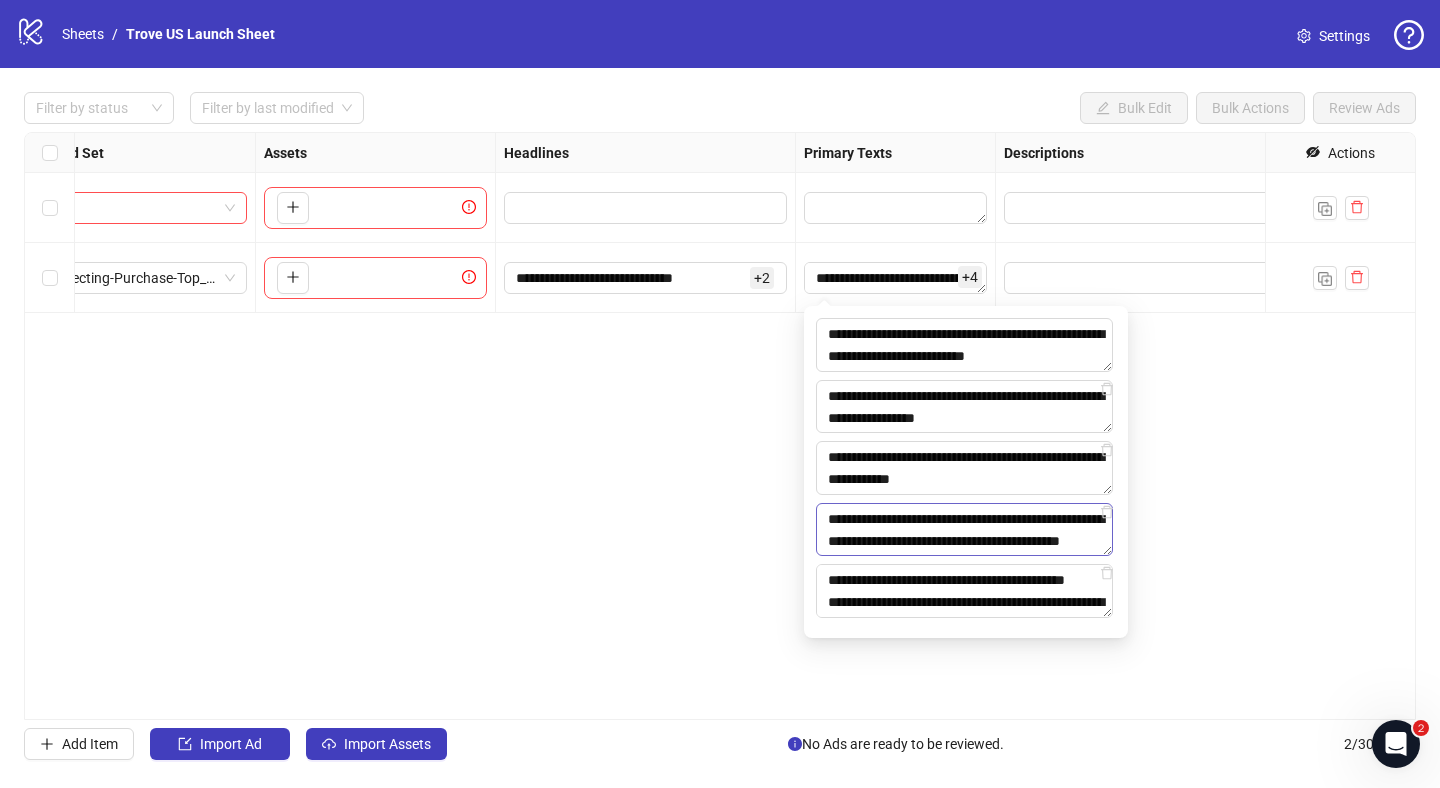 scroll, scrollTop: 0, scrollLeft: 0, axis: both 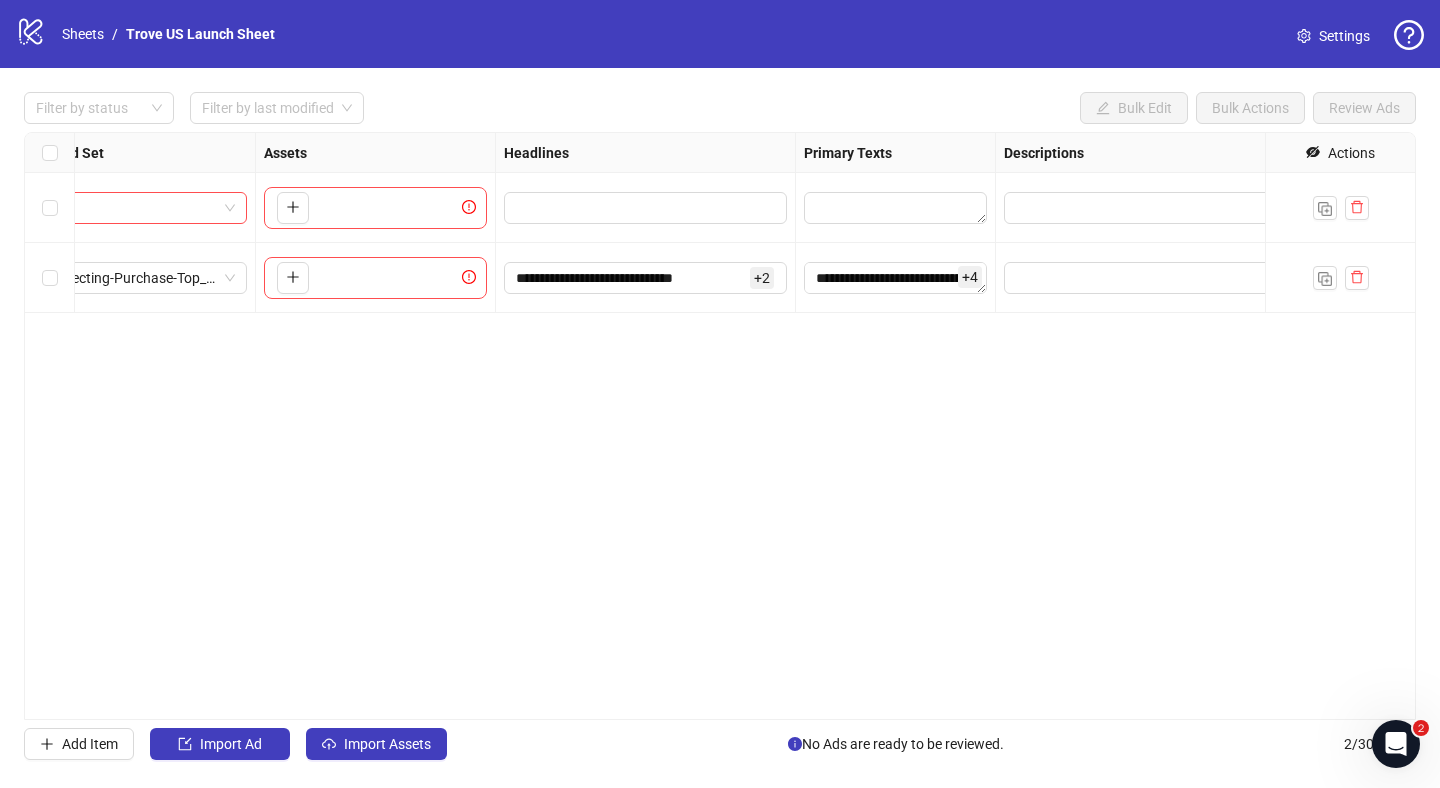 click on "**********" at bounding box center [720, 426] 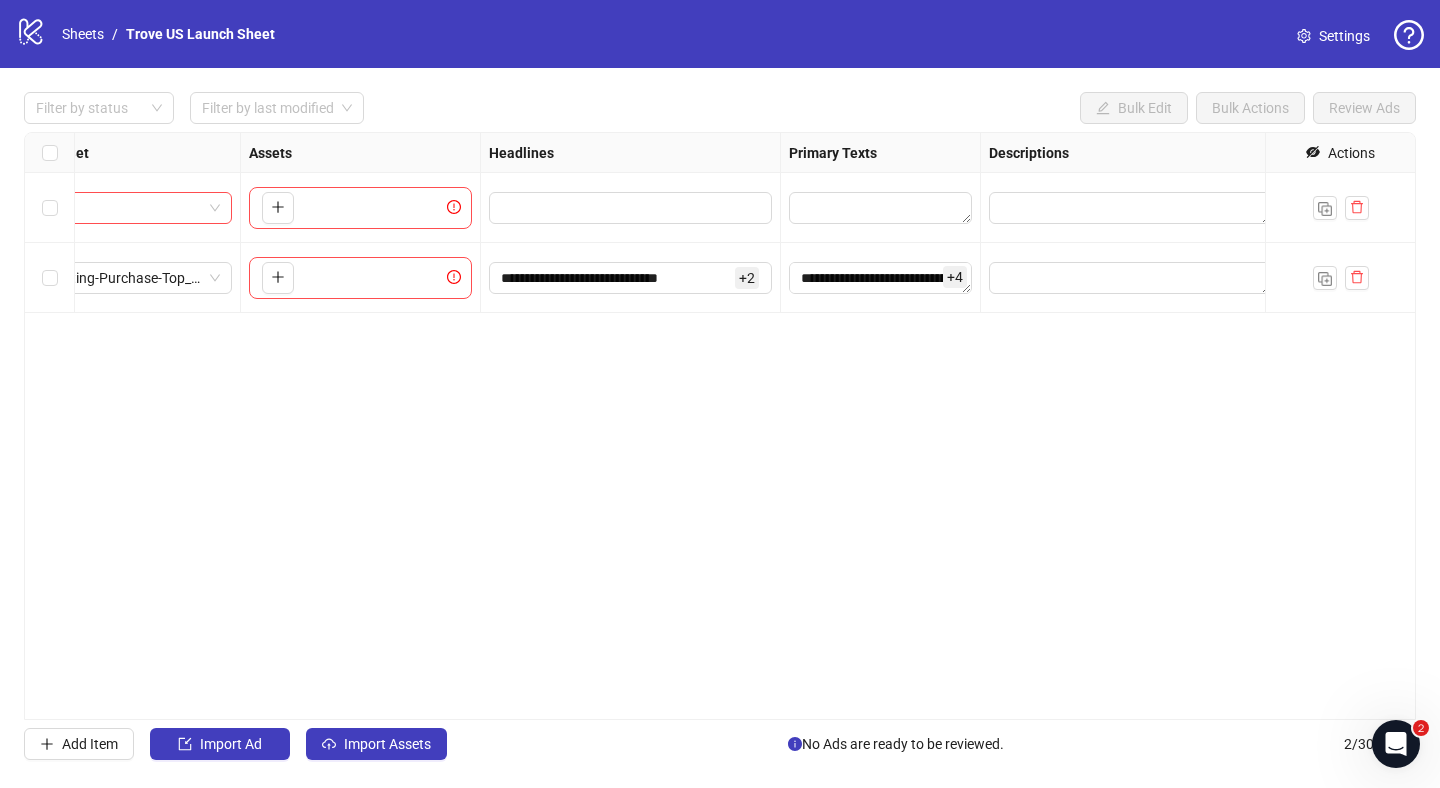 scroll, scrollTop: 0, scrollLeft: 593, axis: horizontal 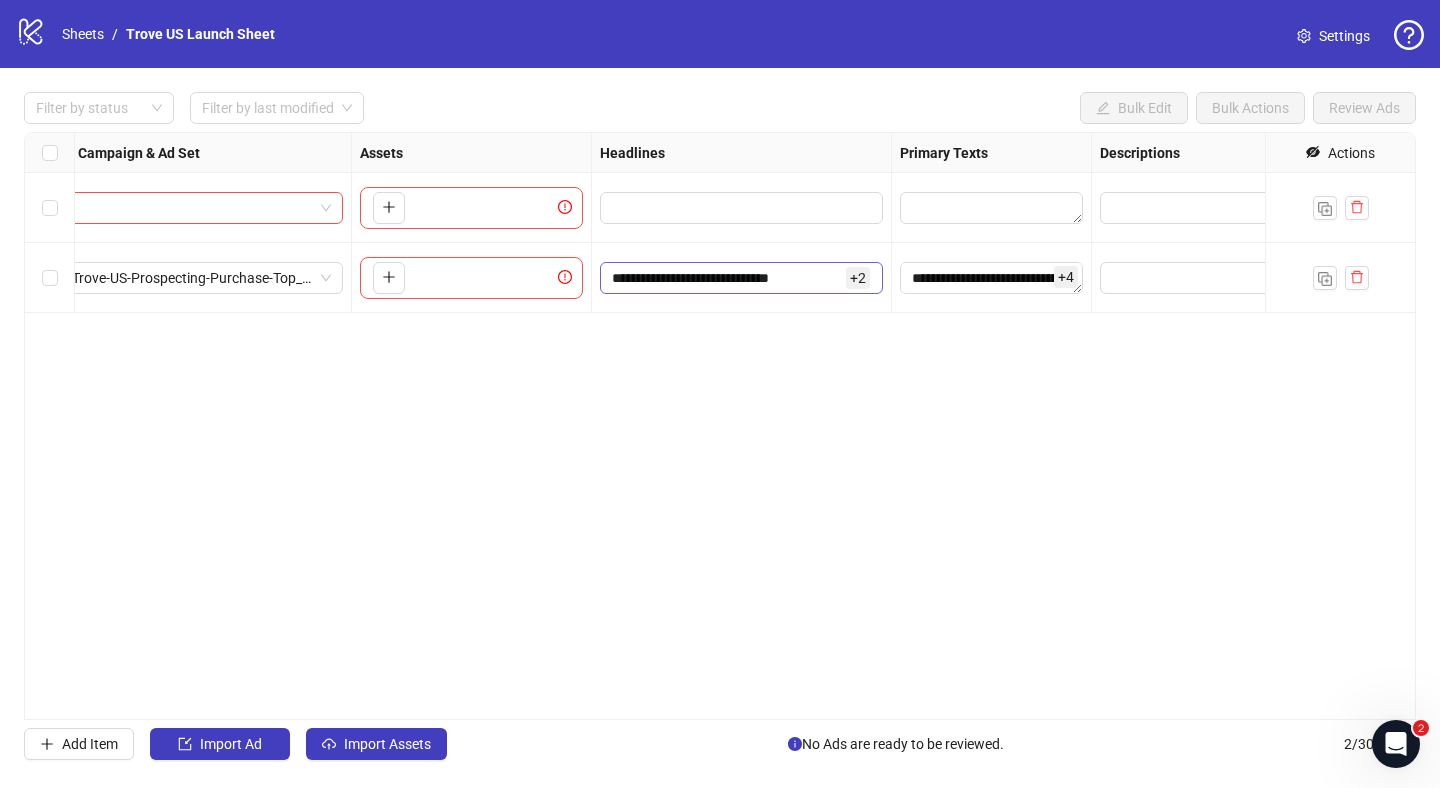 click on "+ 2" at bounding box center (858, 278) 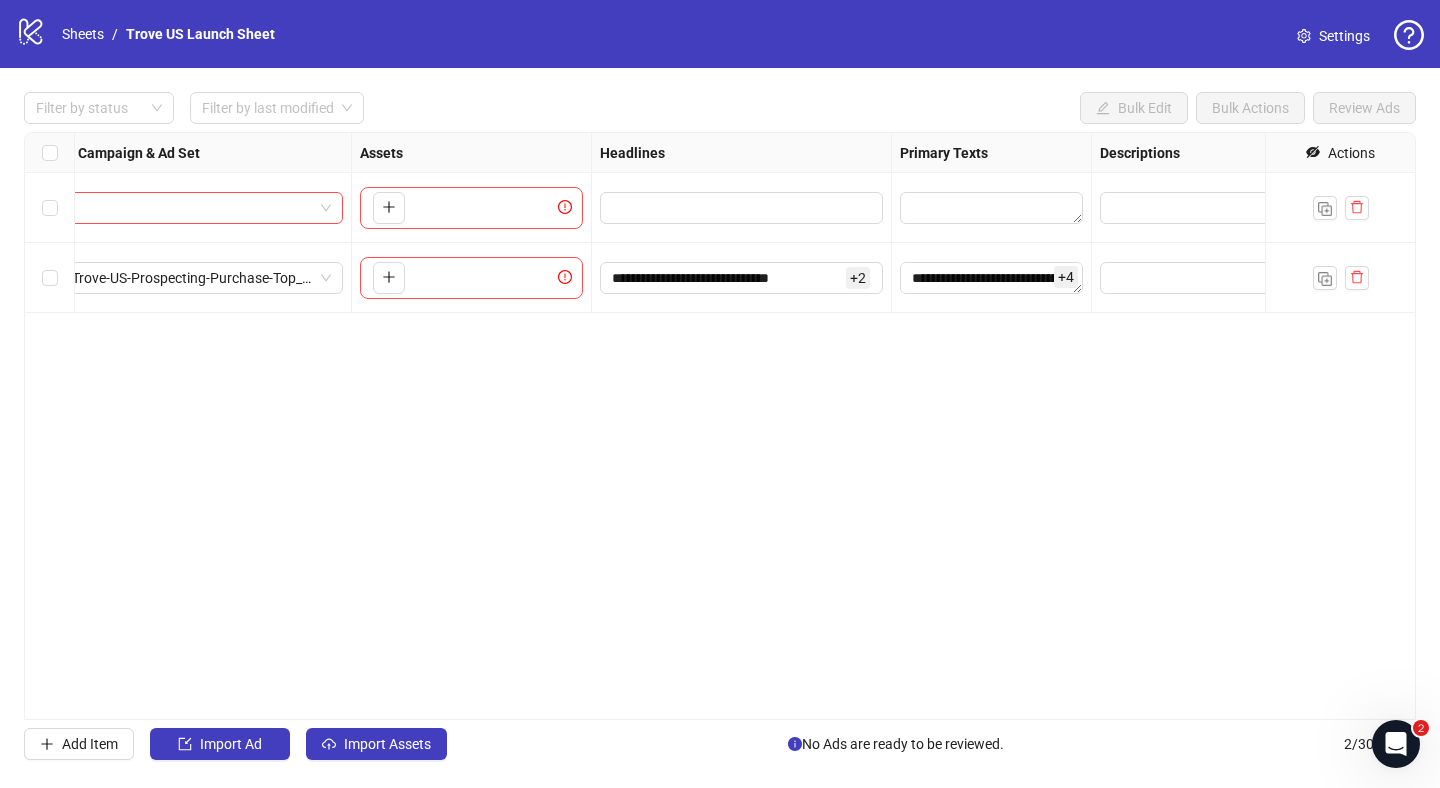 click on "**********" at bounding box center (720, 426) 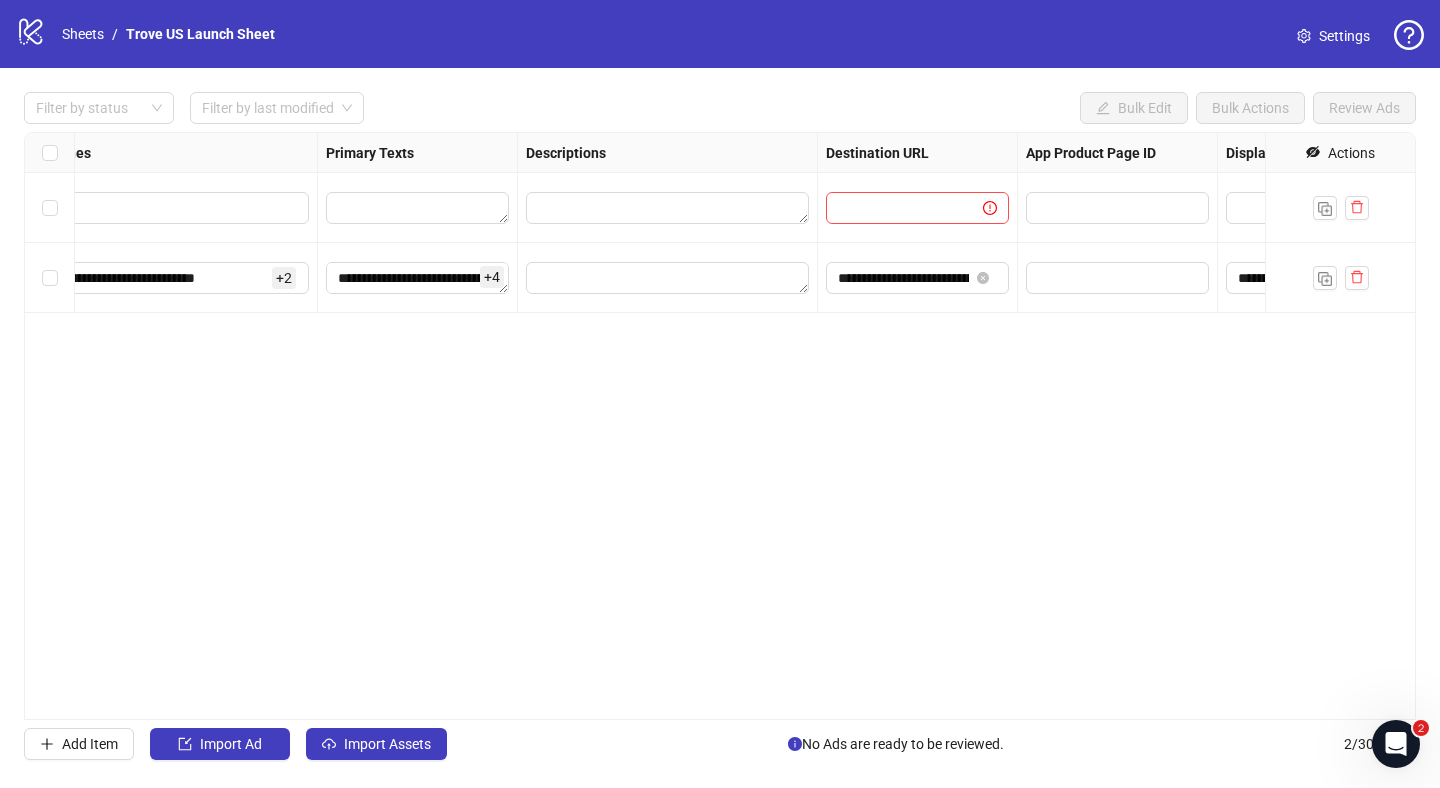 scroll, scrollTop: 0, scrollLeft: 1169, axis: horizontal 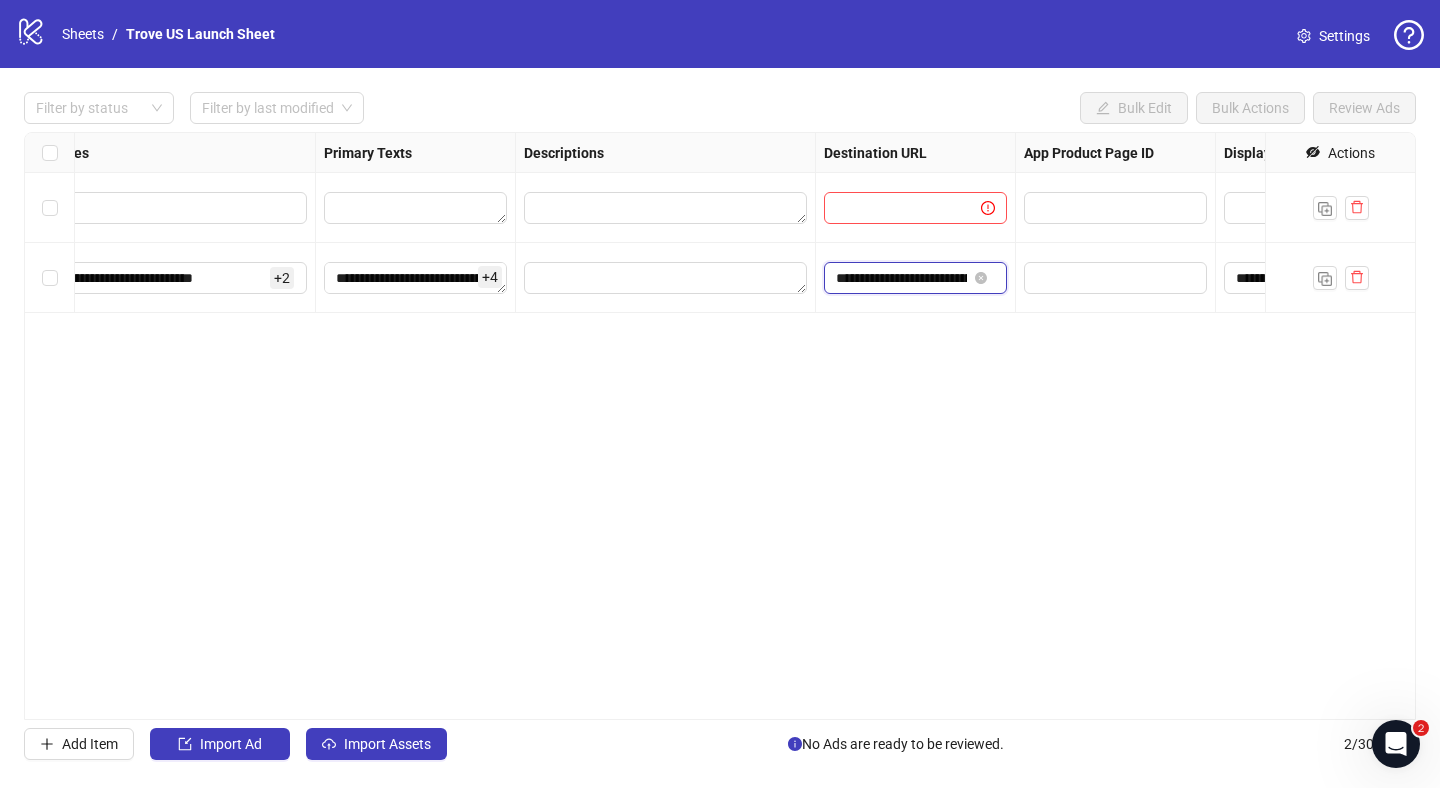 click on "**********" at bounding box center [901, 278] 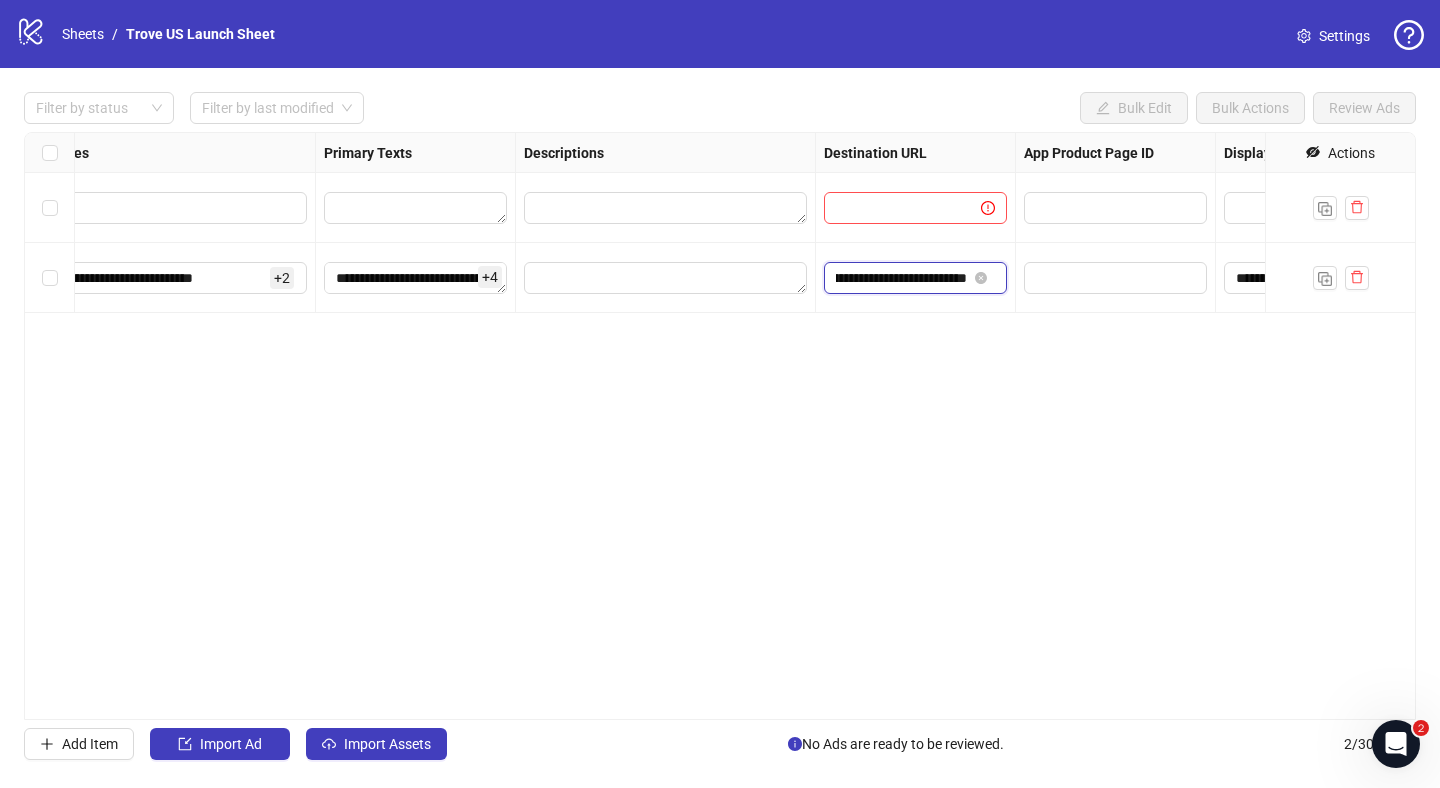 scroll, scrollTop: 0, scrollLeft: 0, axis: both 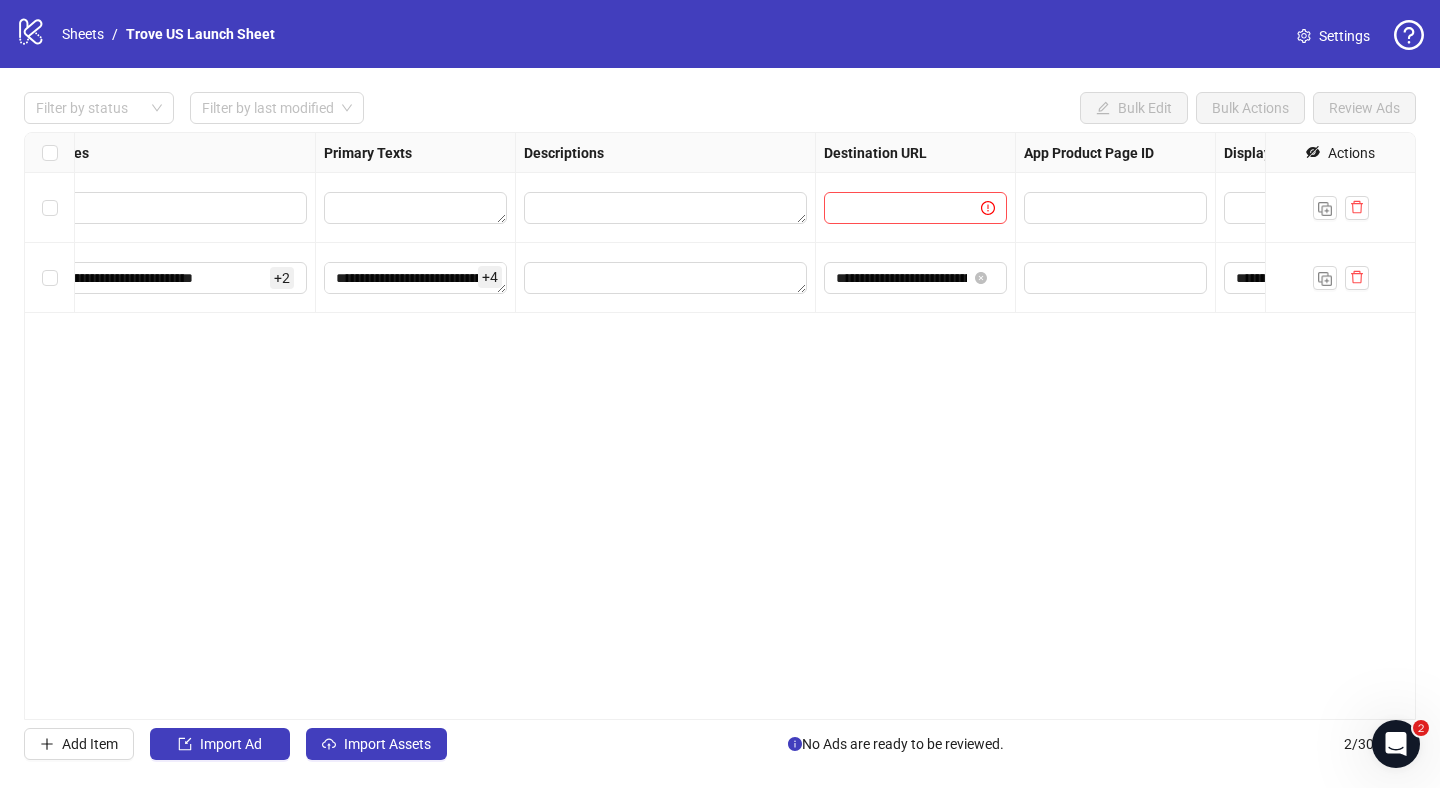 click on "**********" at bounding box center (720, 426) 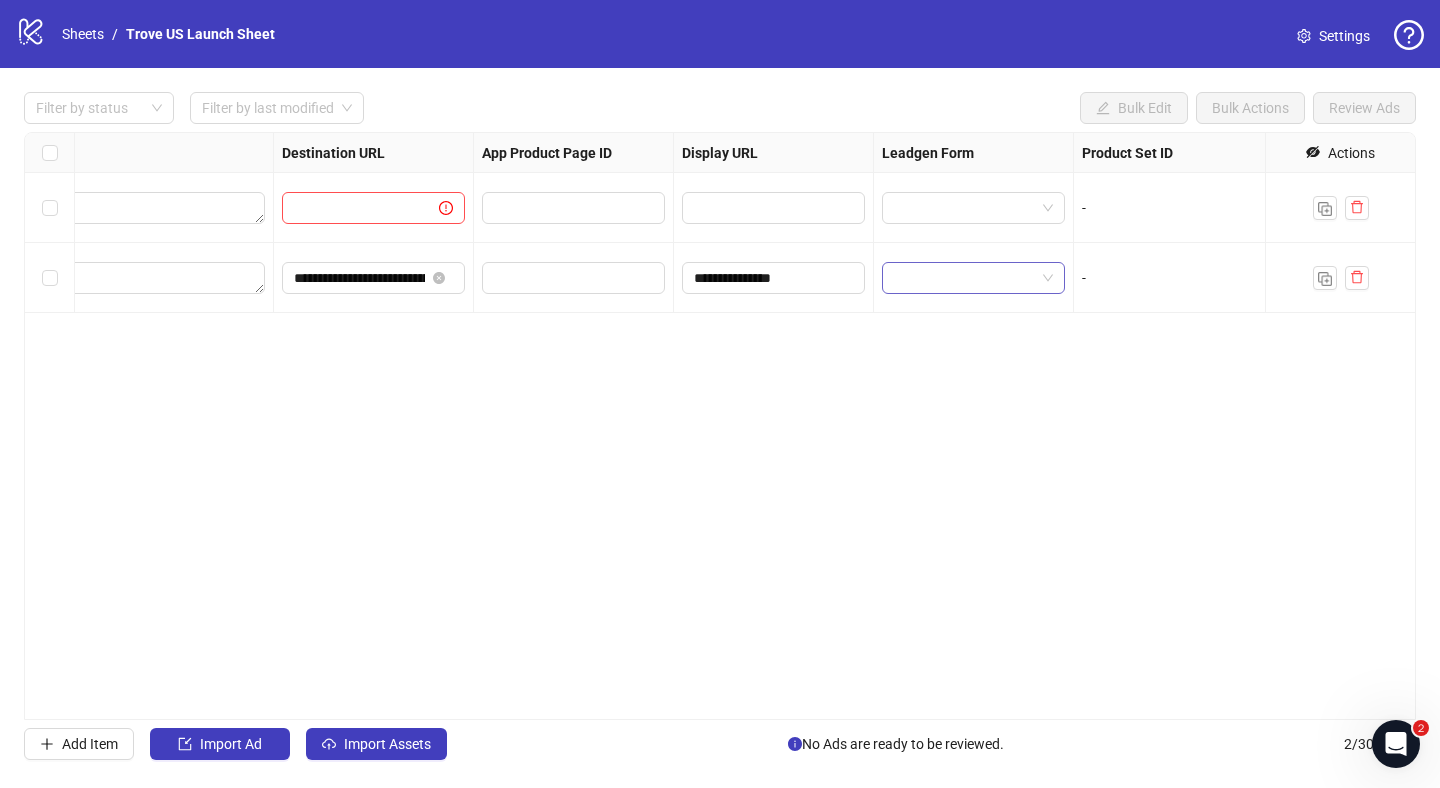 scroll, scrollTop: 0, scrollLeft: 1719, axis: horizontal 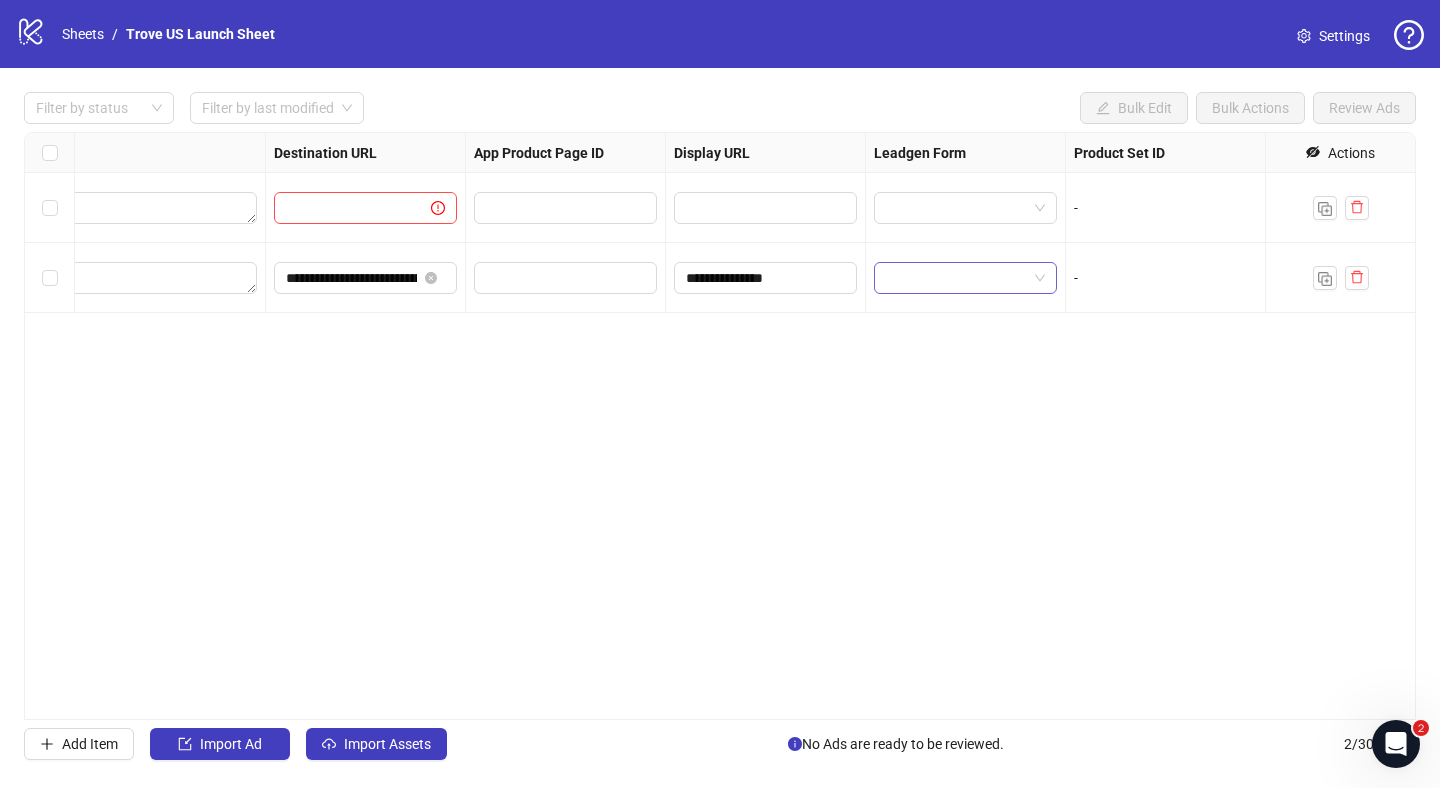 click at bounding box center (965, 278) 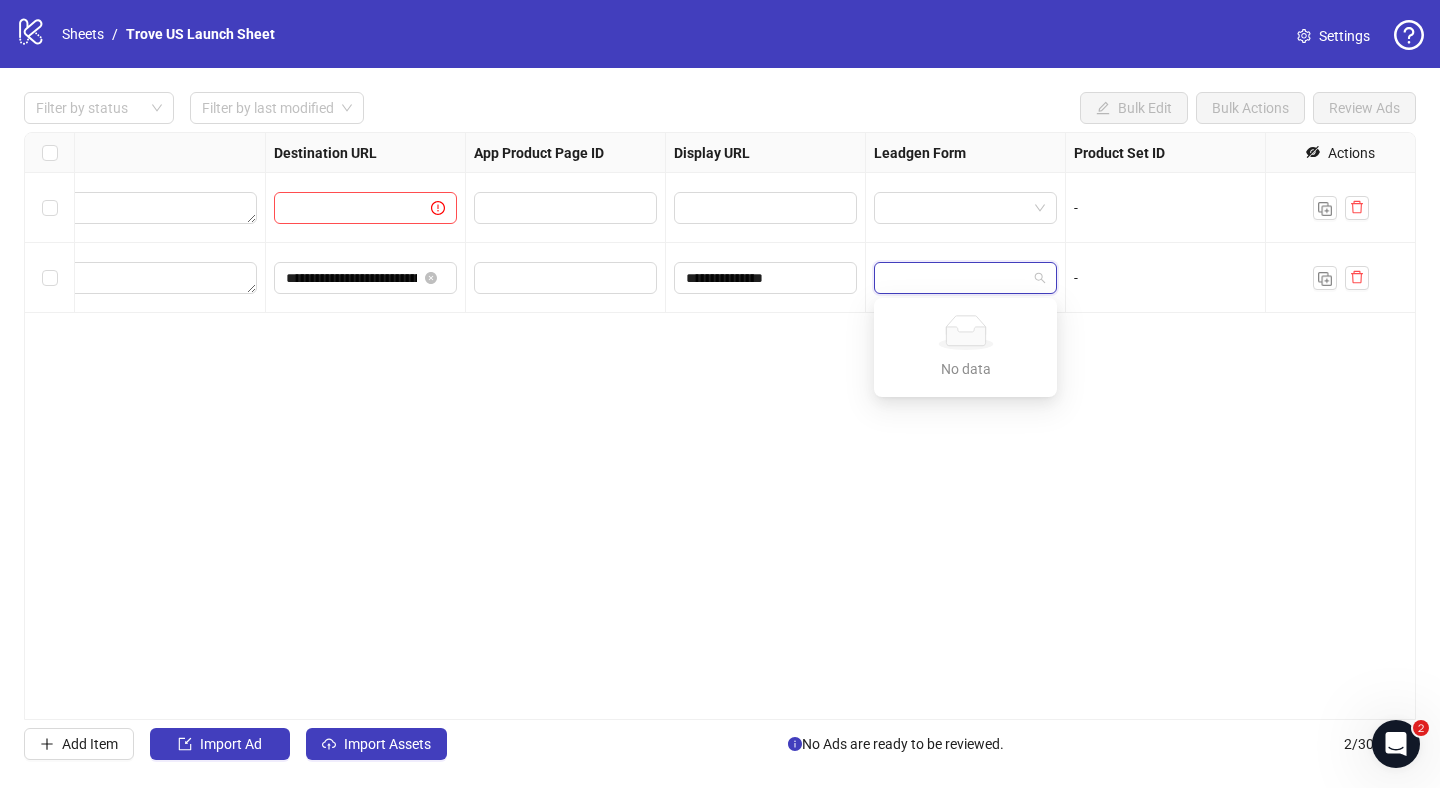 click on "**********" at bounding box center (720, 426) 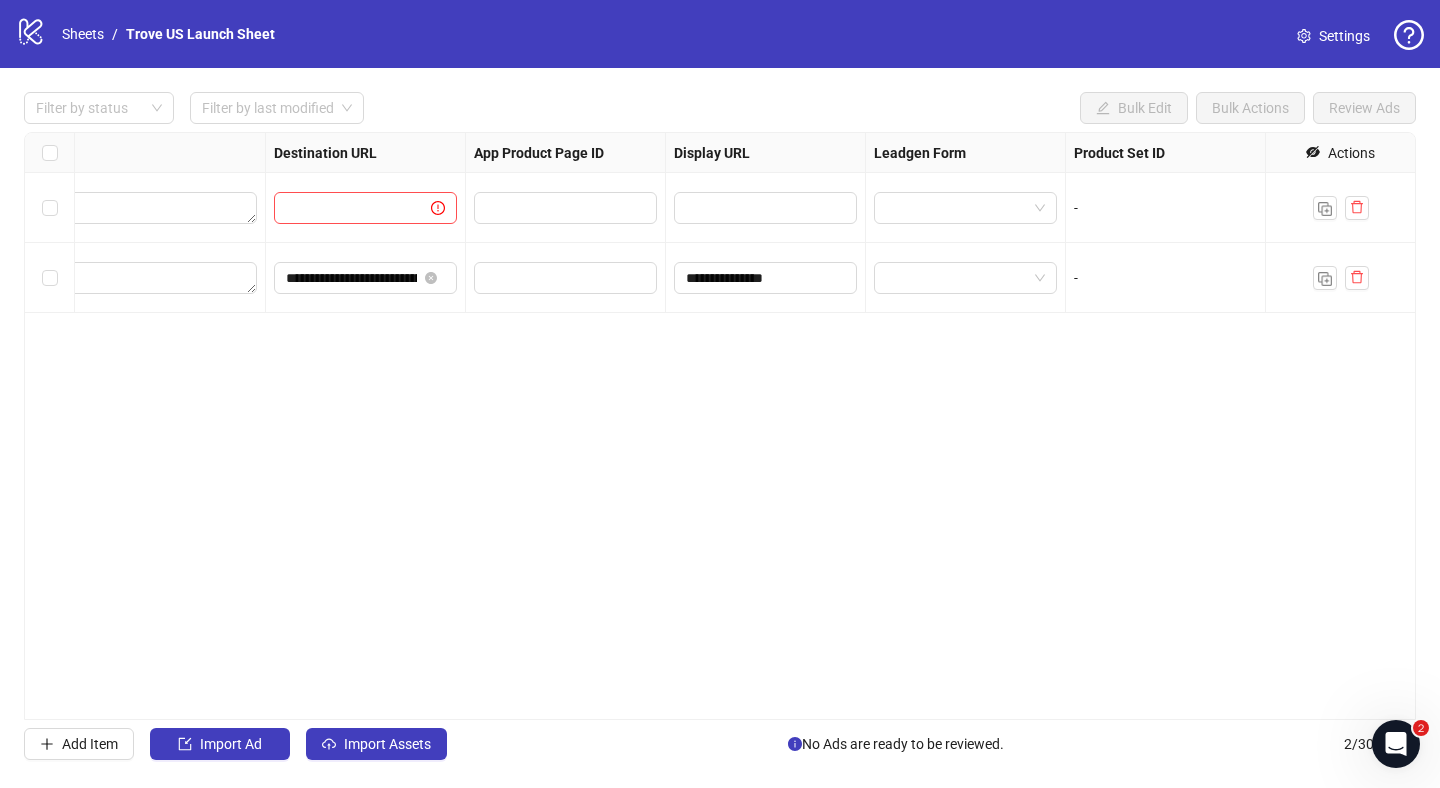 scroll, scrollTop: 0, scrollLeft: 1880, axis: horizontal 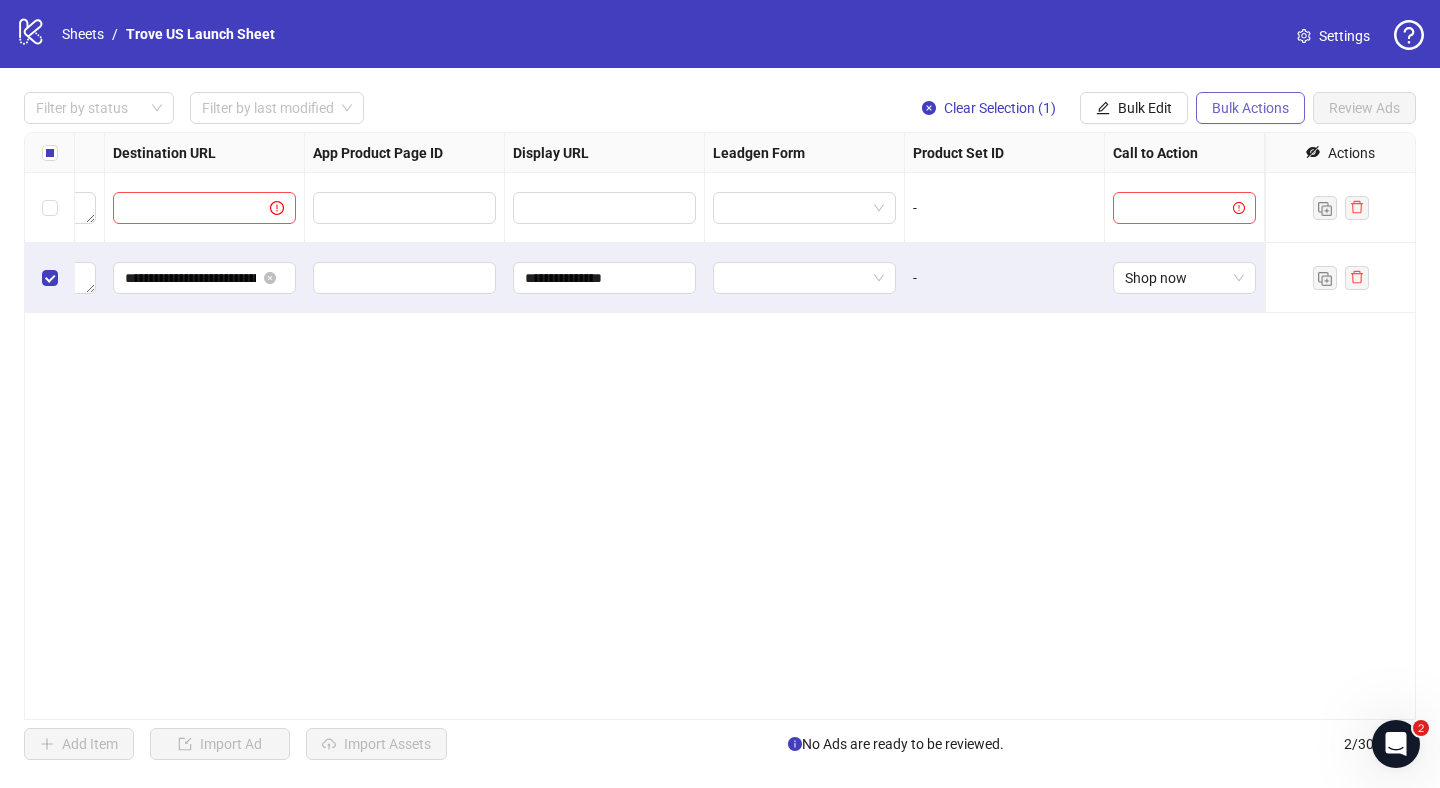 click on "Bulk Actions" at bounding box center (1250, 108) 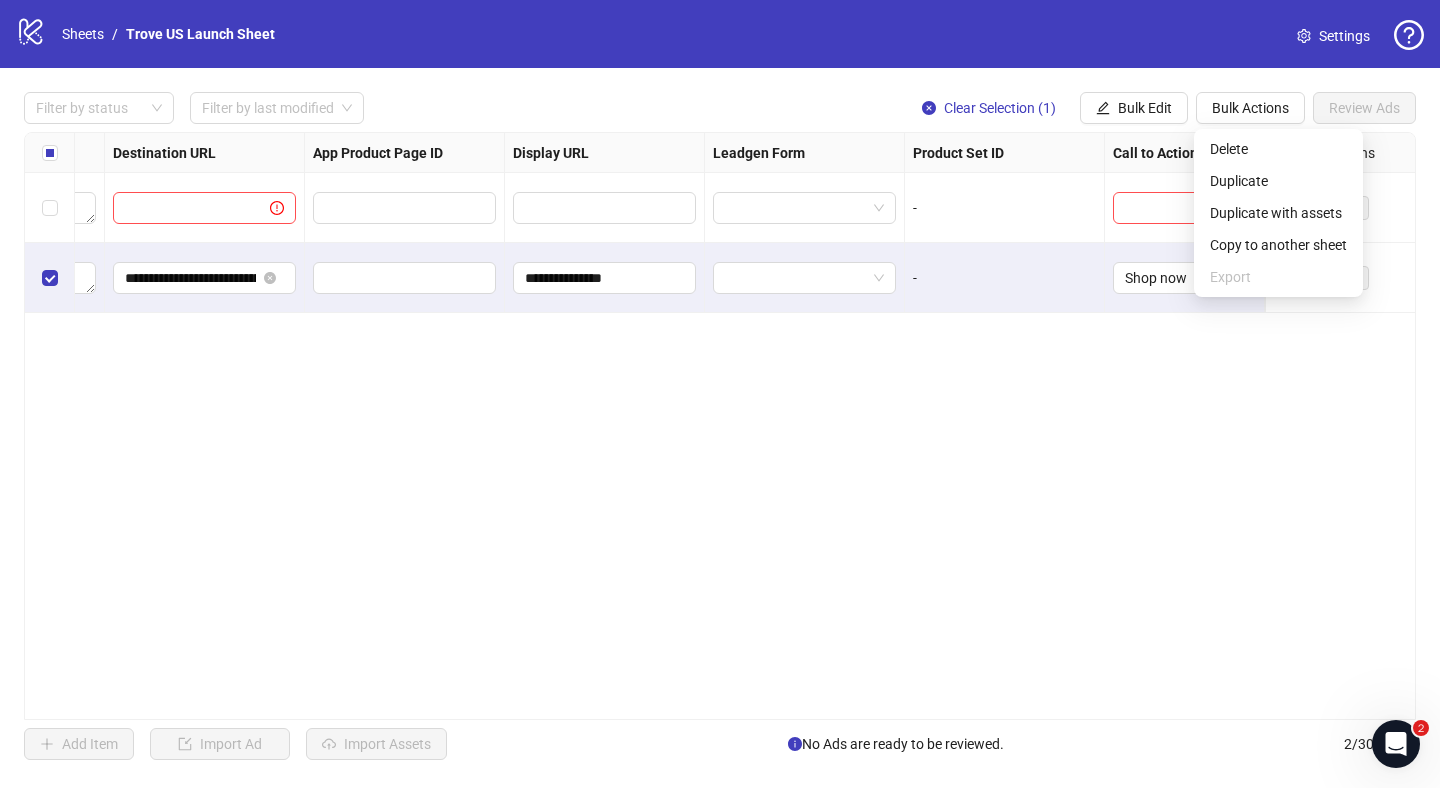 click on "**********" at bounding box center (720, 426) 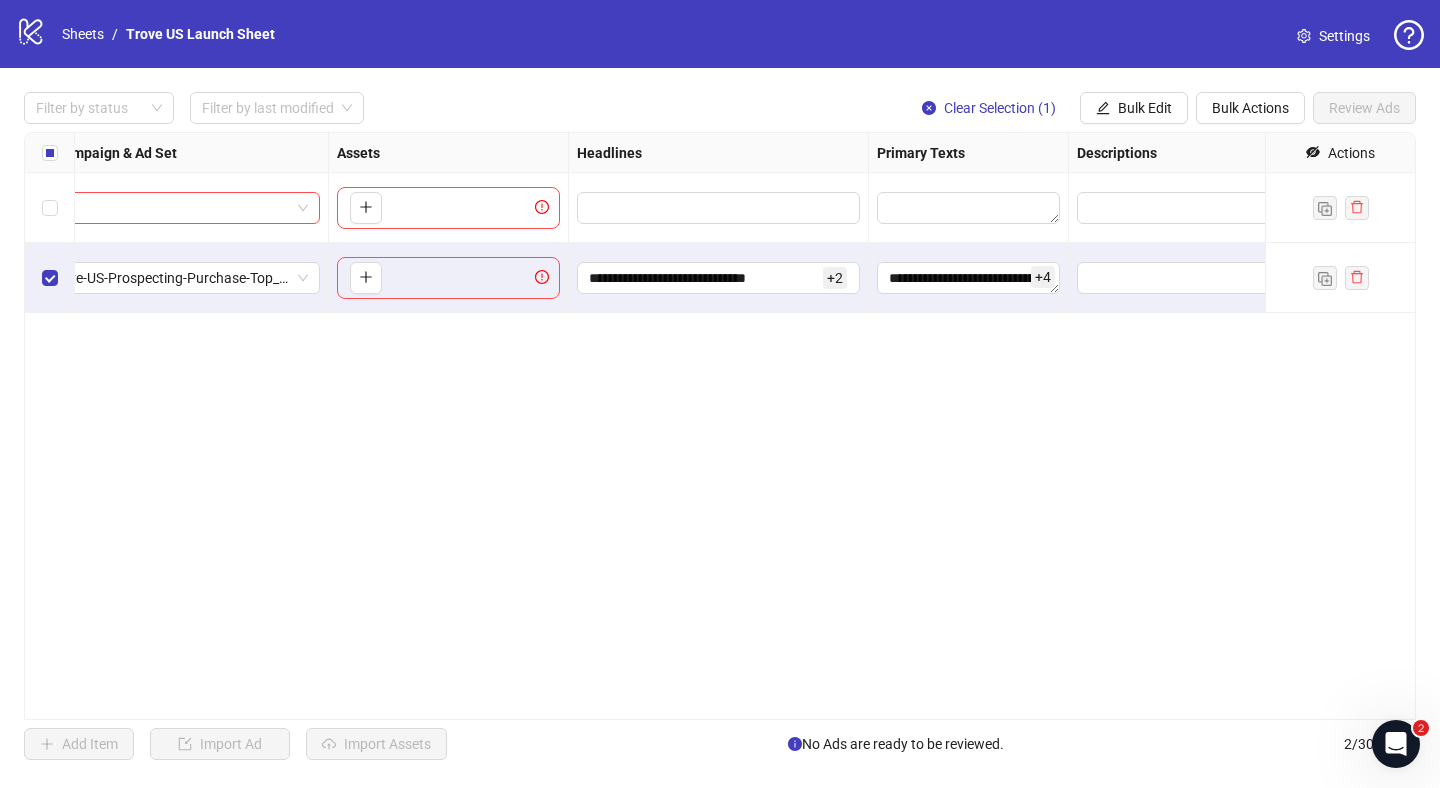 scroll, scrollTop: 0, scrollLeft: 364, axis: horizontal 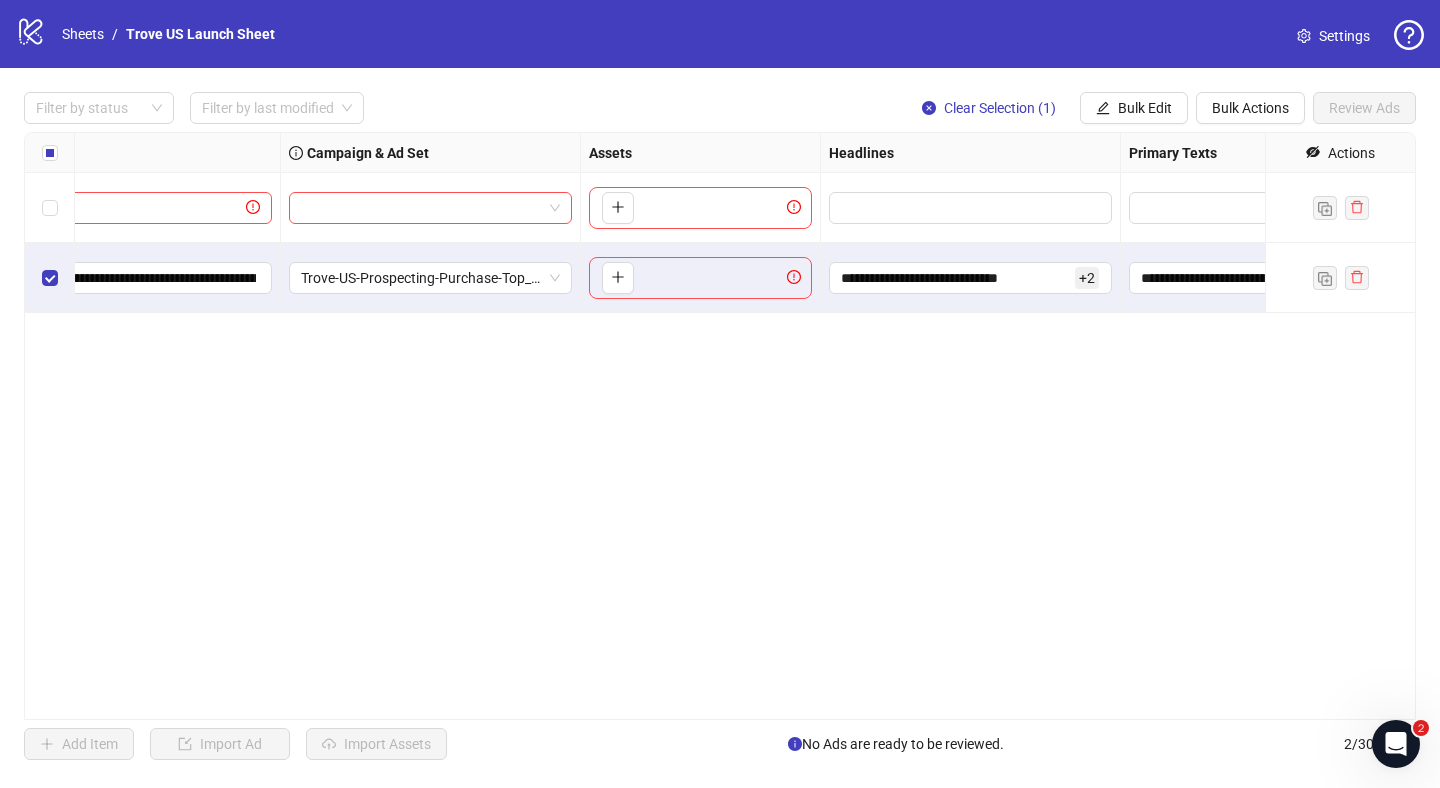 click on "To pick up a draggable item, press the space bar.
While dragging, use the arrow keys to move the item.
Press space again to drop the item in its new position, or press escape to cancel." at bounding box center (700, 278) 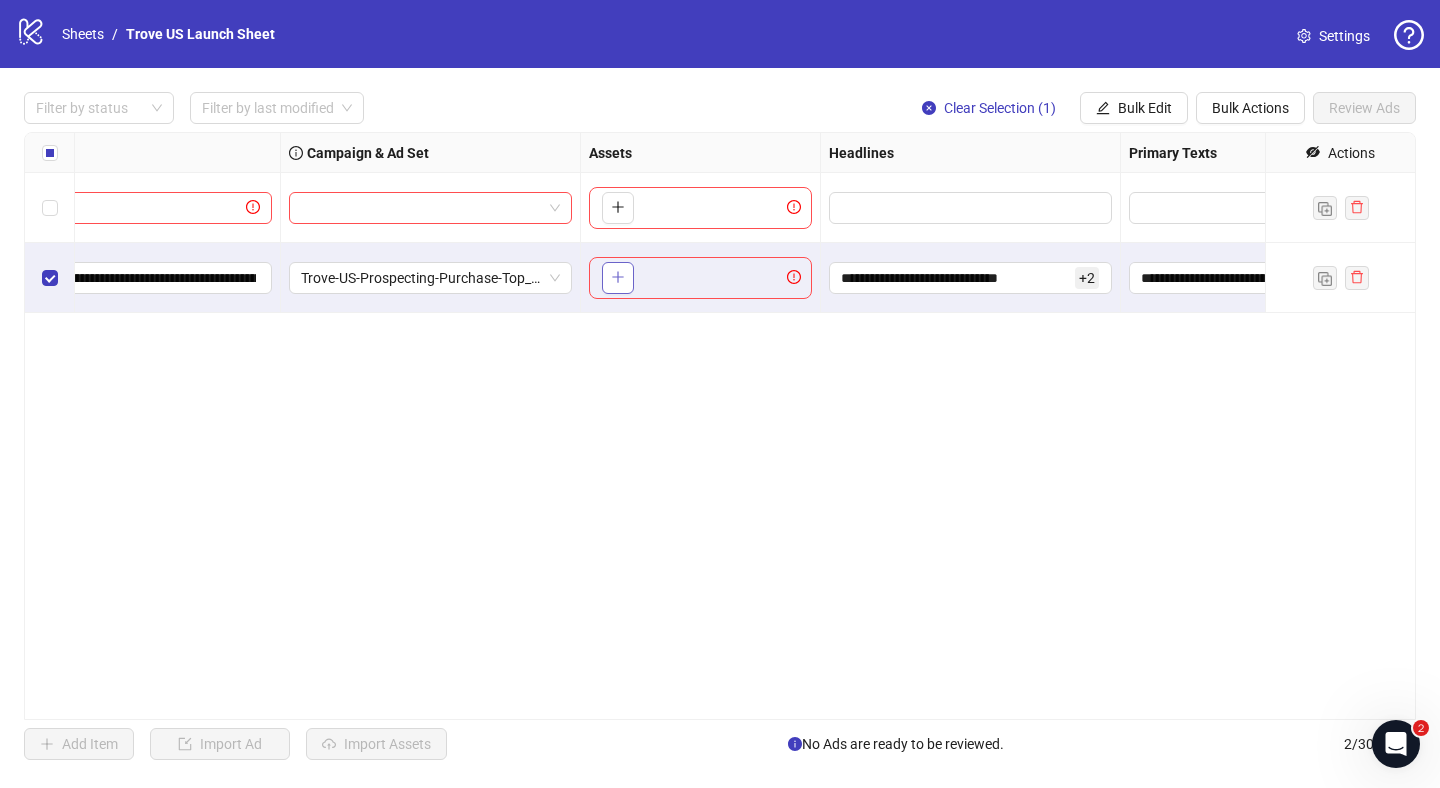 click 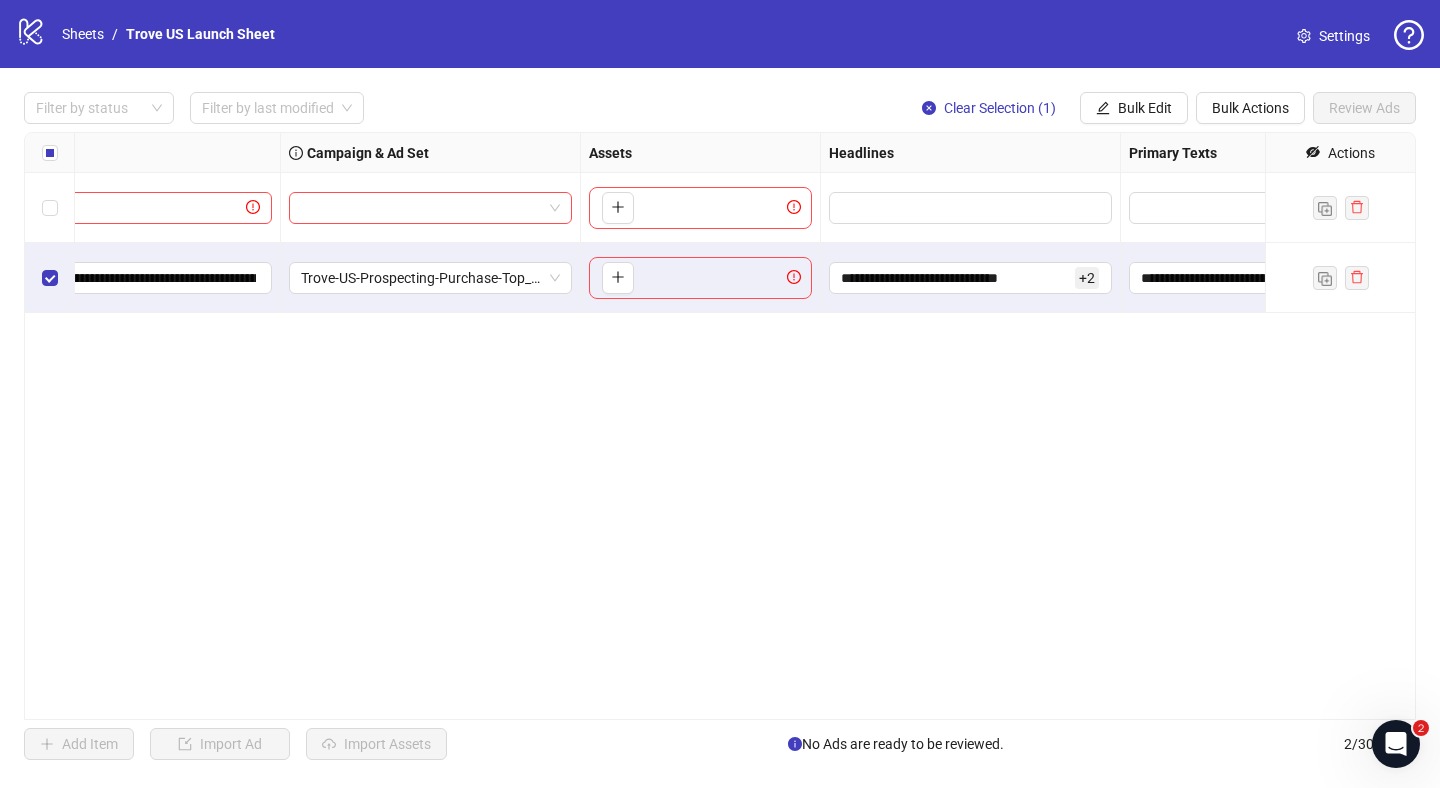 type 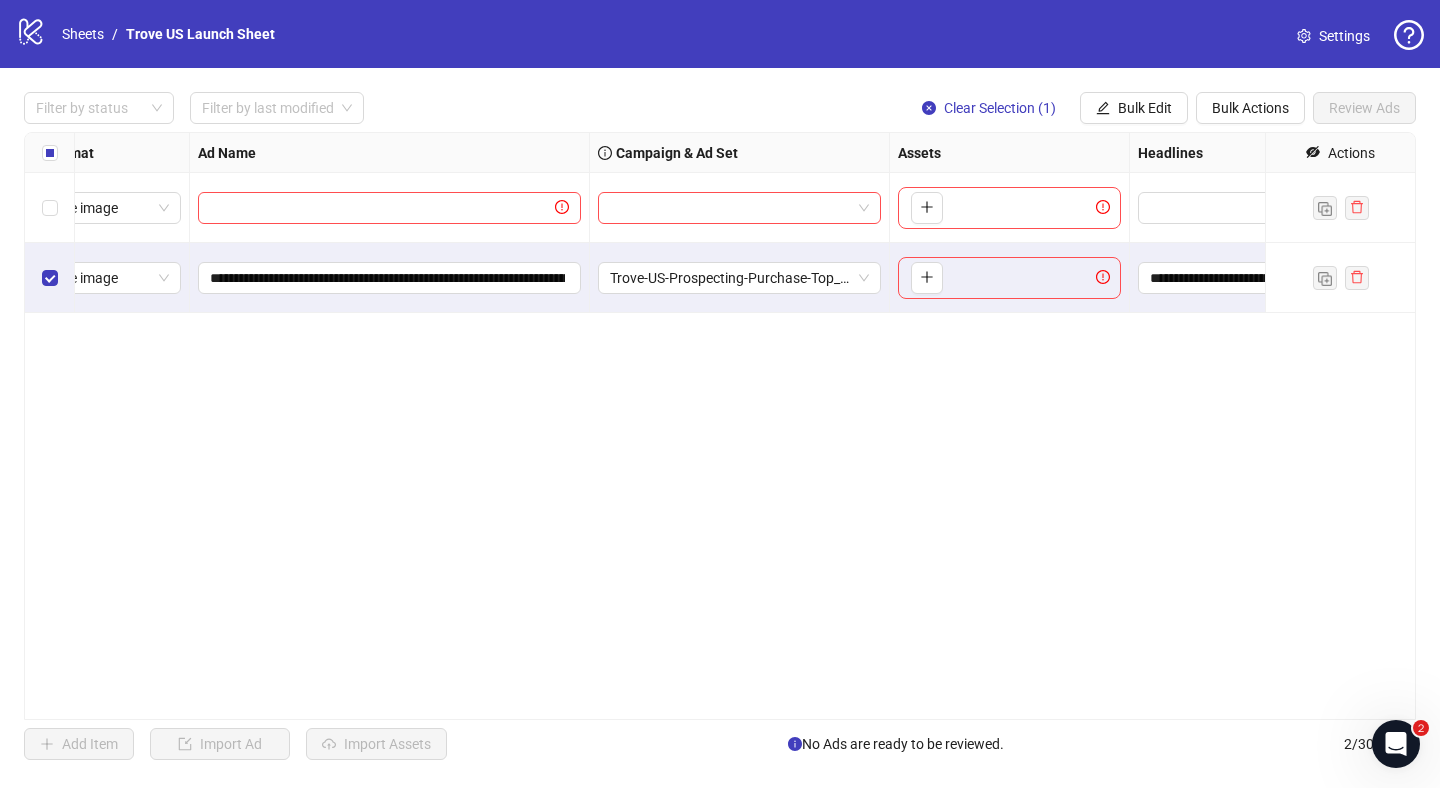 scroll, scrollTop: 0, scrollLeft: 0, axis: both 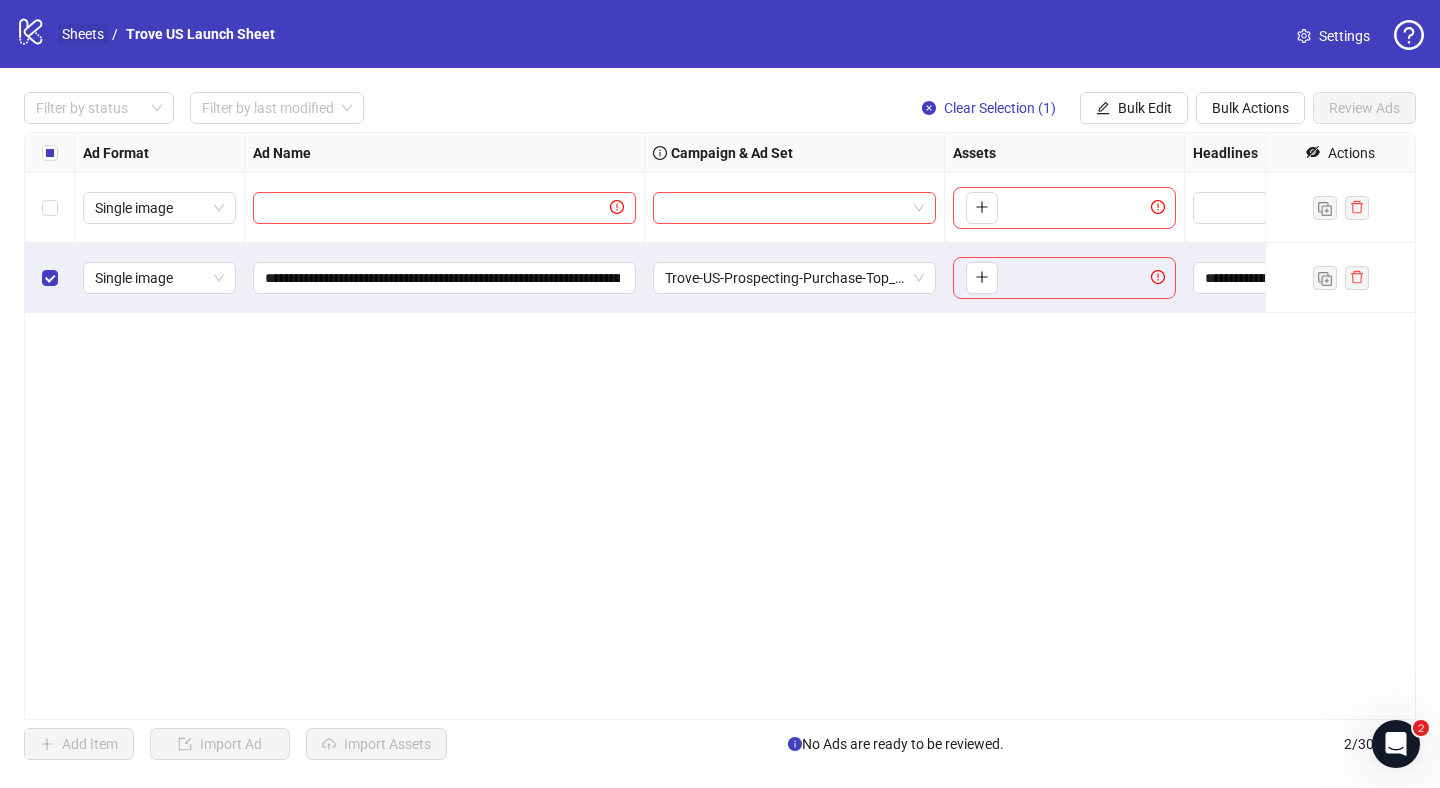 click on "Sheets" at bounding box center [83, 34] 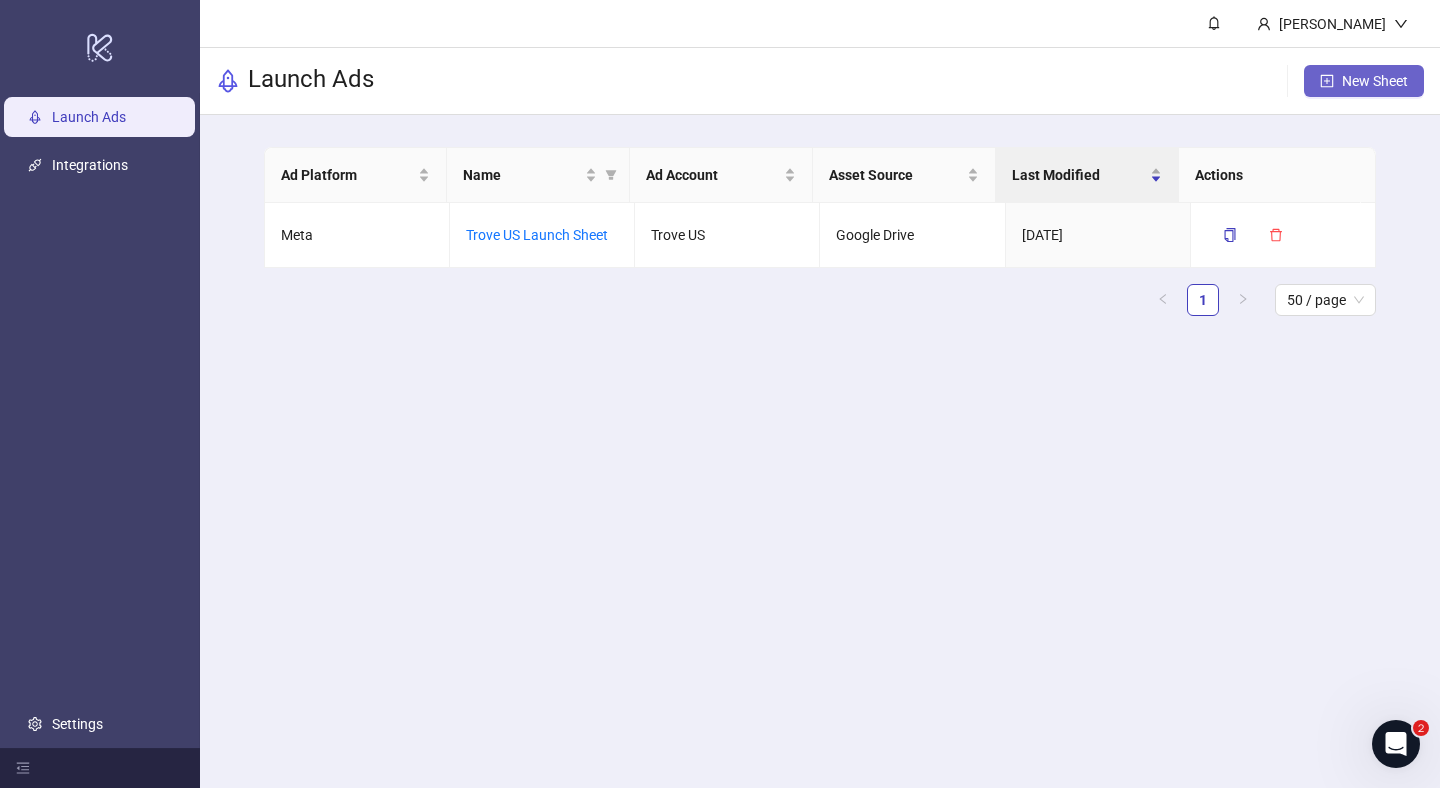 click on "New Sheet" at bounding box center (1375, 81) 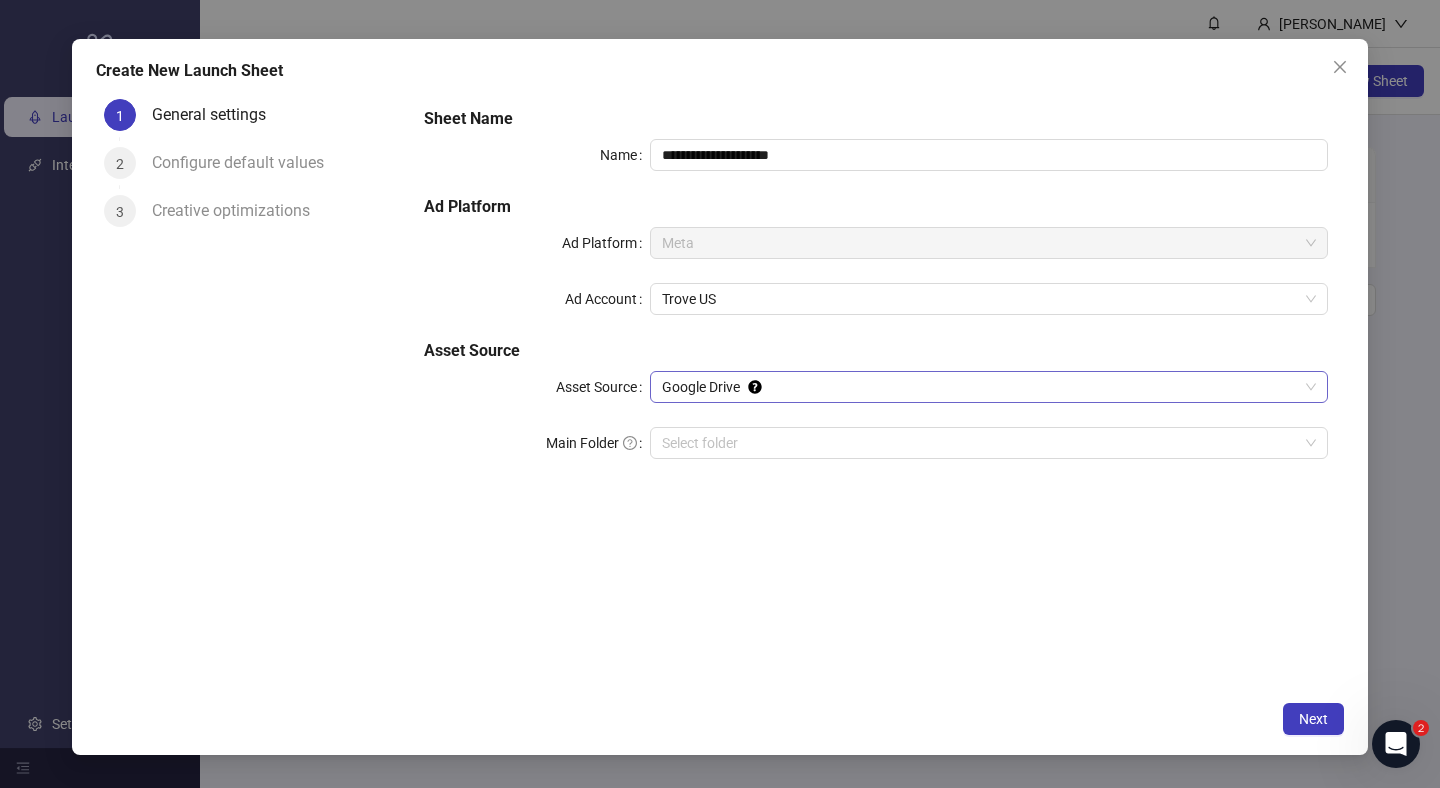 click on "Google Drive" at bounding box center [989, 387] 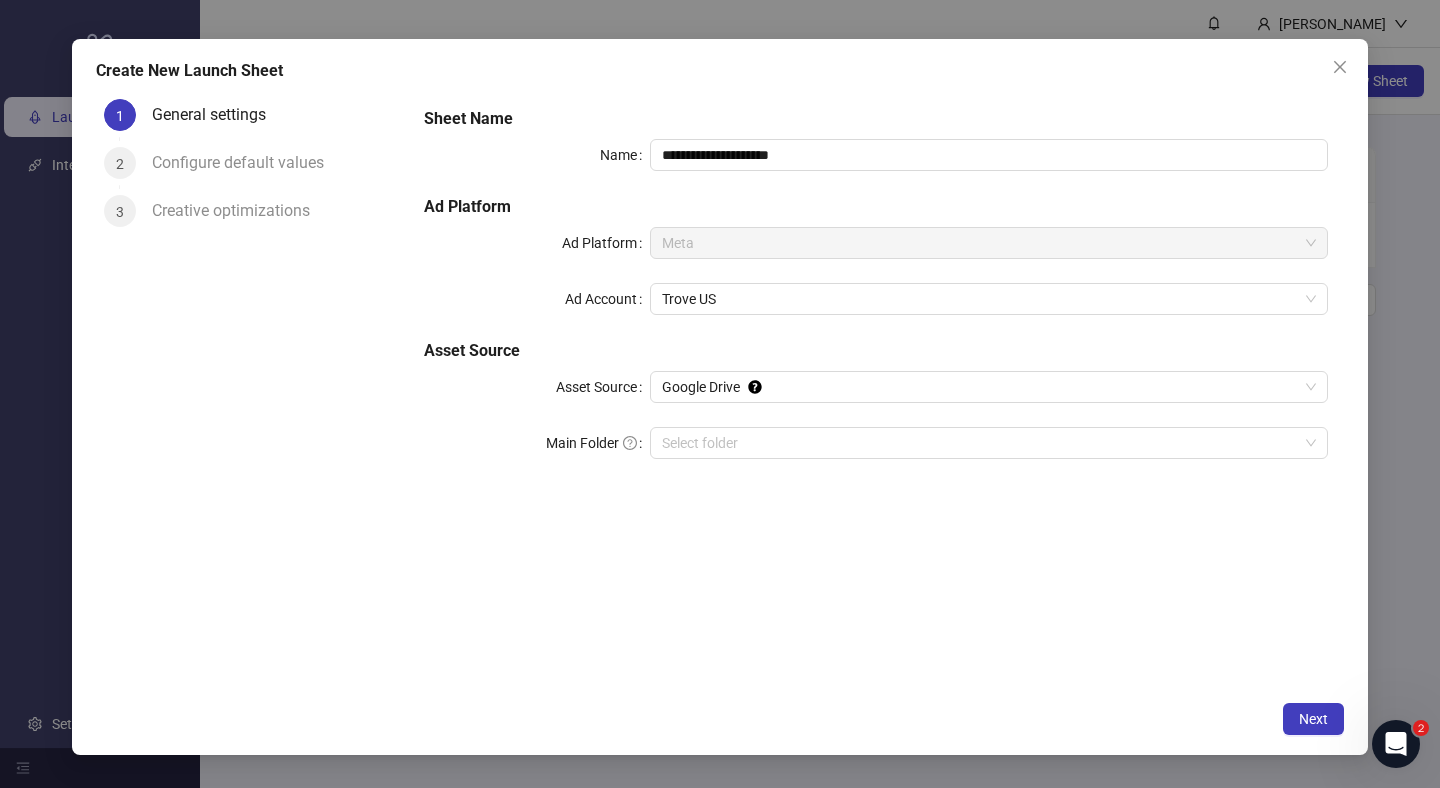 click on "**********" at bounding box center (876, 390) 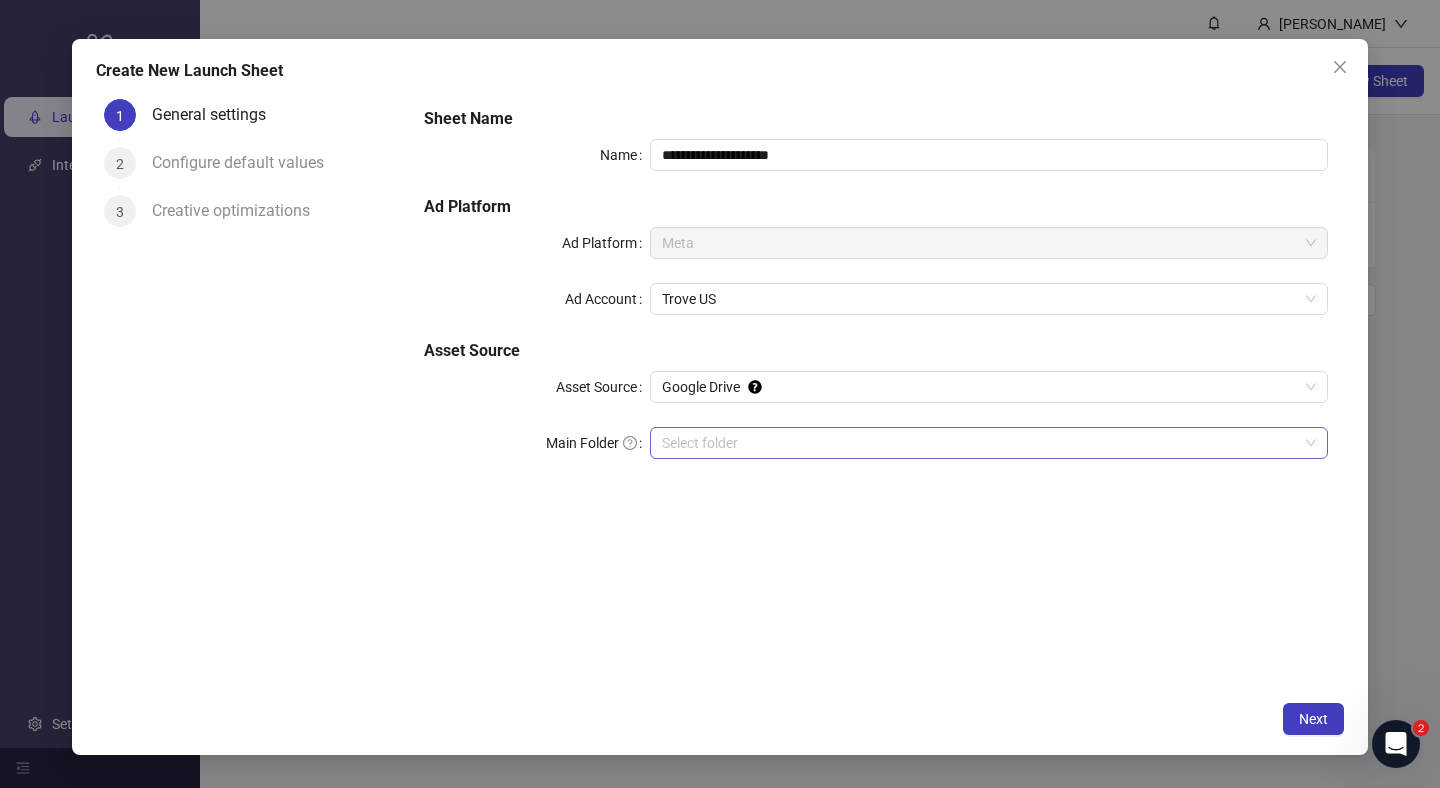 click on "Main Folder" at bounding box center (980, 443) 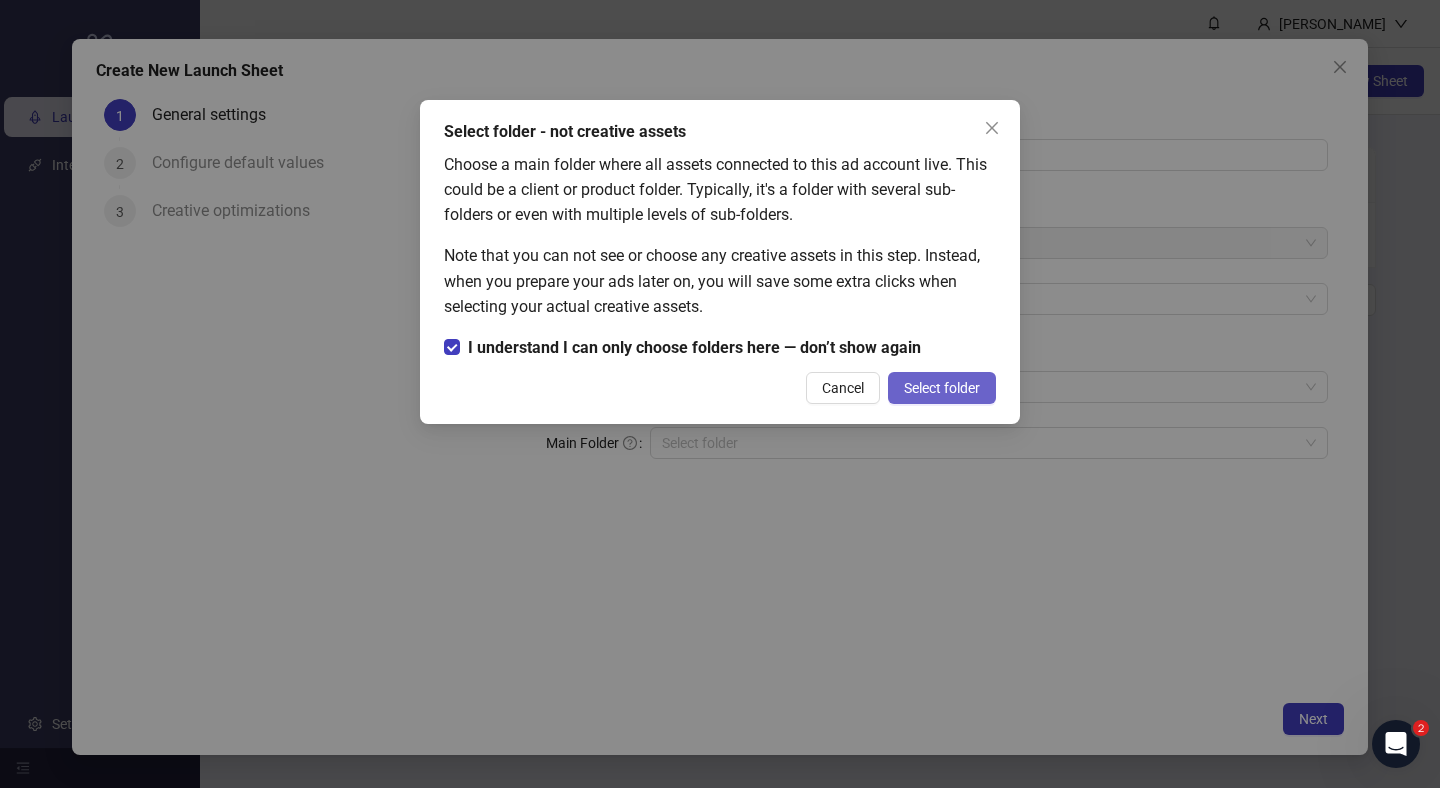 click on "Select folder" at bounding box center (942, 388) 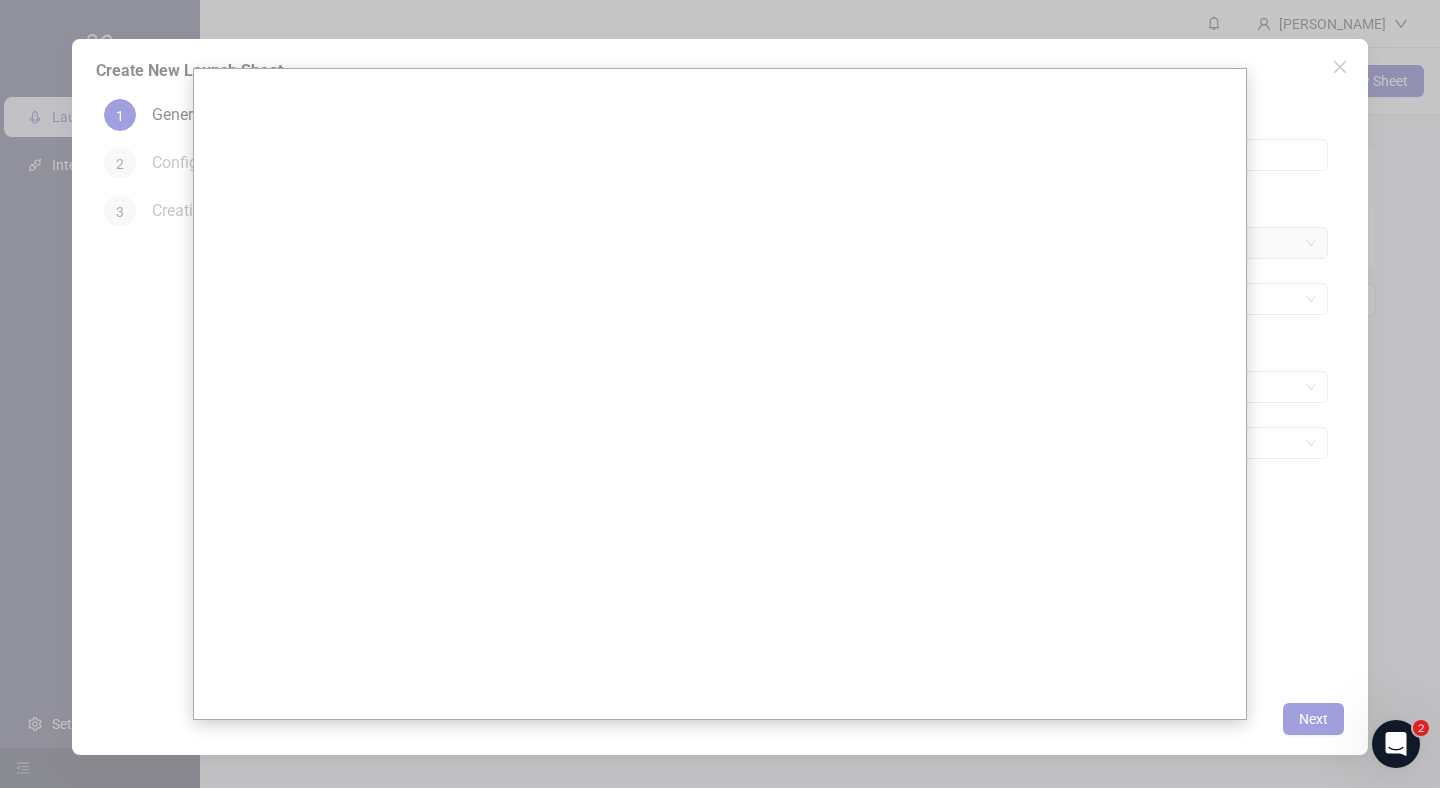 click at bounding box center [720, 394] 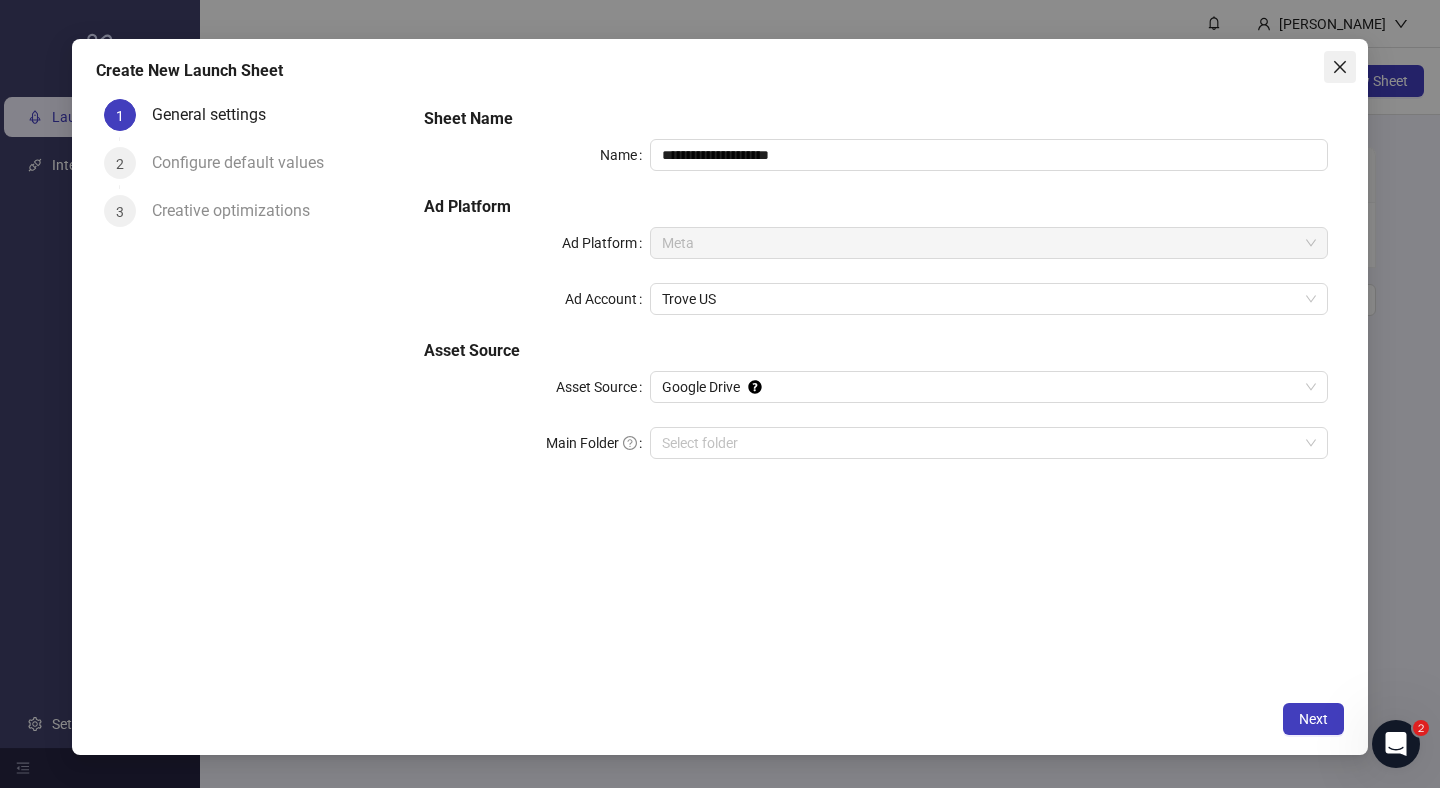 click 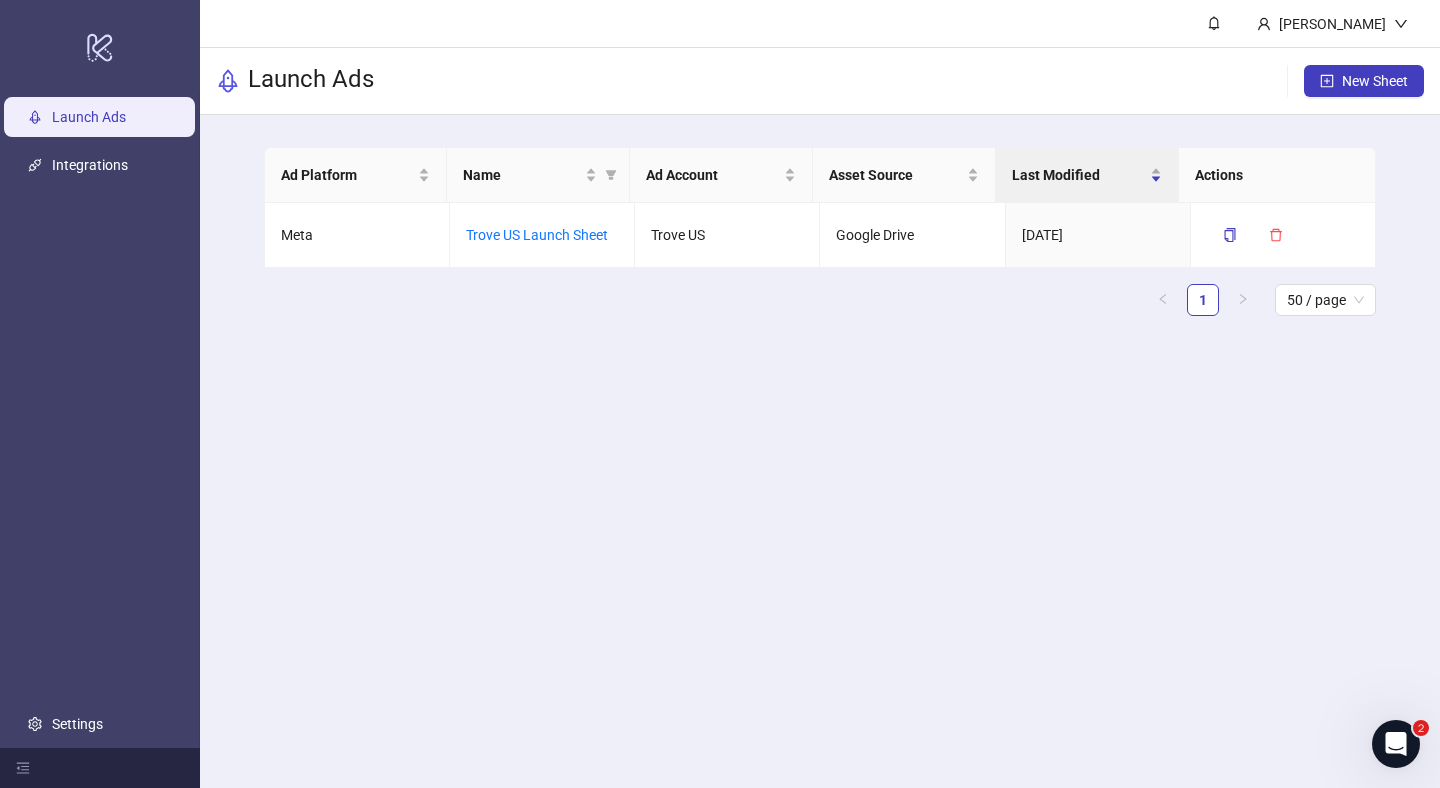 click on "[PERSON_NAME] Launch Ads New Sheet Ad Platform Name Ad Account Asset Source Last Modified Actions             Meta Trove US Launch Sheet Trove US Google Drive [DATE] 1 50 / page" at bounding box center (820, 394) 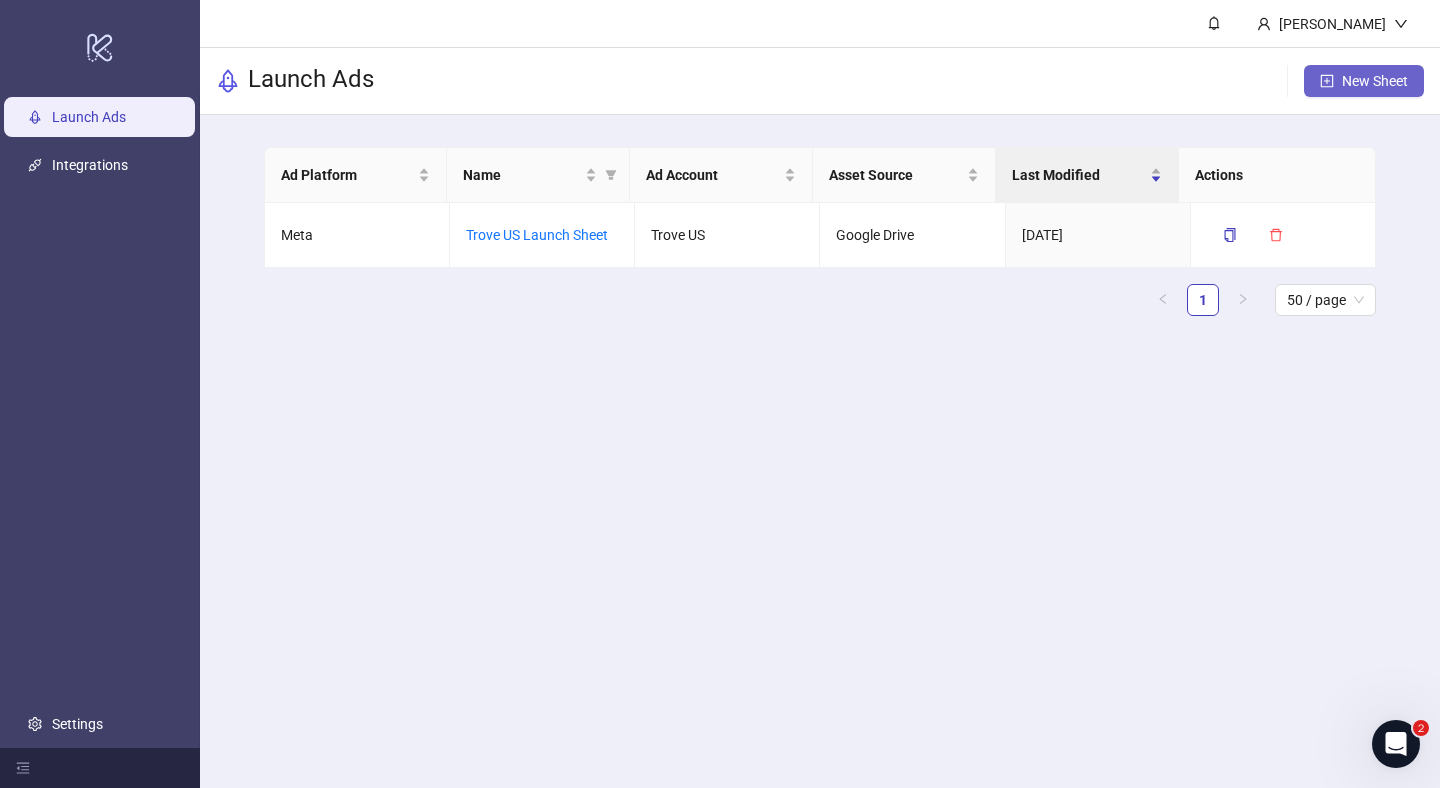 click on "New Sheet" at bounding box center (1364, 81) 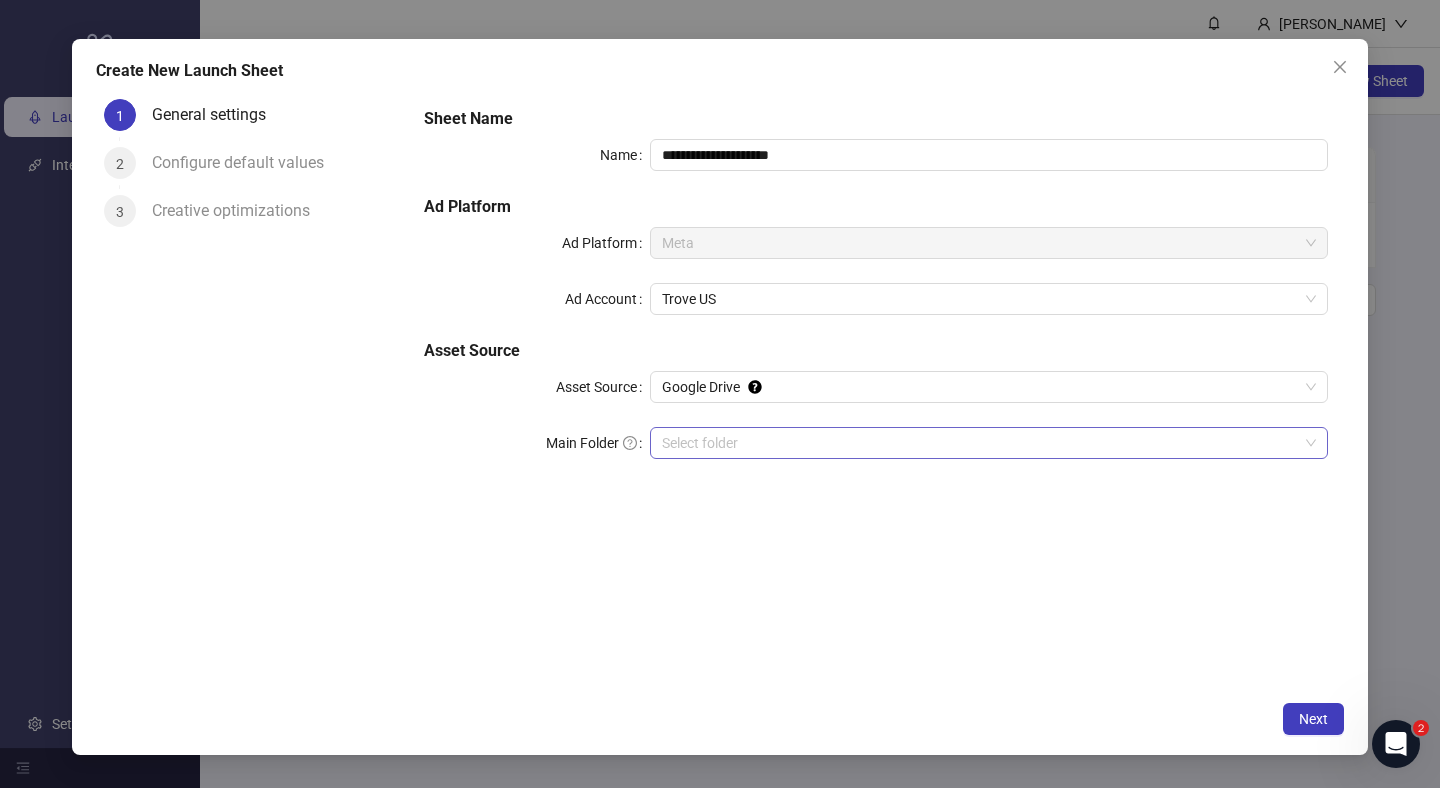 click on "Main Folder" at bounding box center [980, 443] 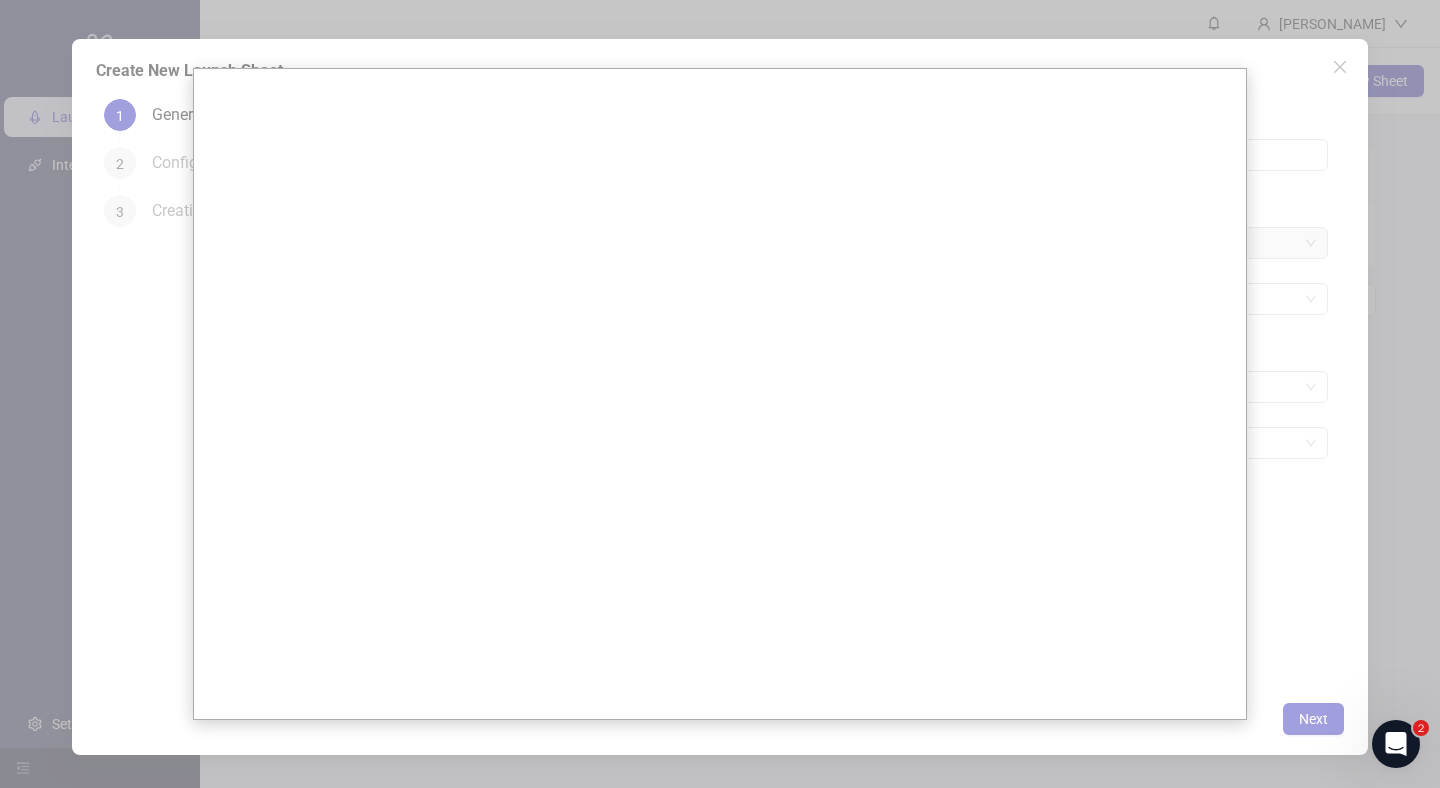 click at bounding box center (720, 394) 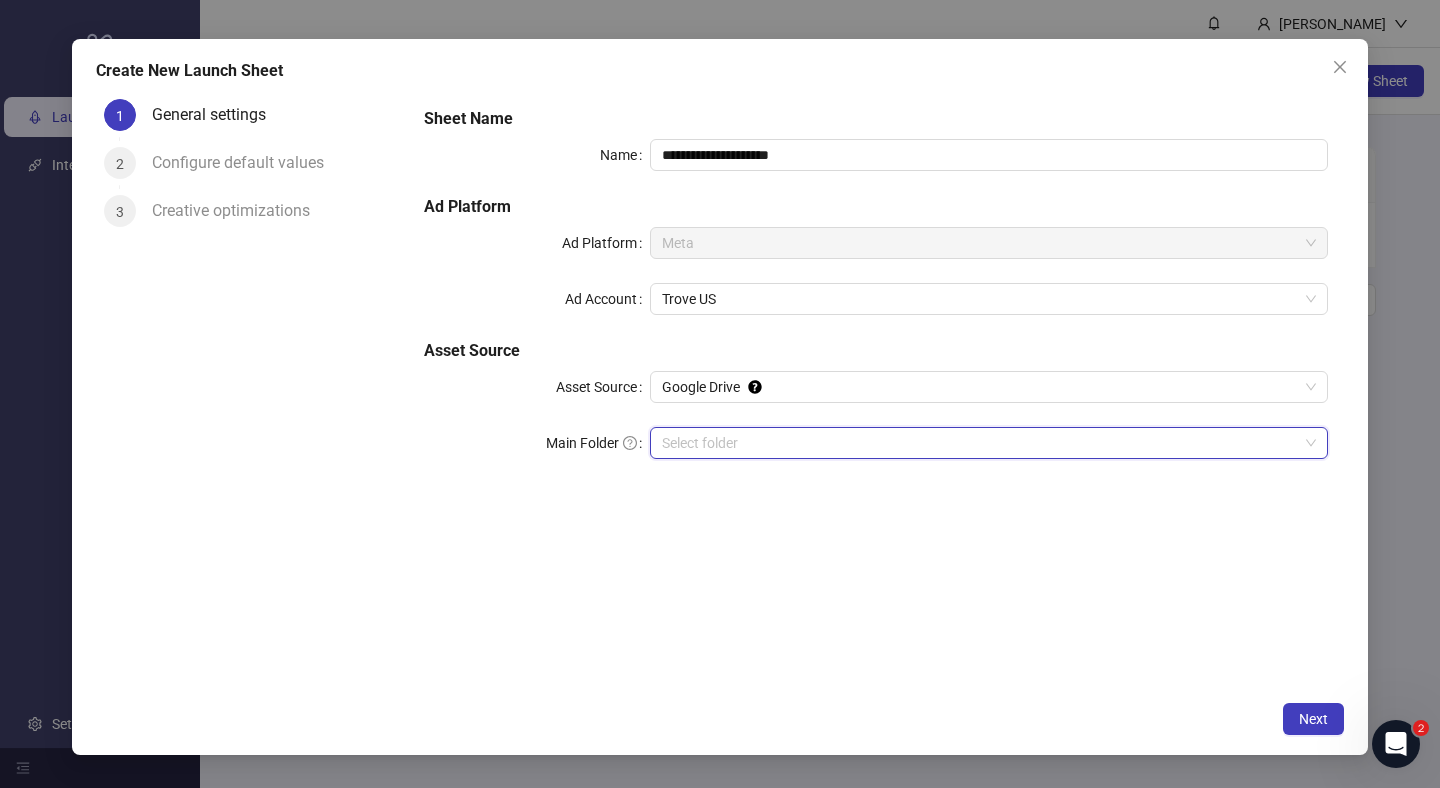click on "Configure default values" at bounding box center [246, 163] 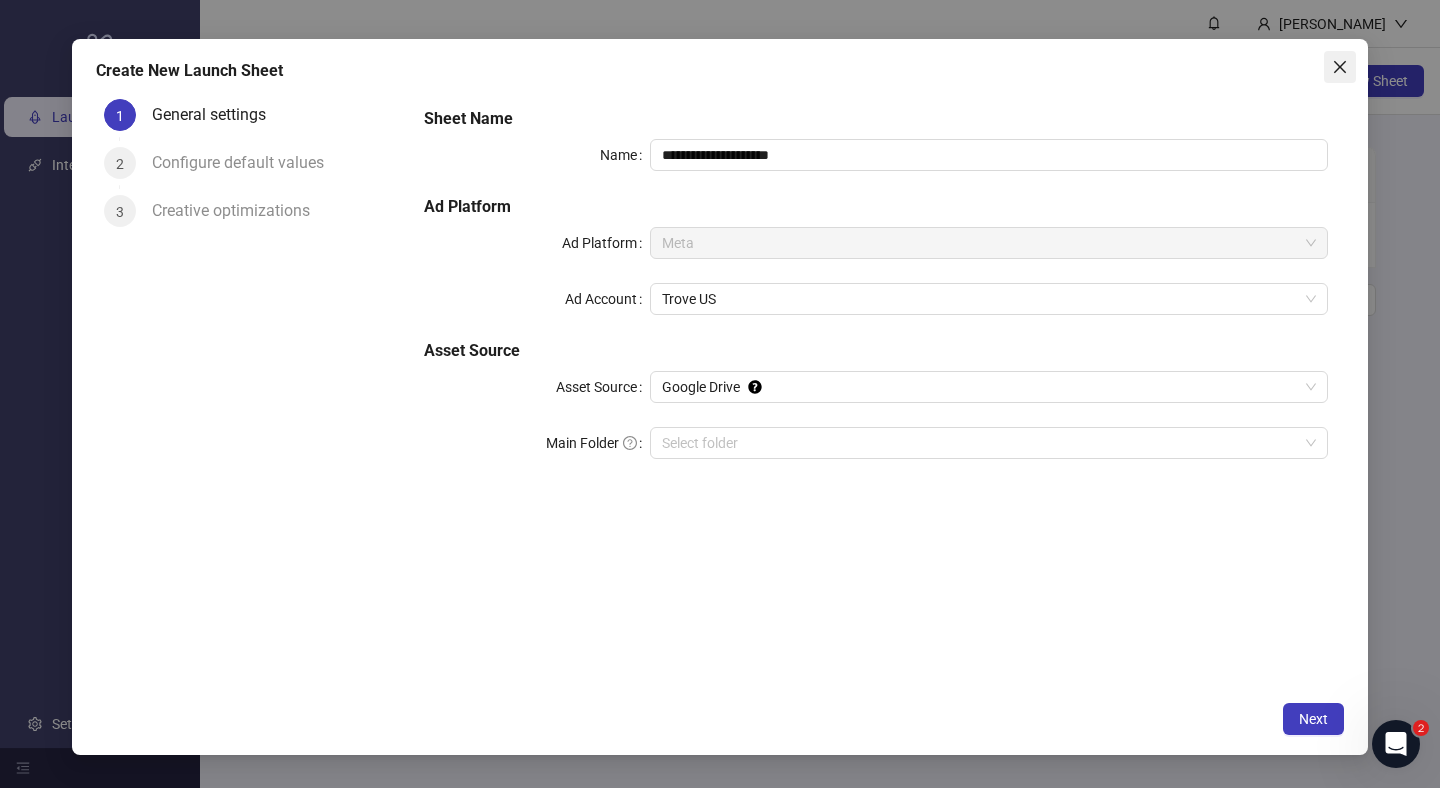 click 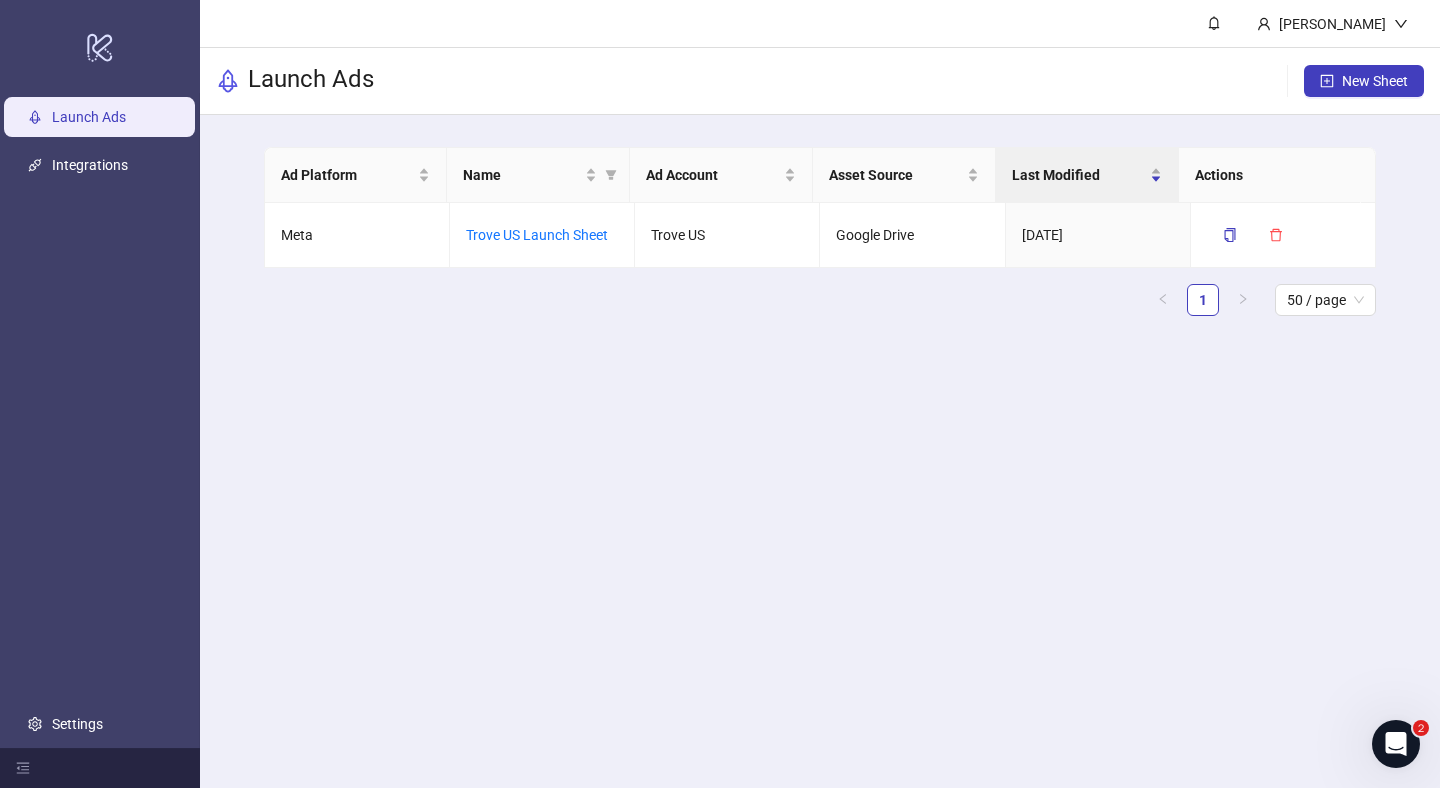 click on "Ad Platform Name Ad Account Asset Source Last Modified Actions             Meta Trove US Launch Sheet Trove US Google Drive [DATE] 1 50 / page" at bounding box center [820, 239] 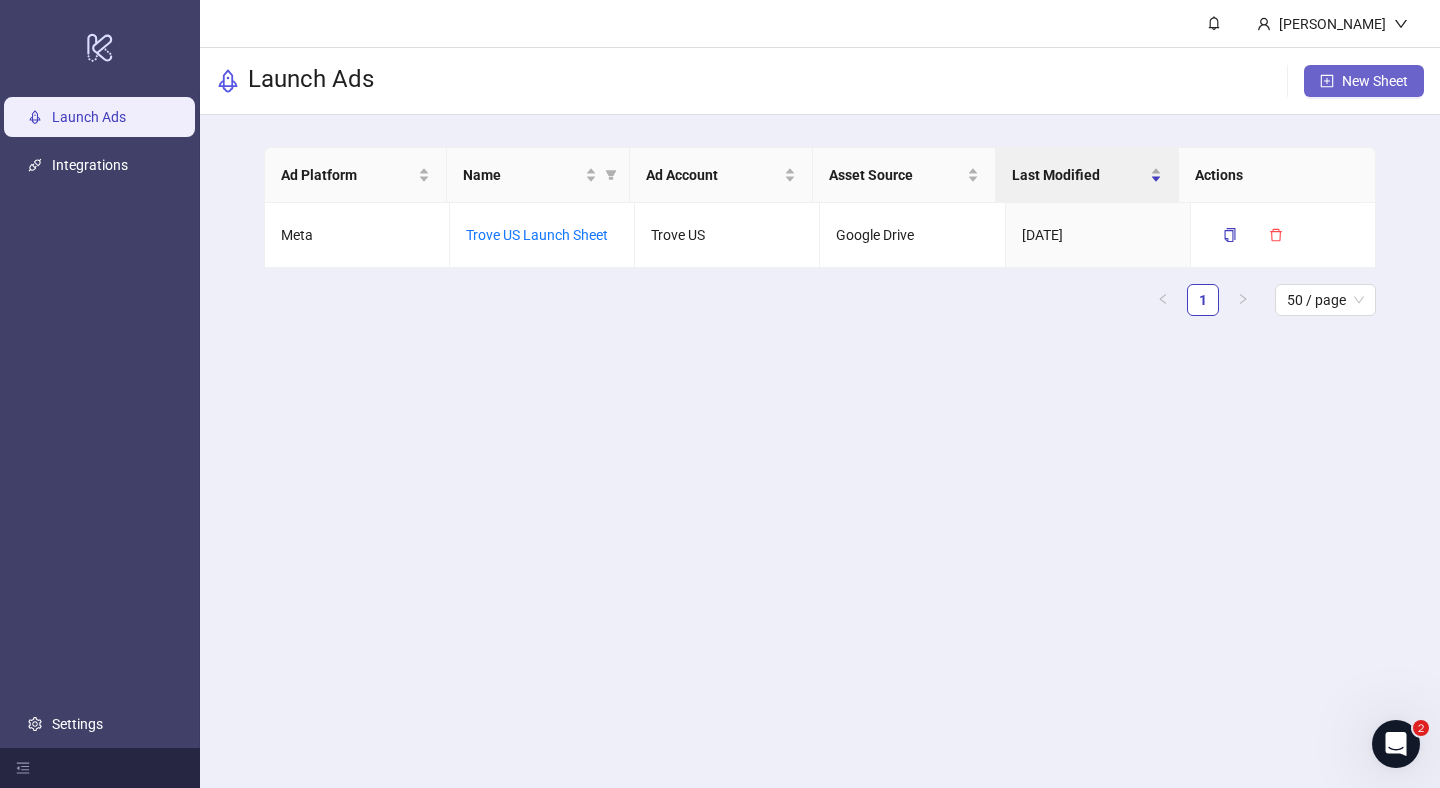 click on "New Sheet" at bounding box center [1364, 81] 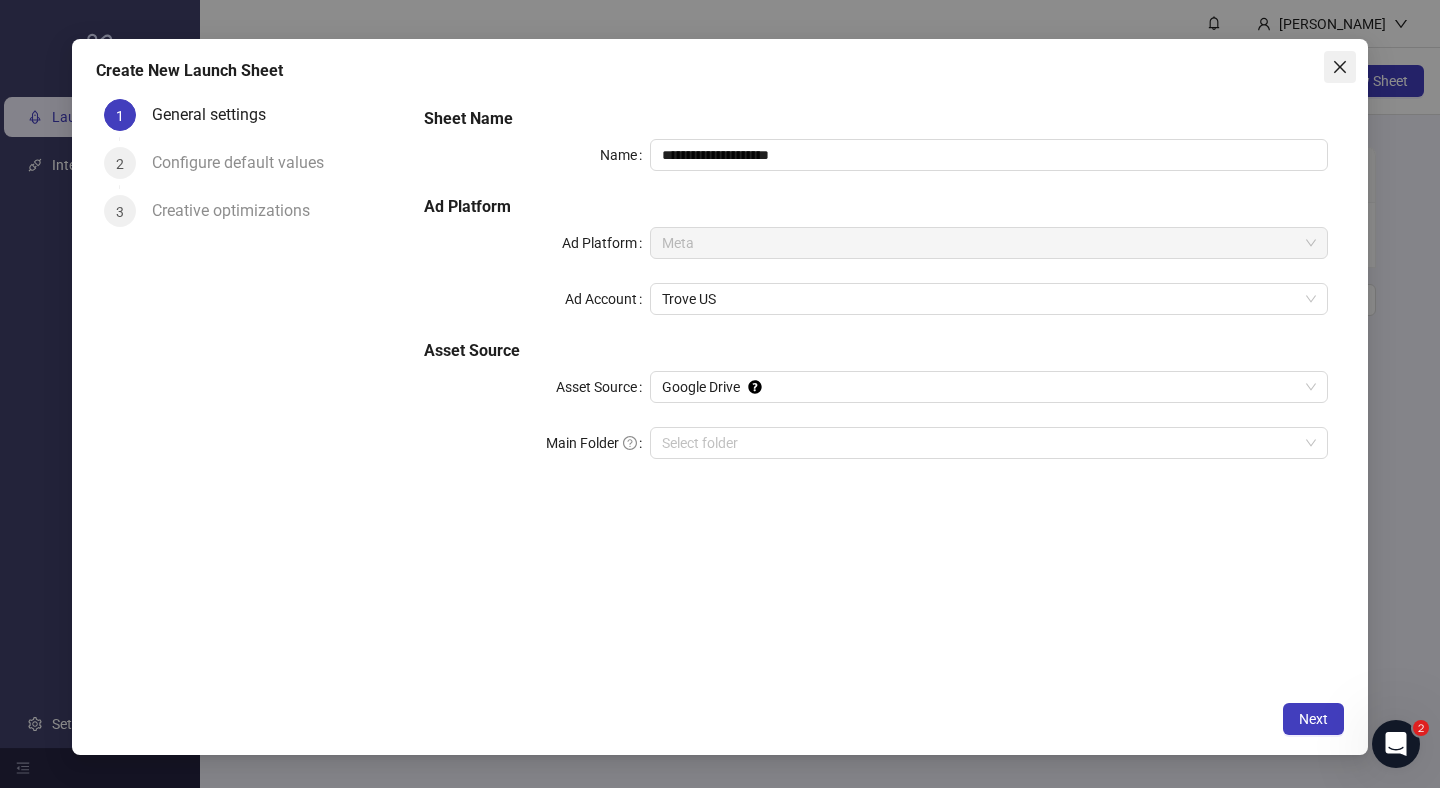 click 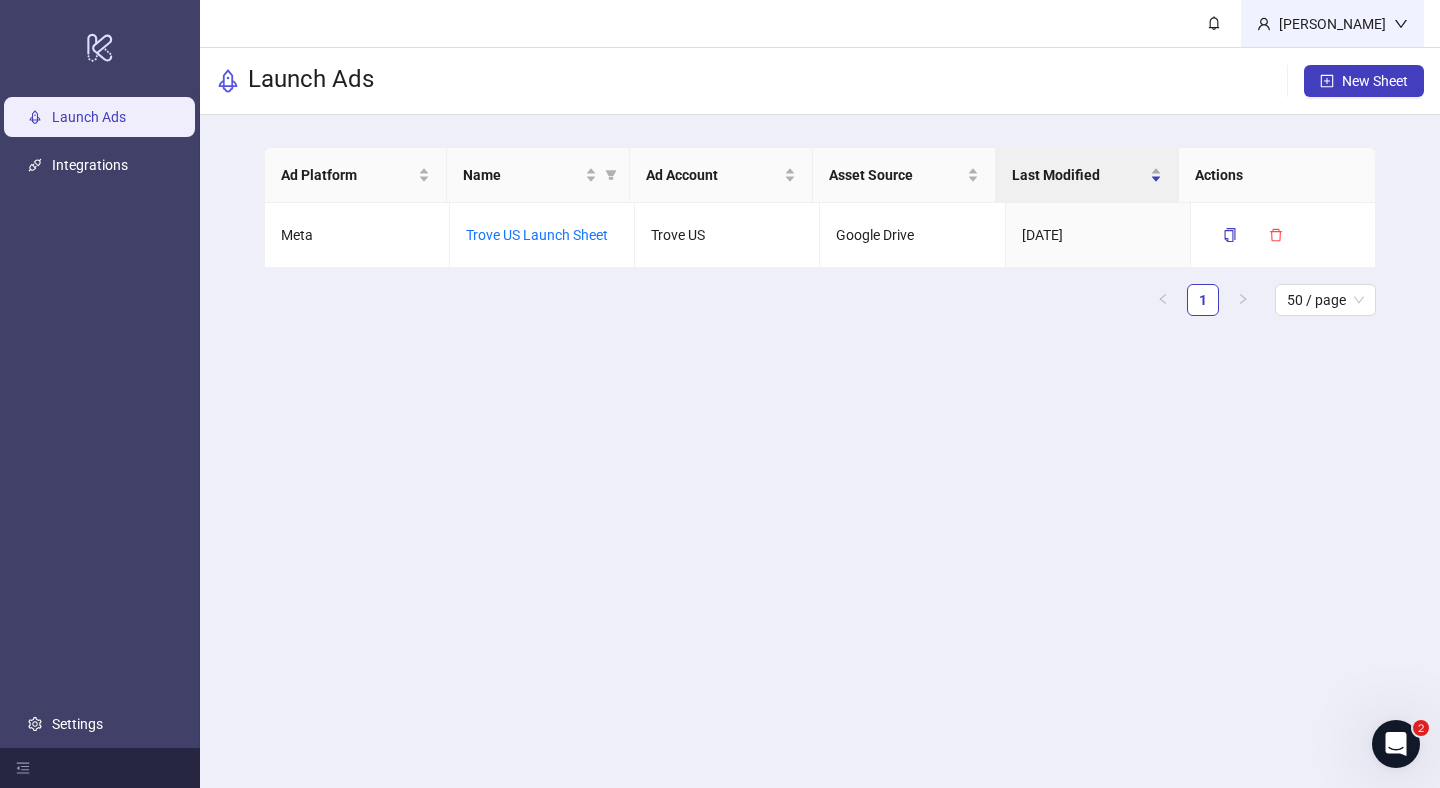 click on "[PERSON_NAME]" at bounding box center [1332, 24] 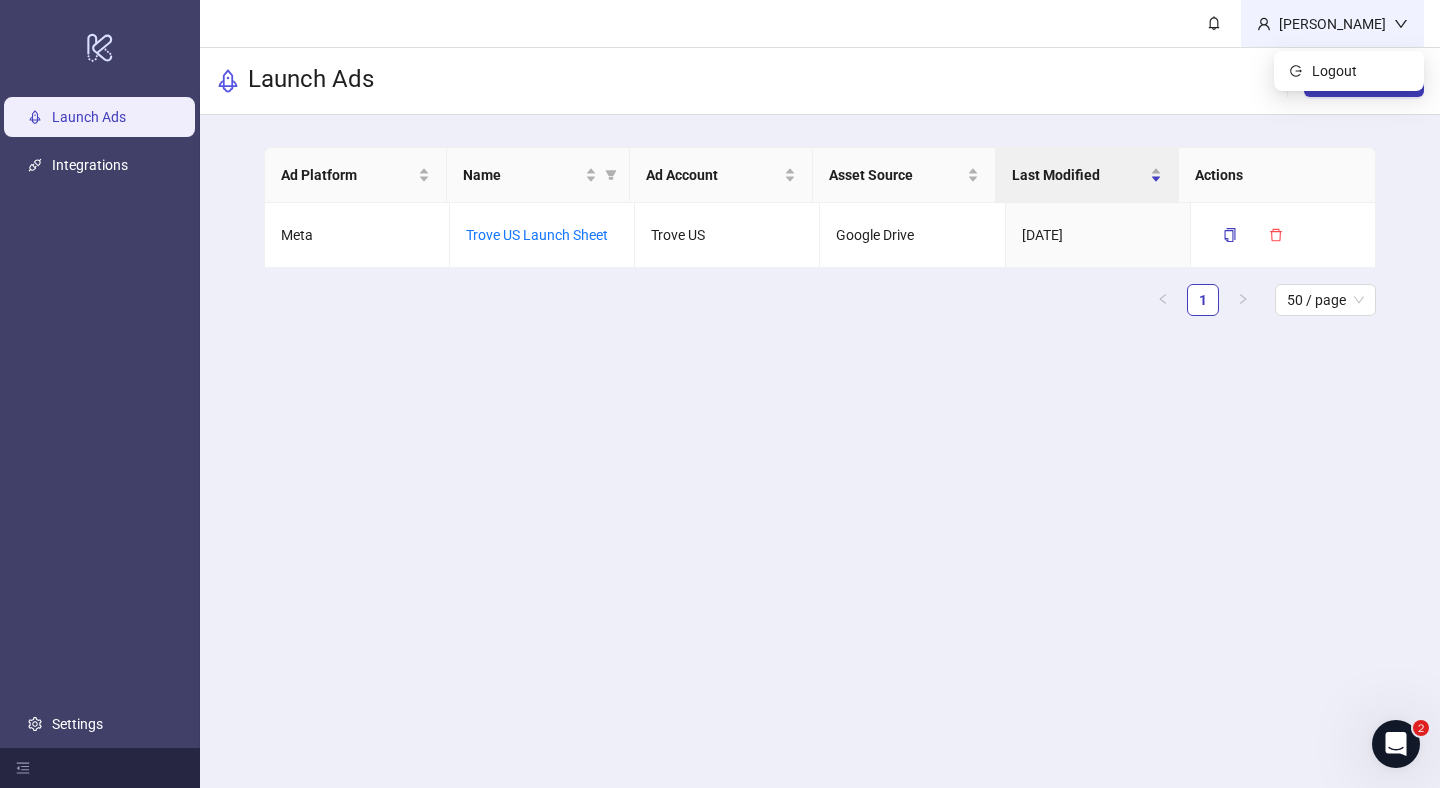click on "[PERSON_NAME]" at bounding box center [1332, 24] 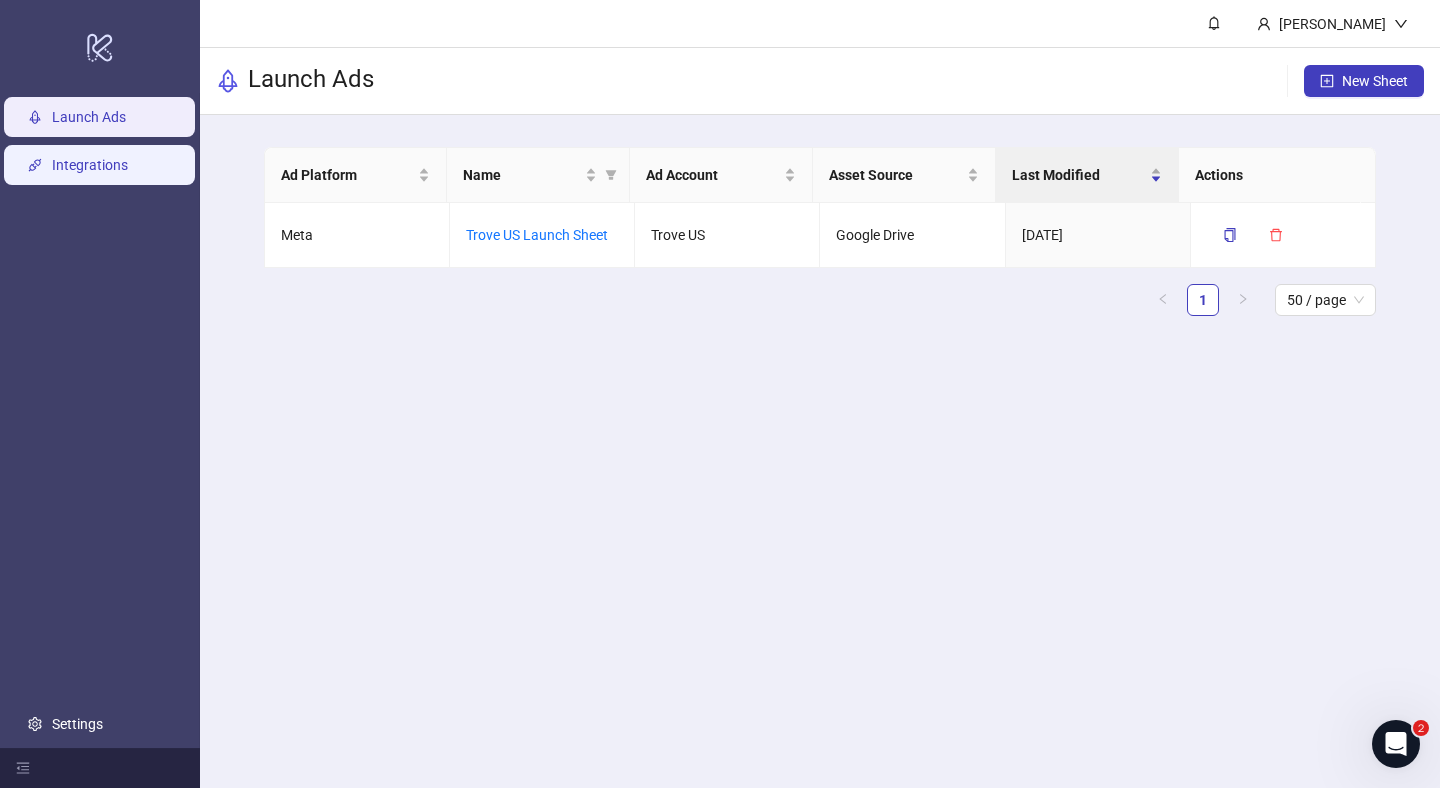click on "Integrations" at bounding box center (90, 165) 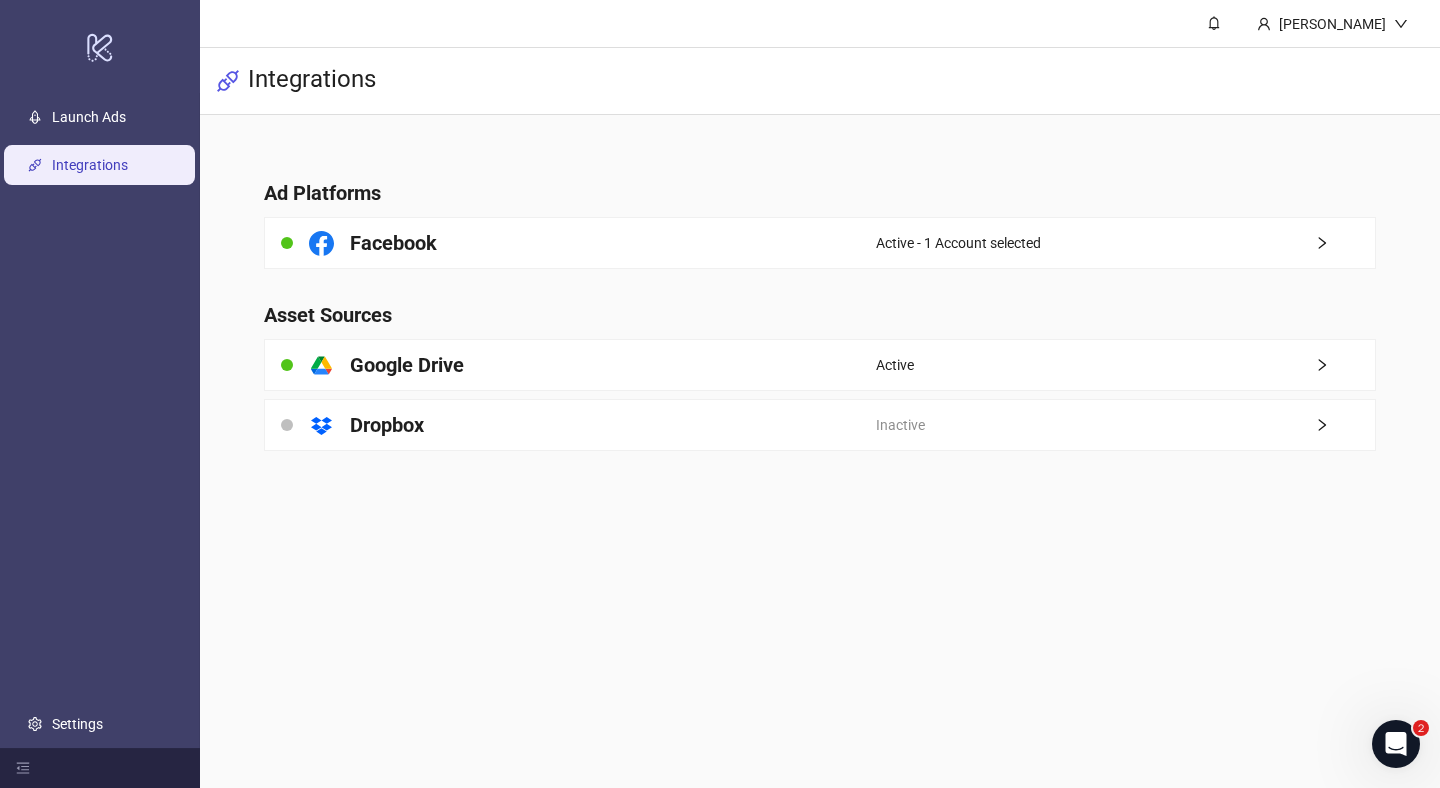 click on "Launch Ads Integrations Settings" at bounding box center [100, 420] 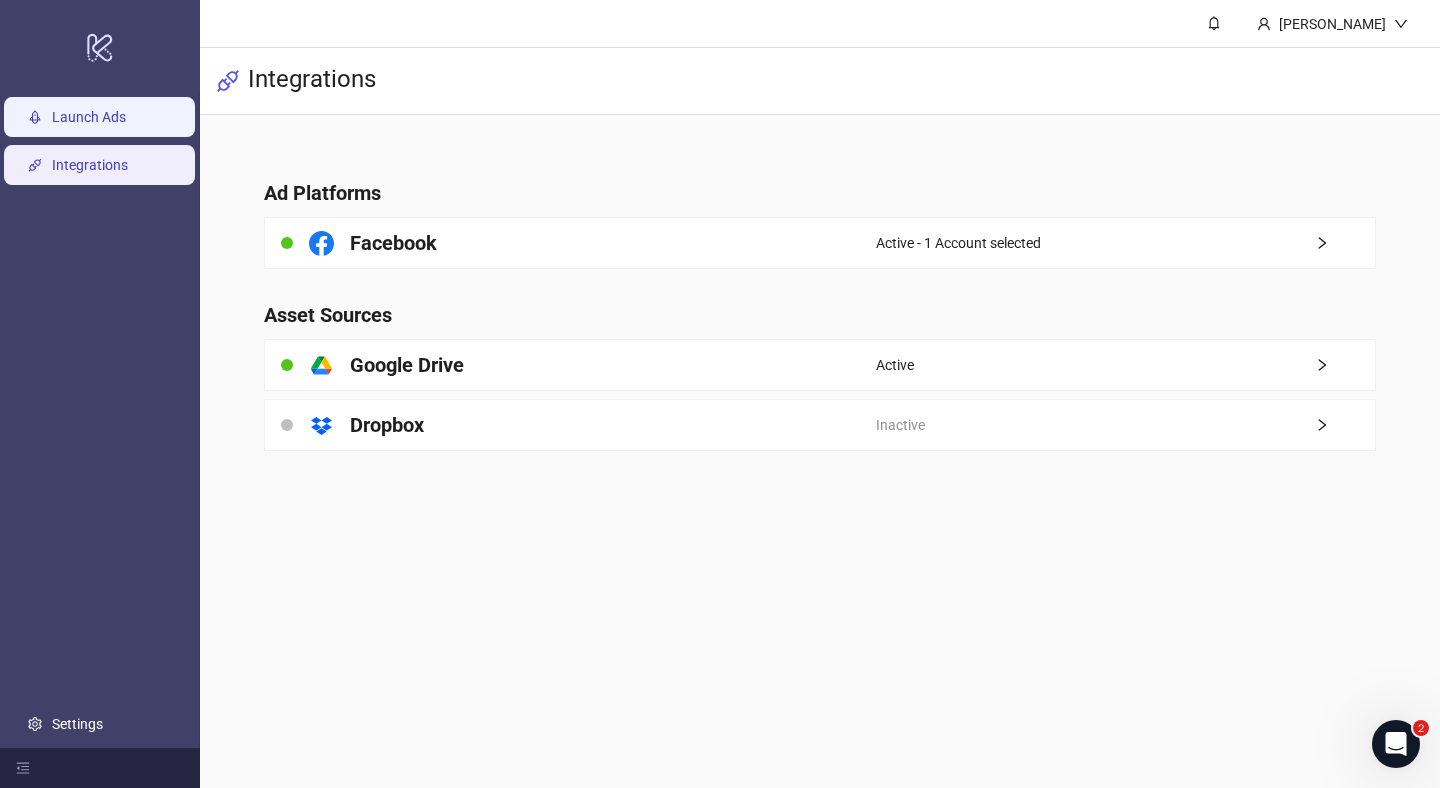 click on "Launch Ads" at bounding box center (89, 117) 